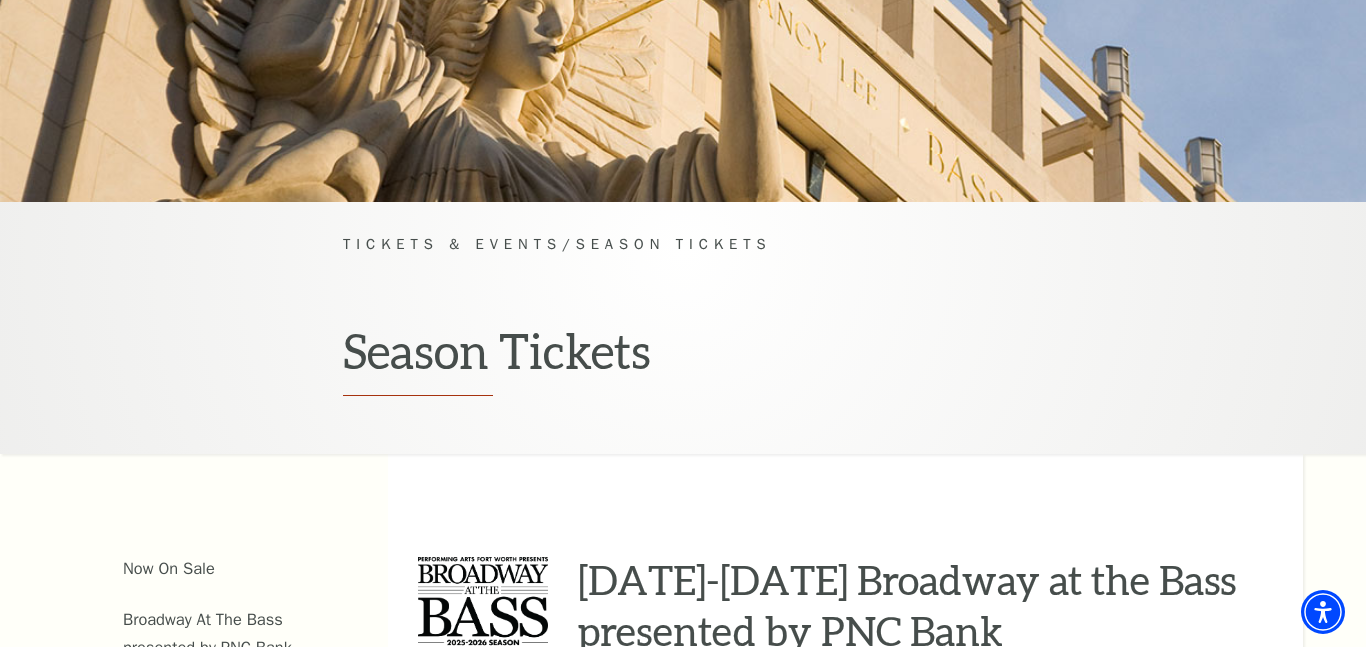 scroll, scrollTop: 248, scrollLeft: 0, axis: vertical 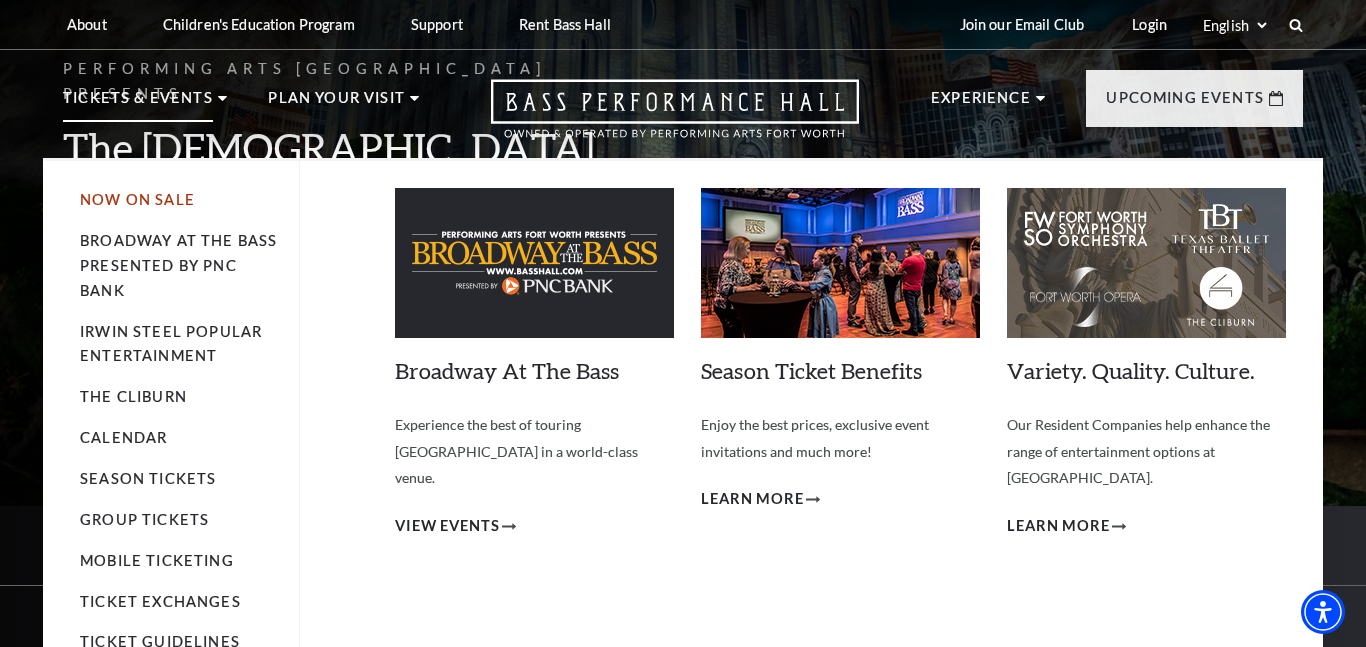 click on "Now On Sale" at bounding box center [137, 199] 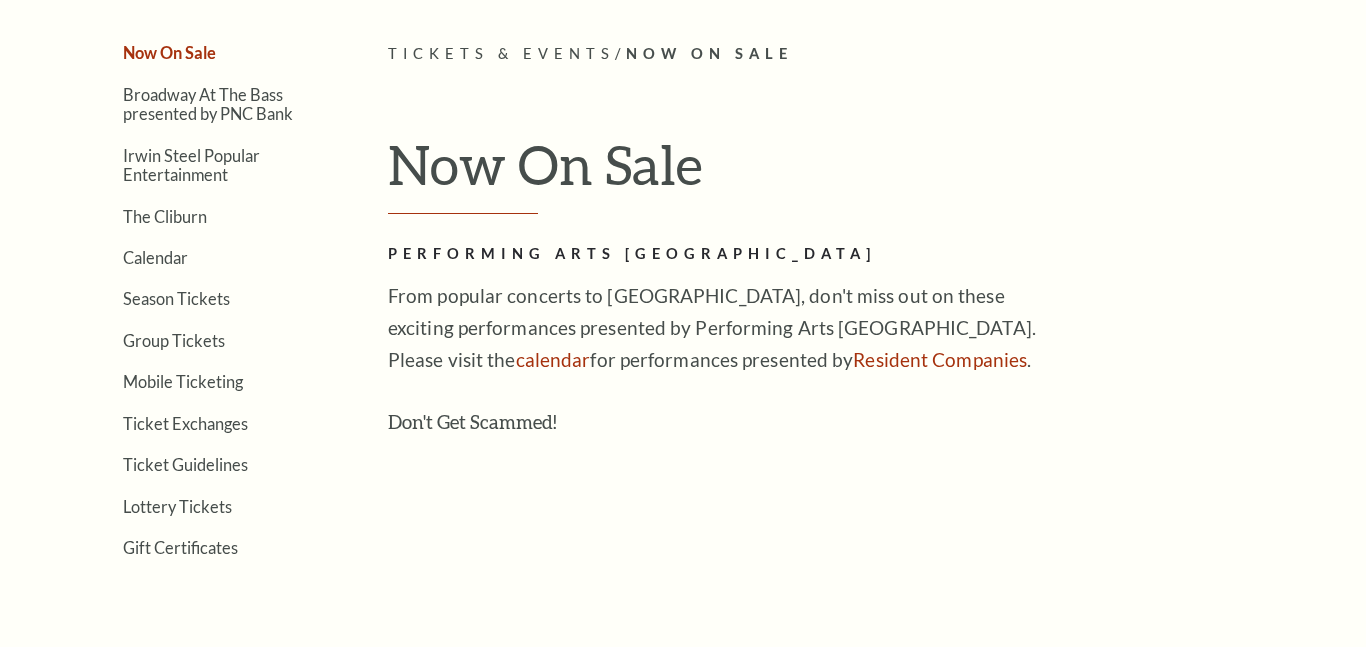 scroll, scrollTop: 560, scrollLeft: 0, axis: vertical 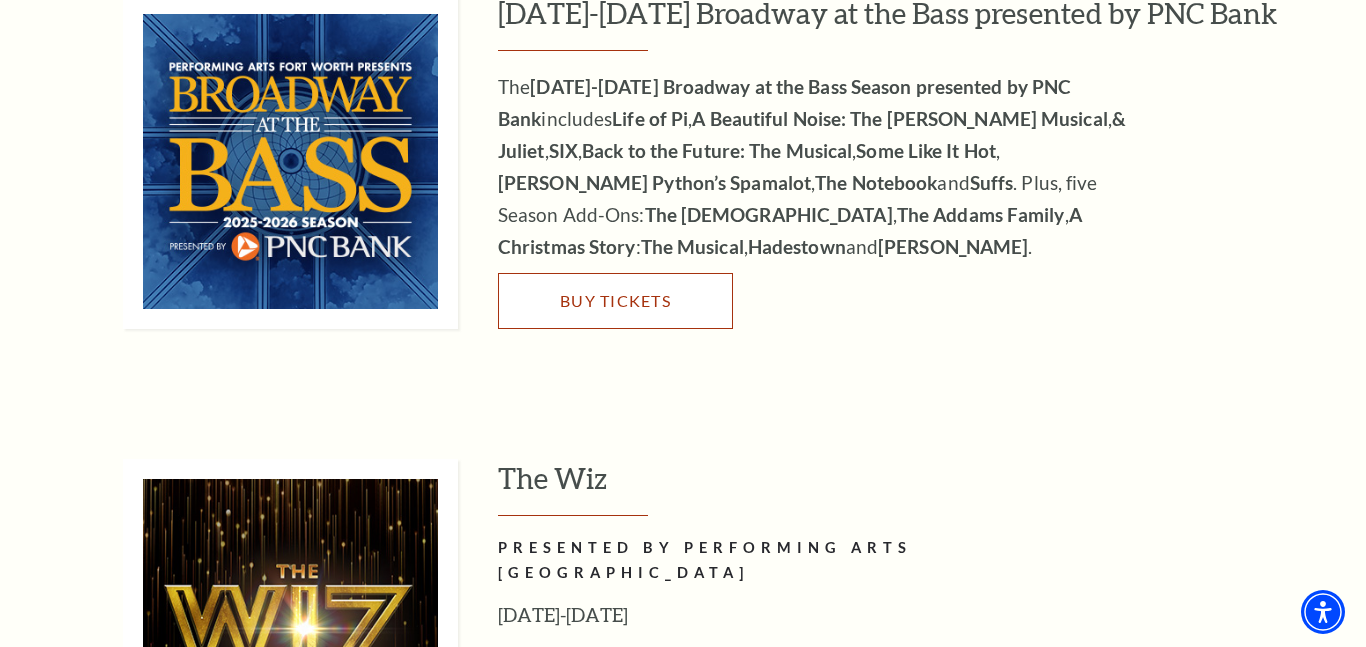 click on "Buy Tickets" at bounding box center [615, 300] 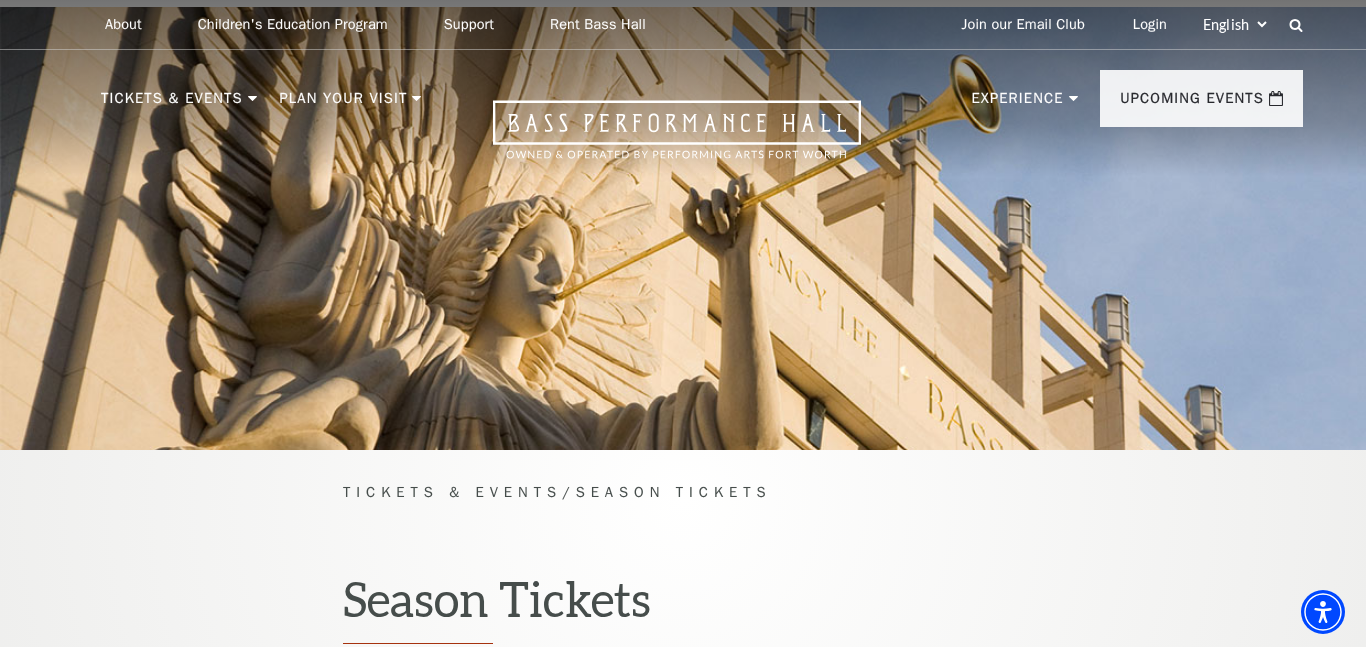 scroll, scrollTop: 340, scrollLeft: 0, axis: vertical 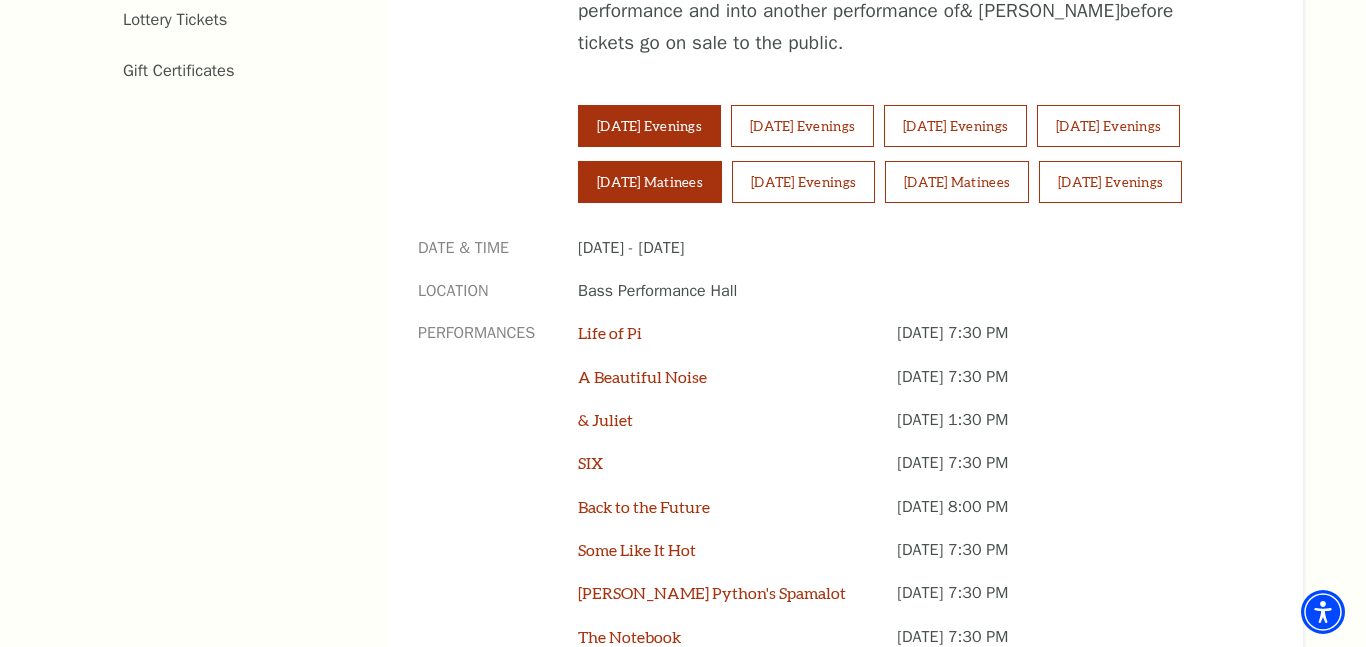 click on "Saturday Matinees" at bounding box center (650, 182) 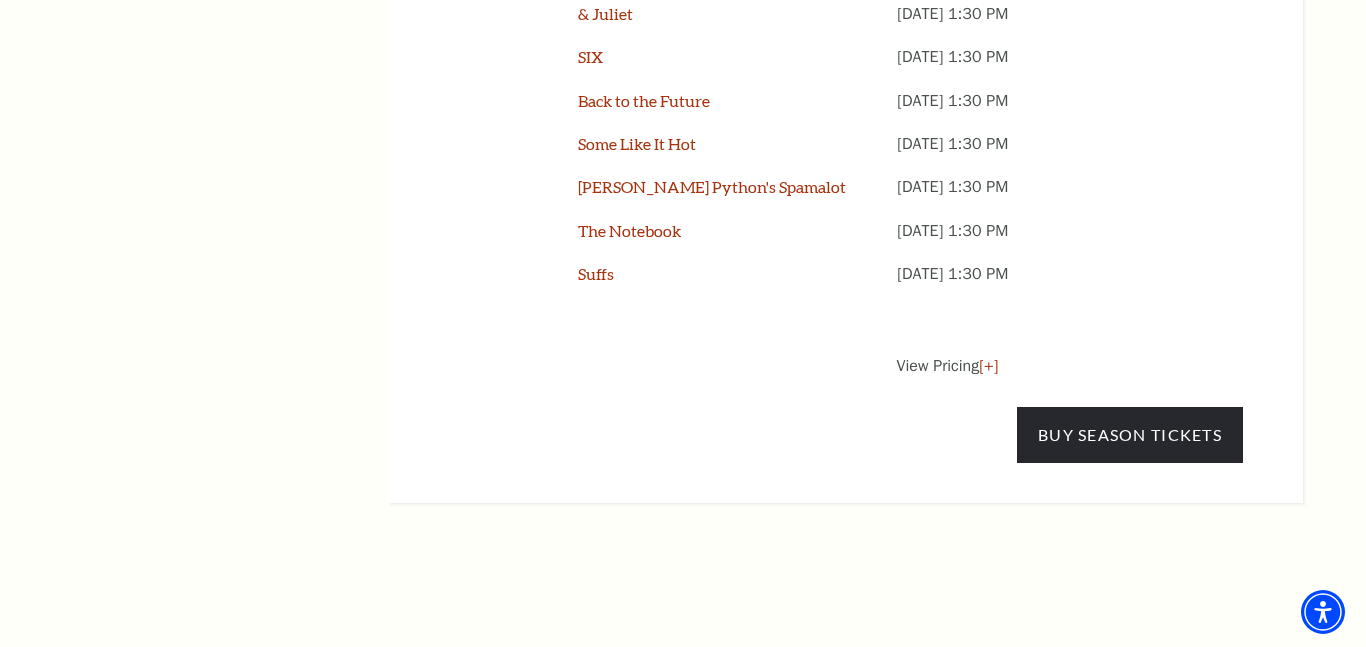scroll, scrollTop: 1771, scrollLeft: 0, axis: vertical 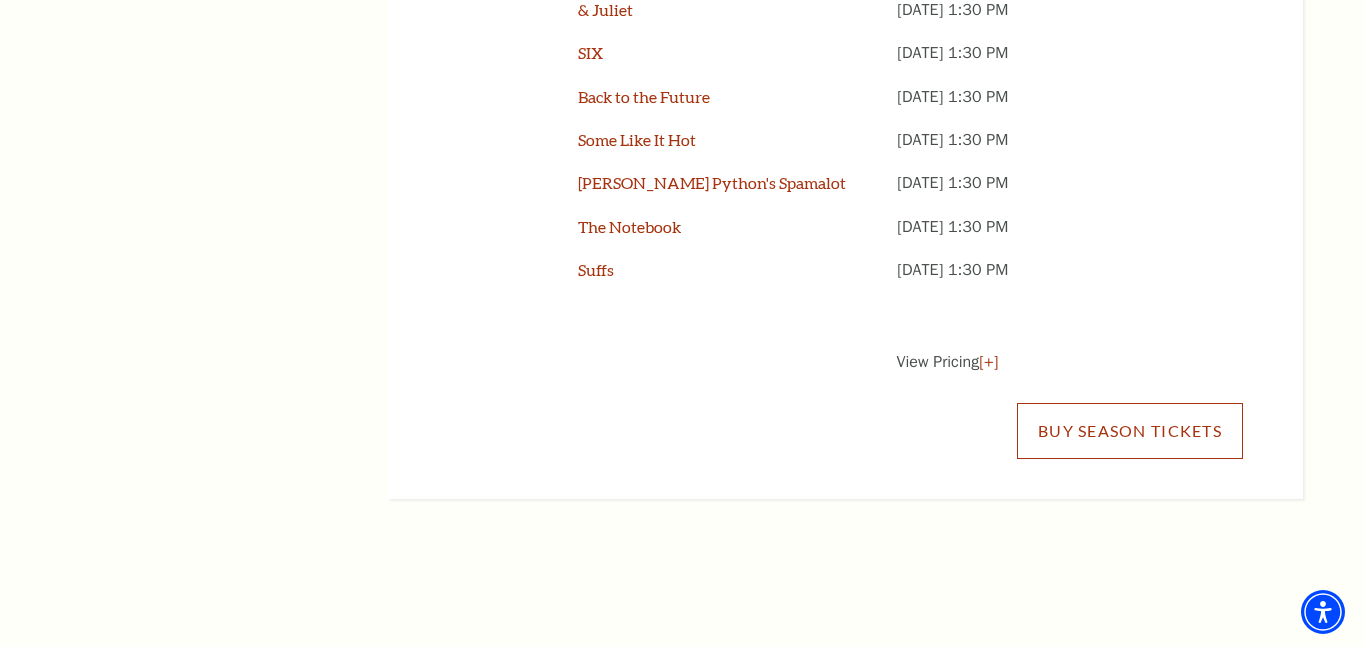 click on "Buy Season Tickets" at bounding box center [1130, 431] 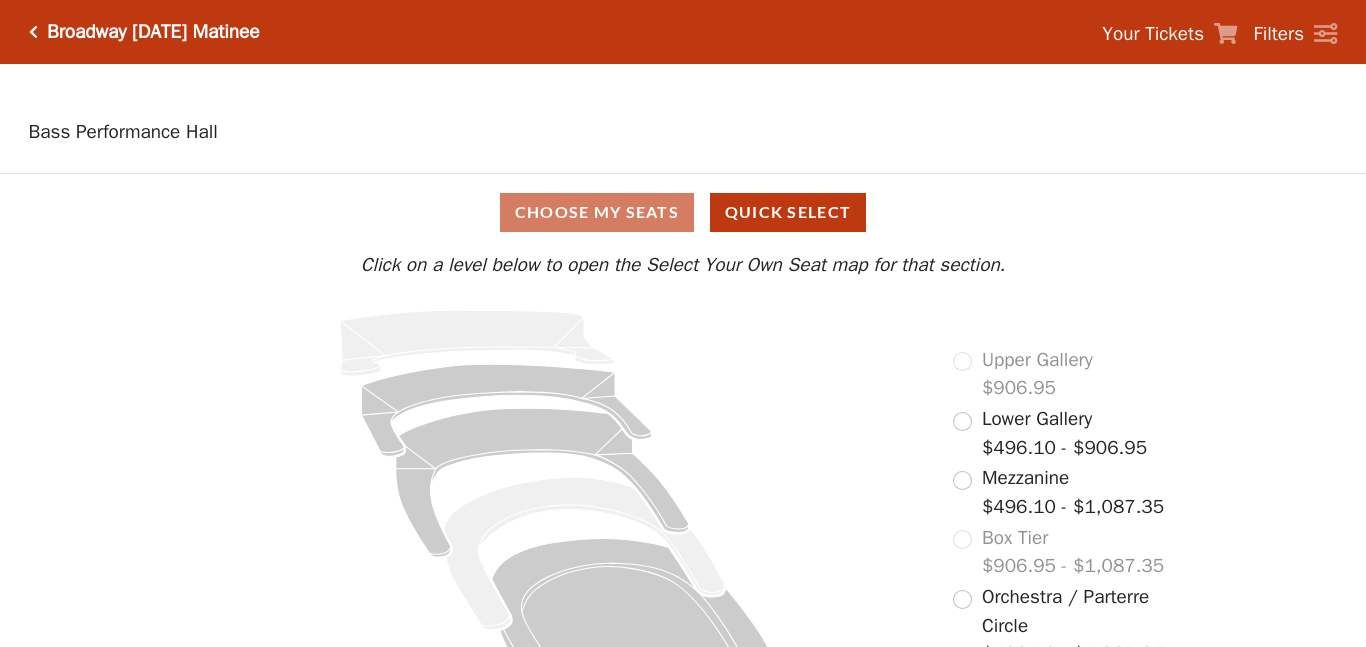 scroll, scrollTop: 66, scrollLeft: 0, axis: vertical 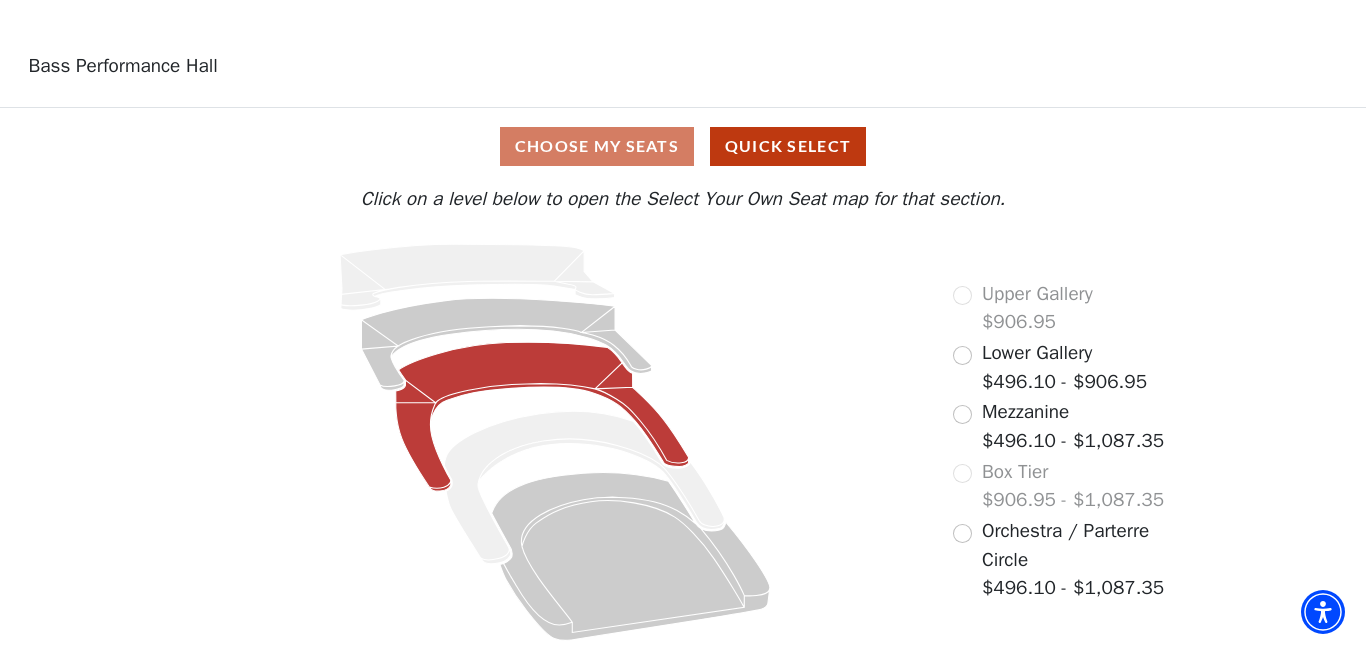 click 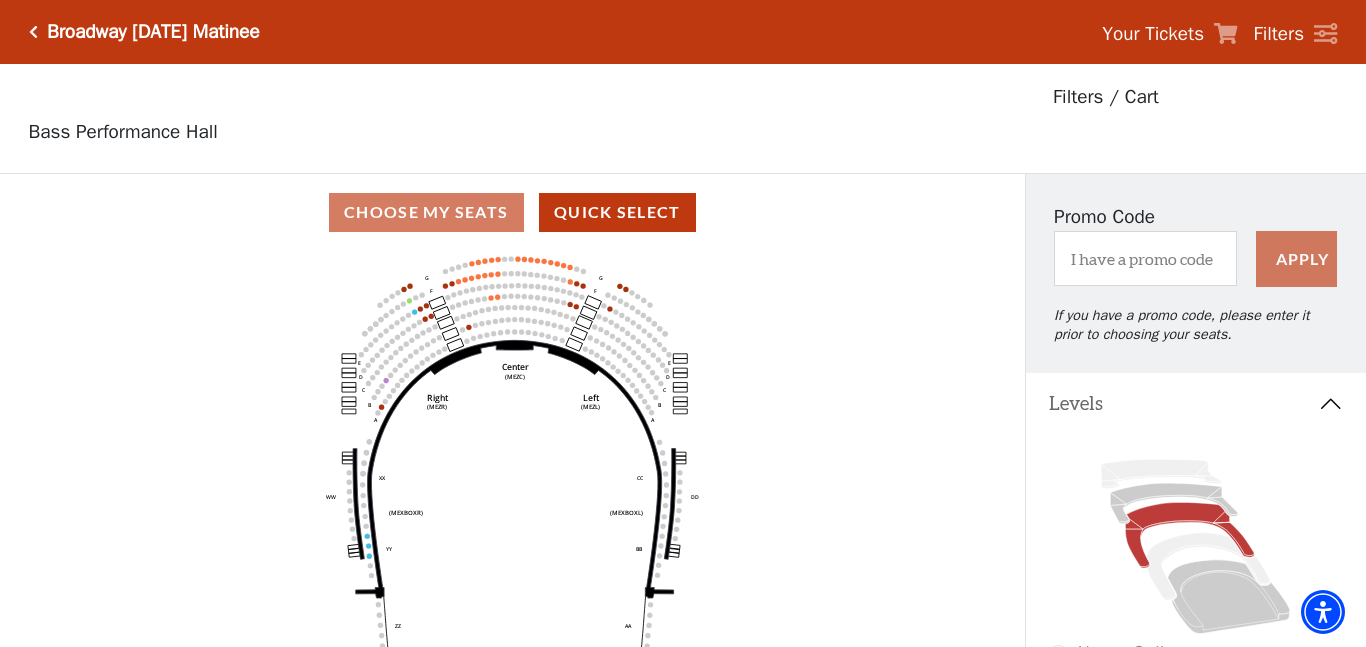 scroll, scrollTop: 93, scrollLeft: 0, axis: vertical 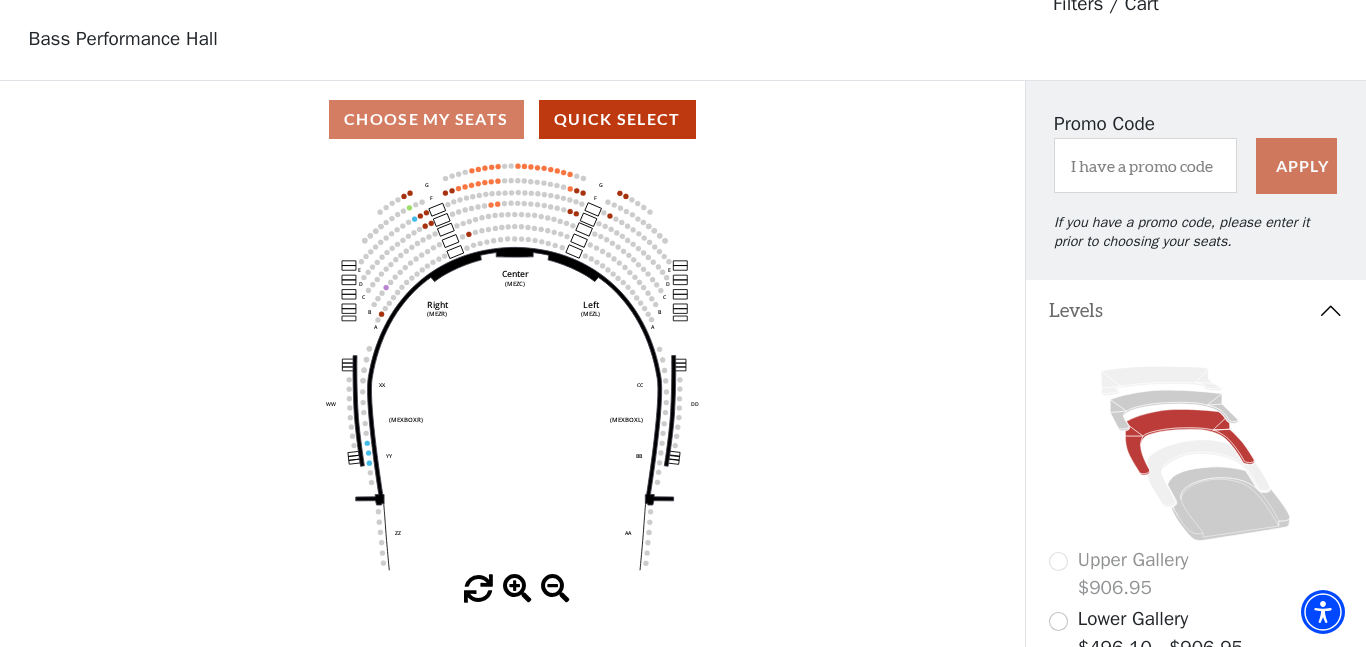 click at bounding box center [517, 589] 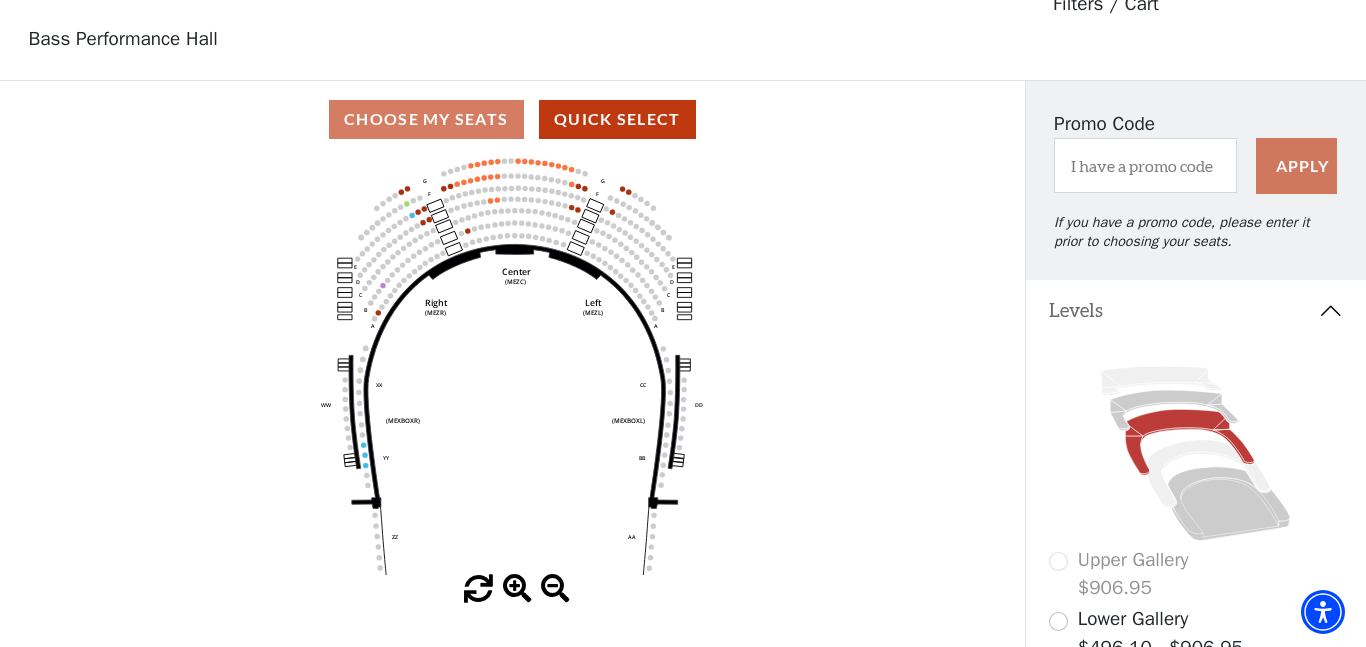 click at bounding box center [517, 589] 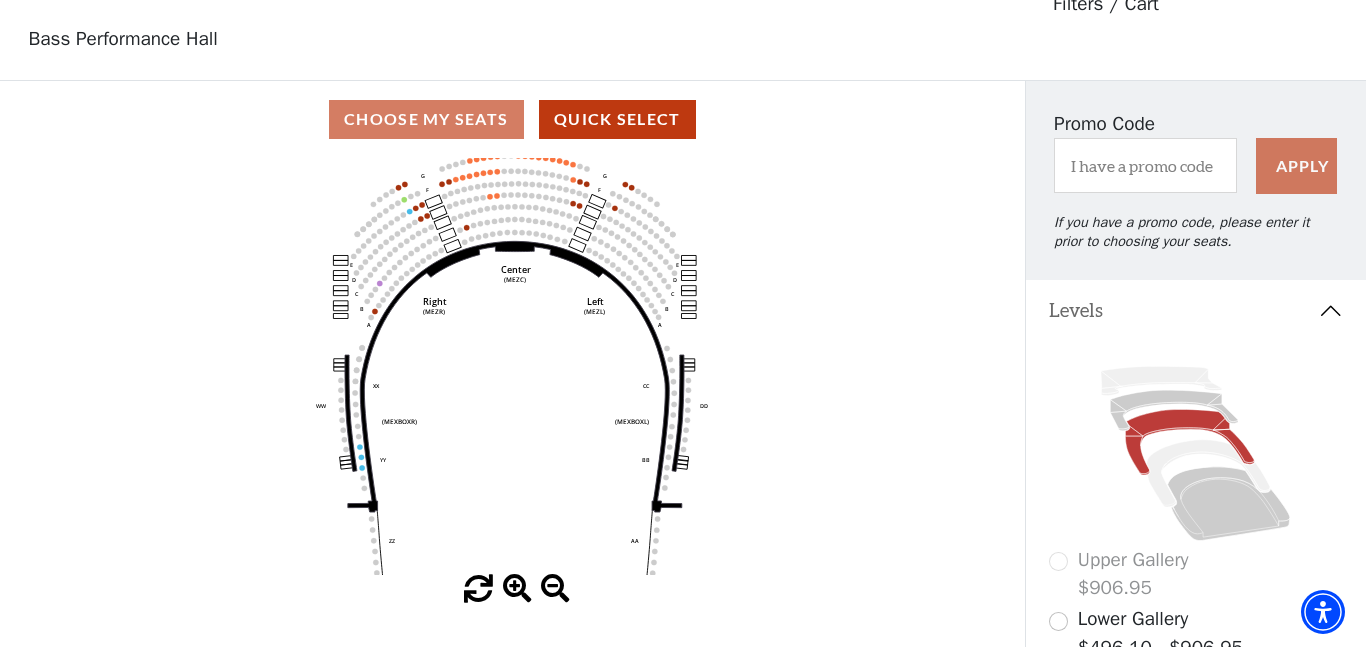 click at bounding box center (517, 589) 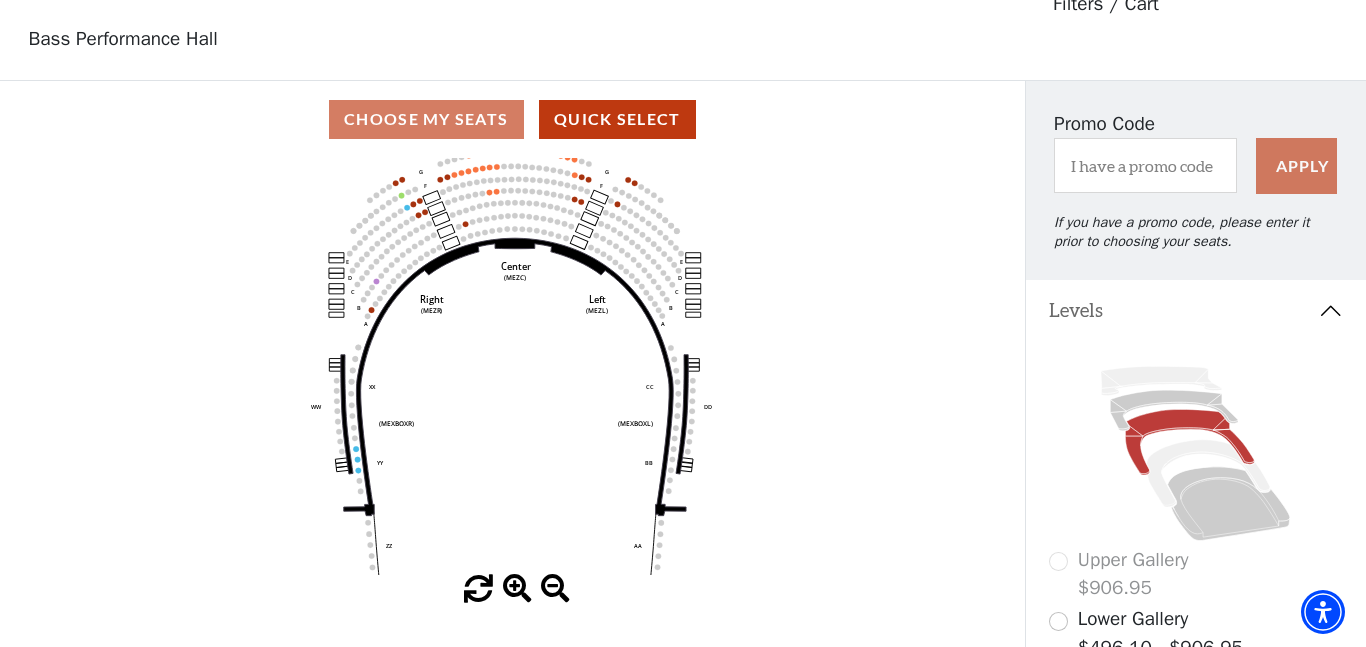click at bounding box center [517, 589] 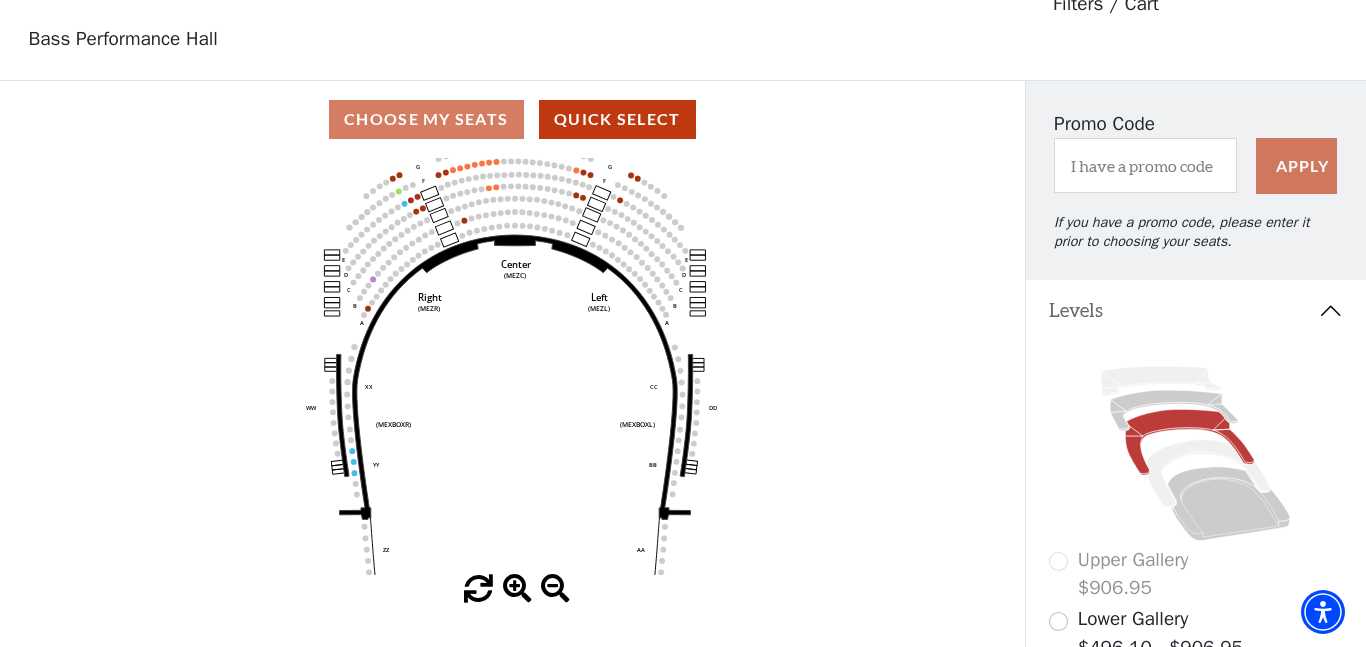 click at bounding box center (517, 589) 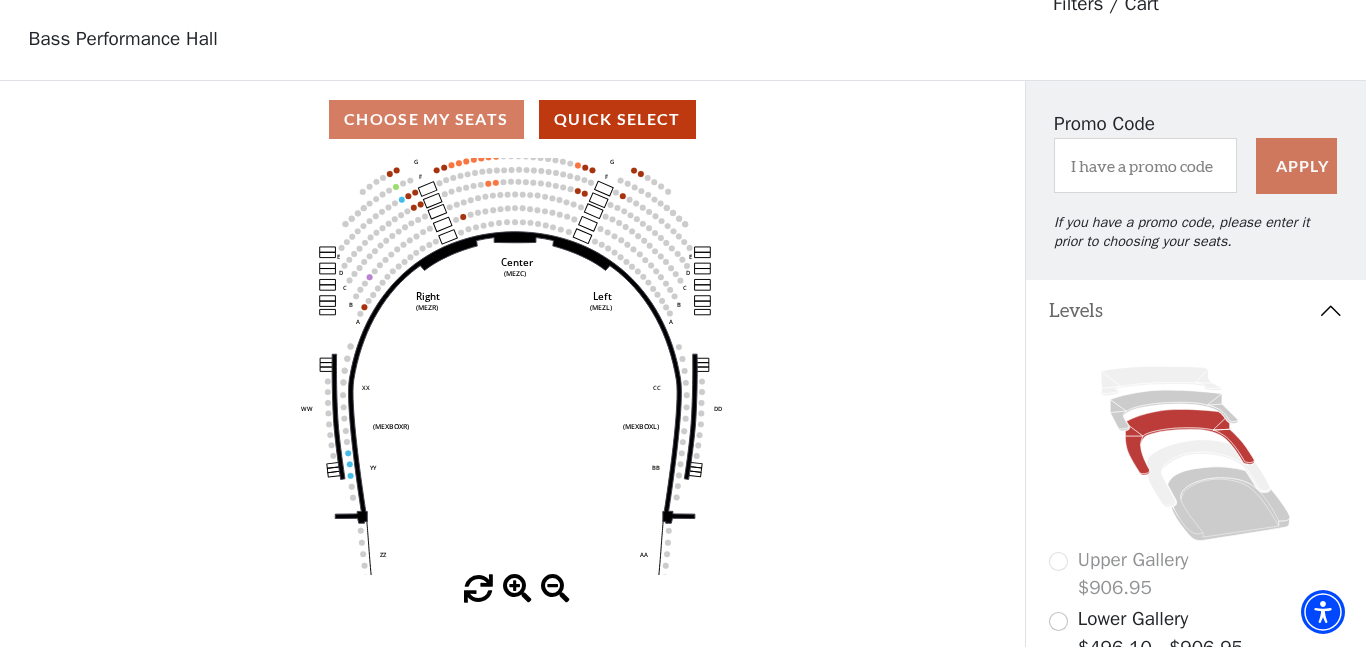 click at bounding box center [517, 589] 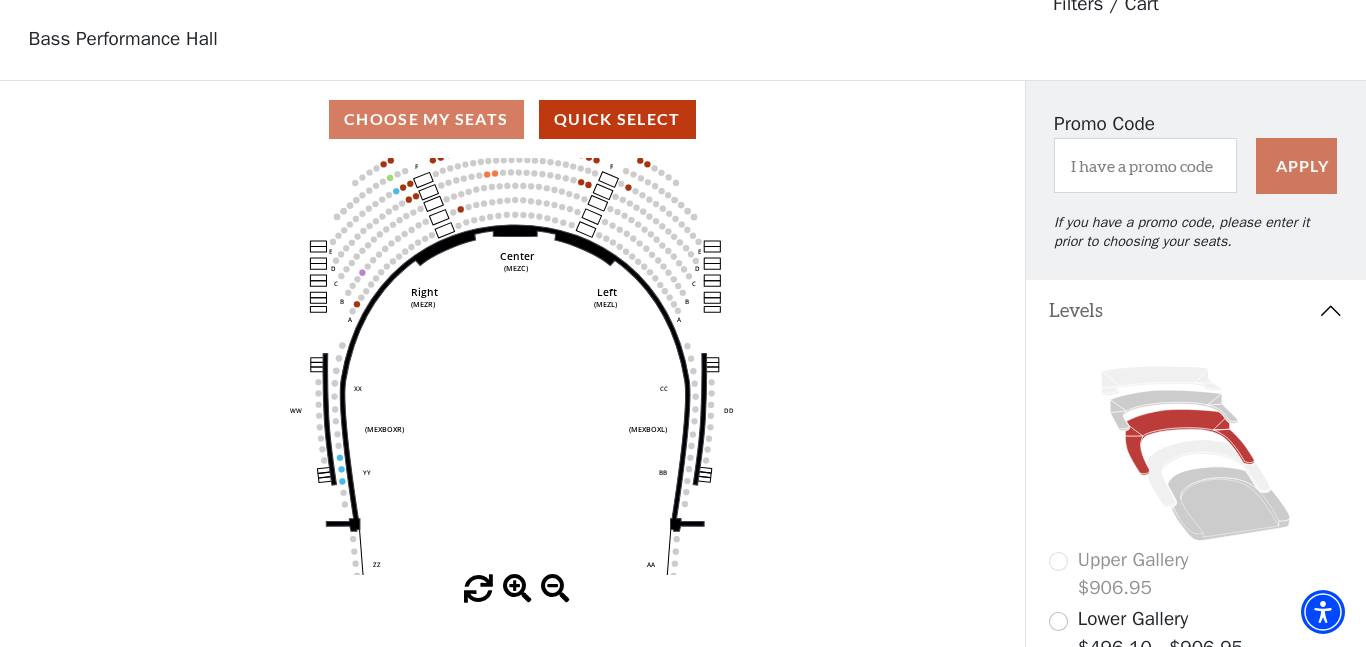 click at bounding box center [517, 589] 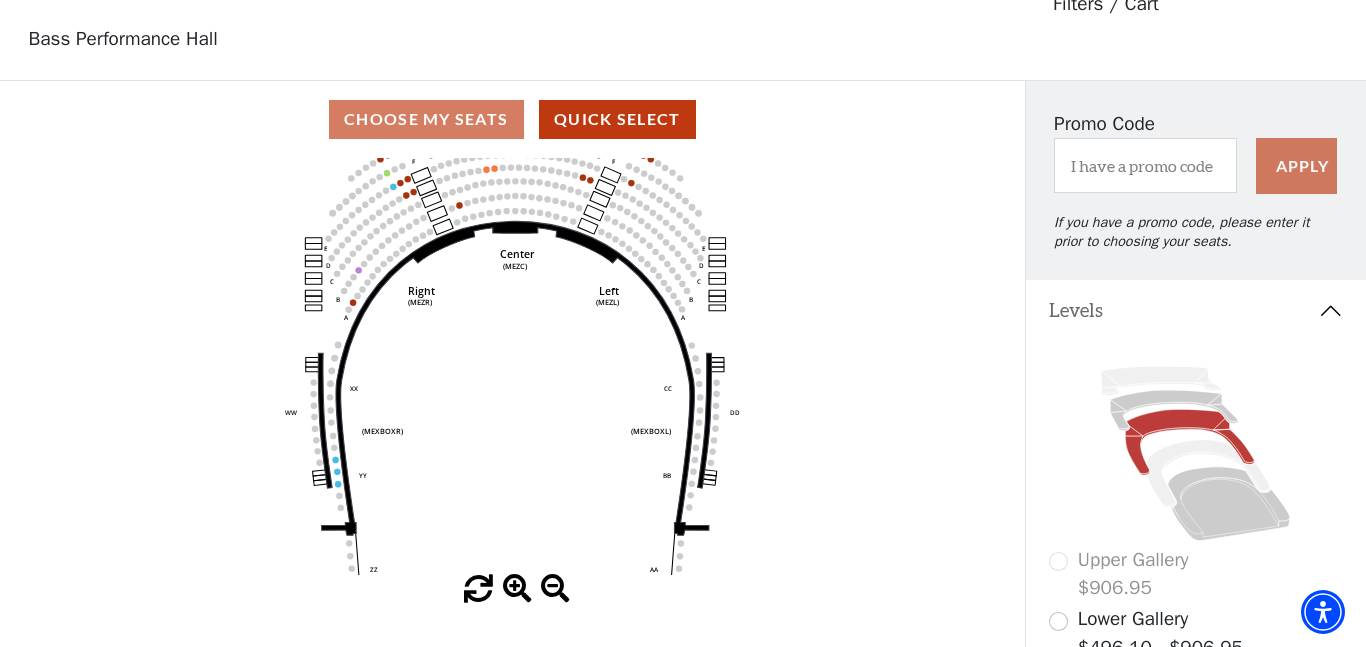 click at bounding box center (517, 589) 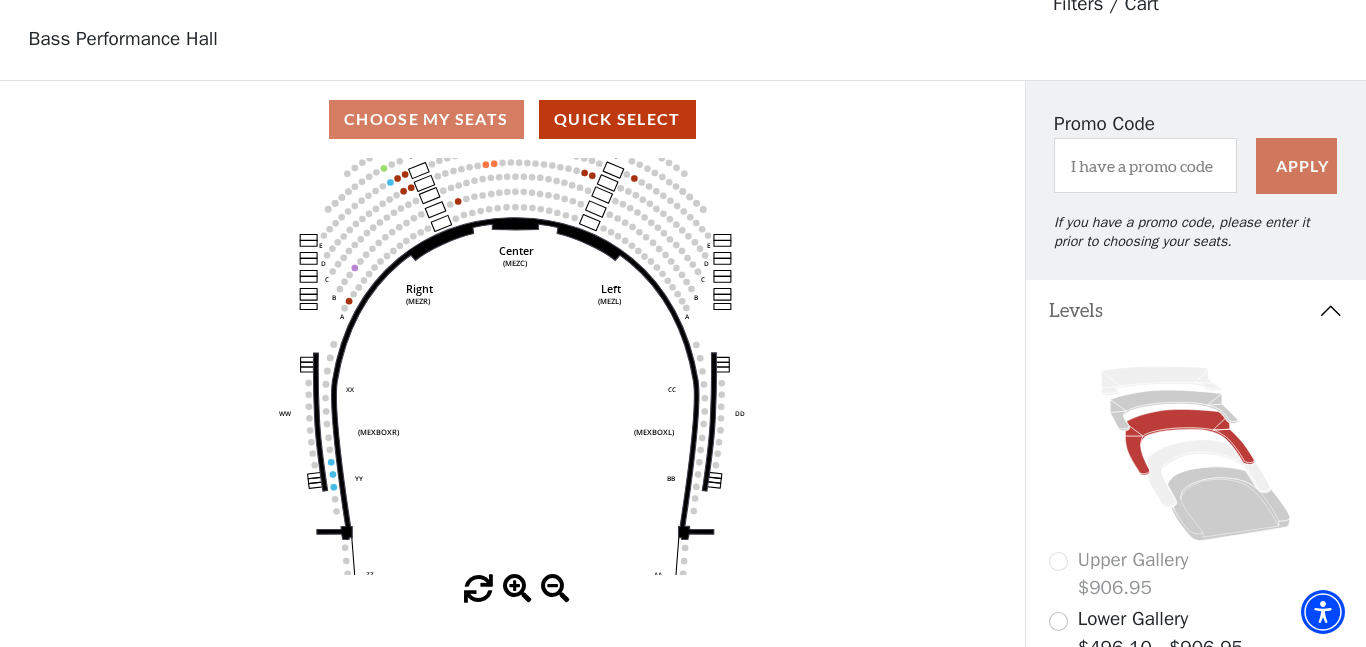 click at bounding box center [517, 589] 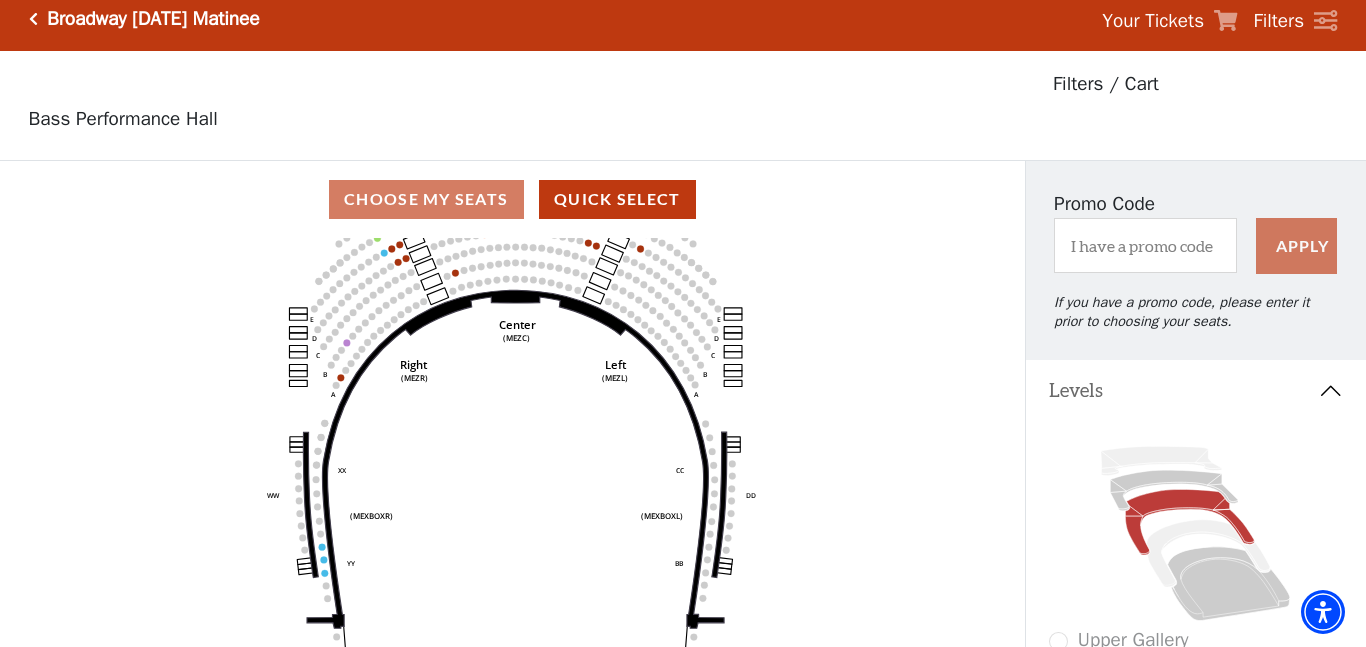 scroll, scrollTop: 10, scrollLeft: 0, axis: vertical 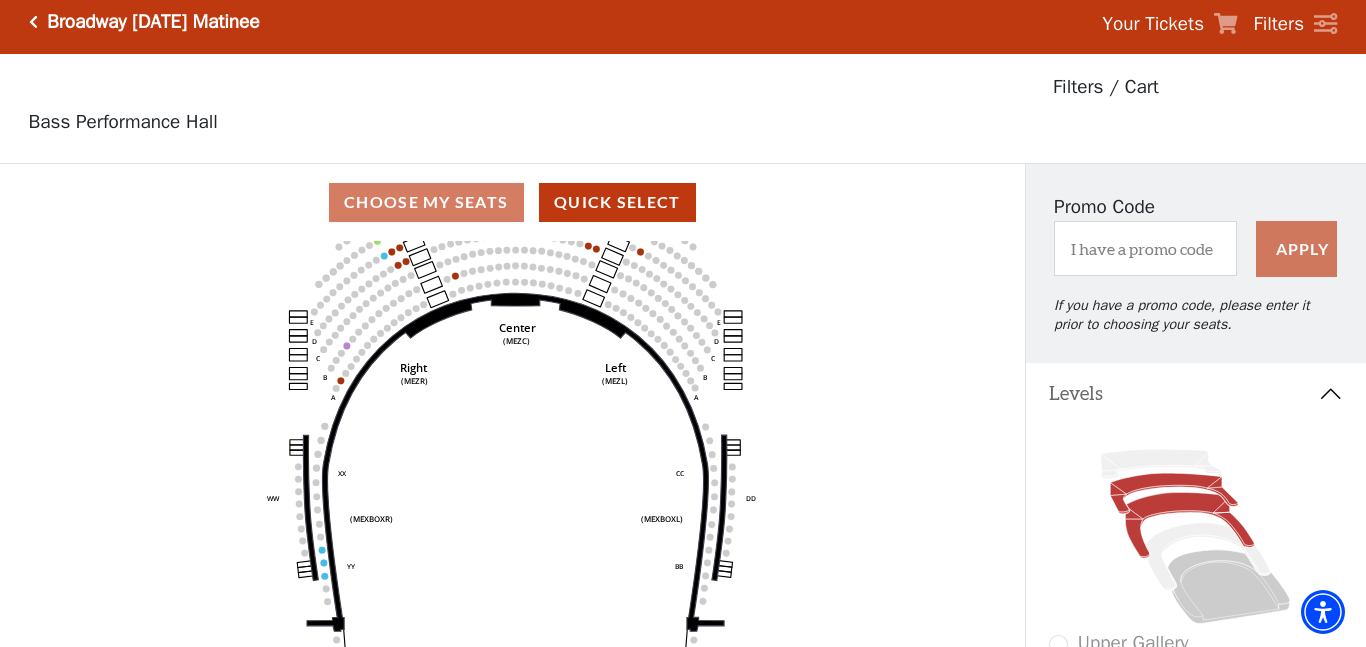 click 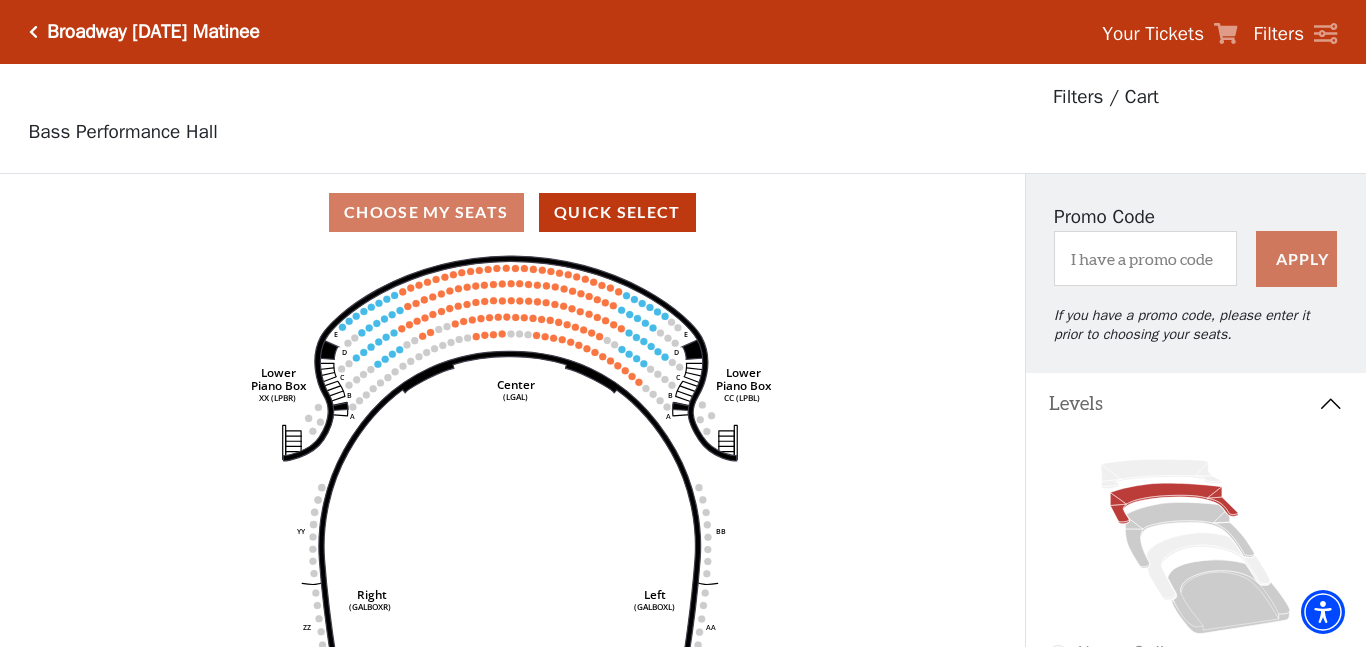 scroll, scrollTop: 93, scrollLeft: 0, axis: vertical 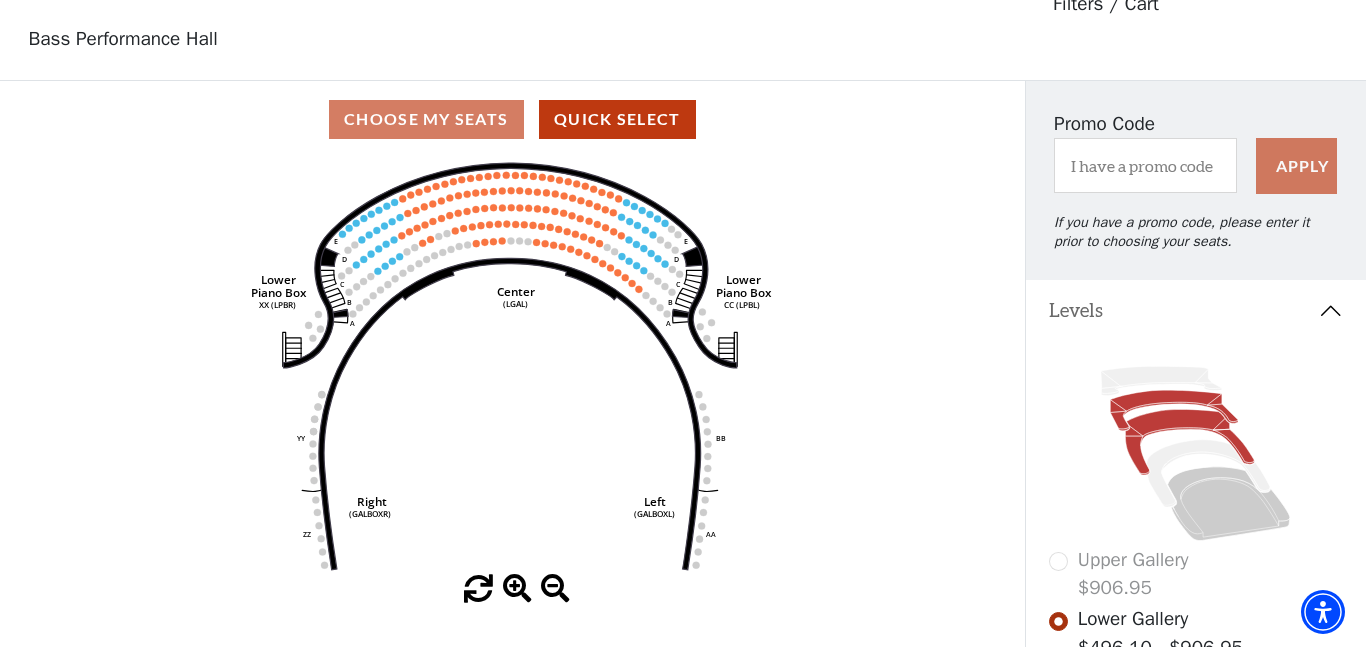 click 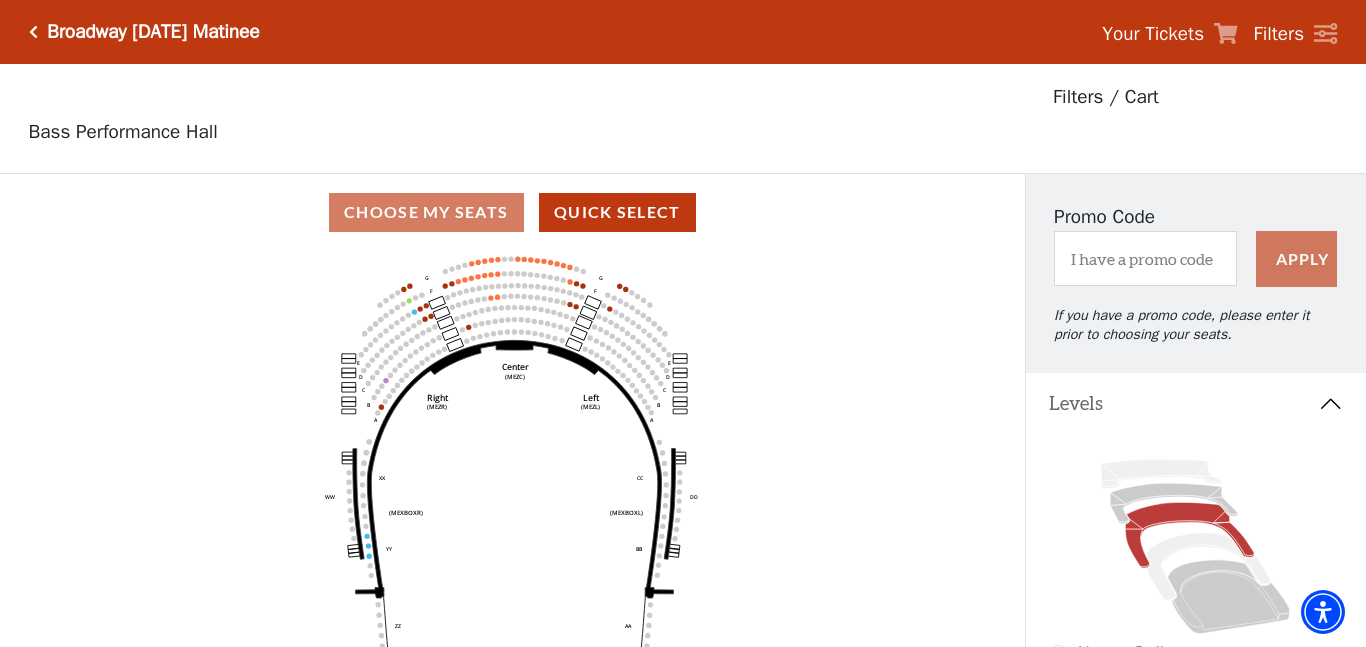 scroll, scrollTop: 93, scrollLeft: 0, axis: vertical 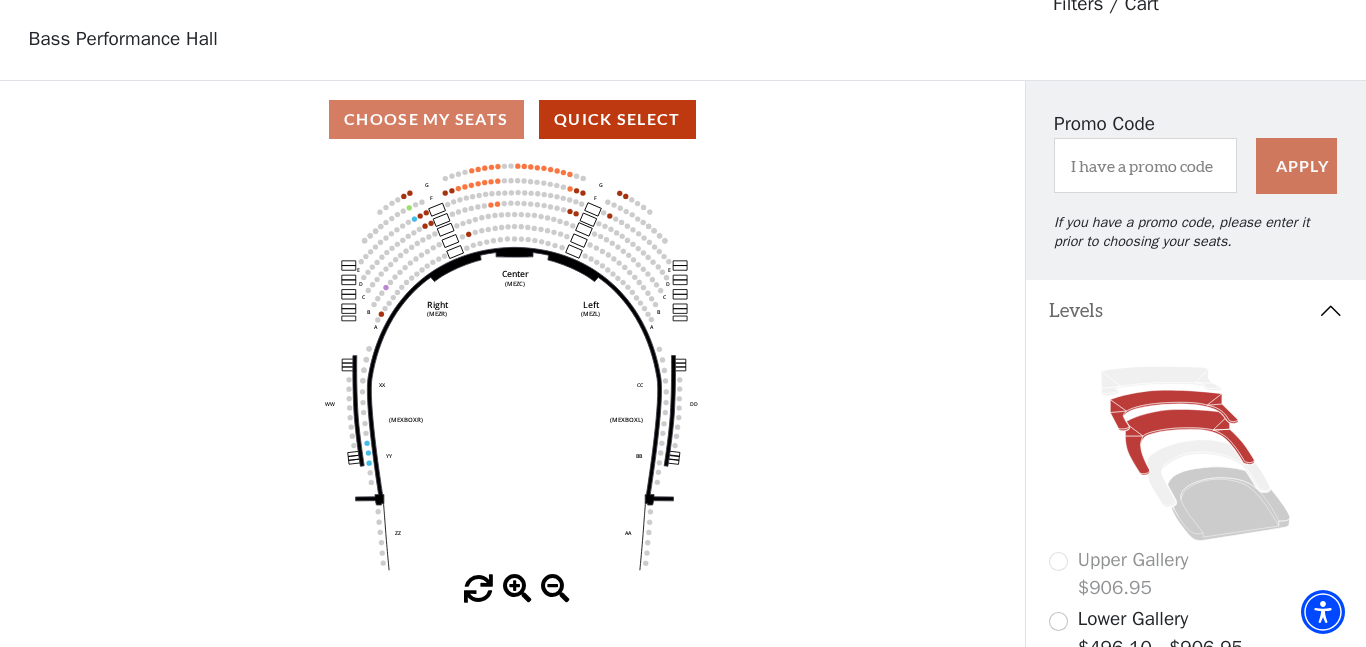 click 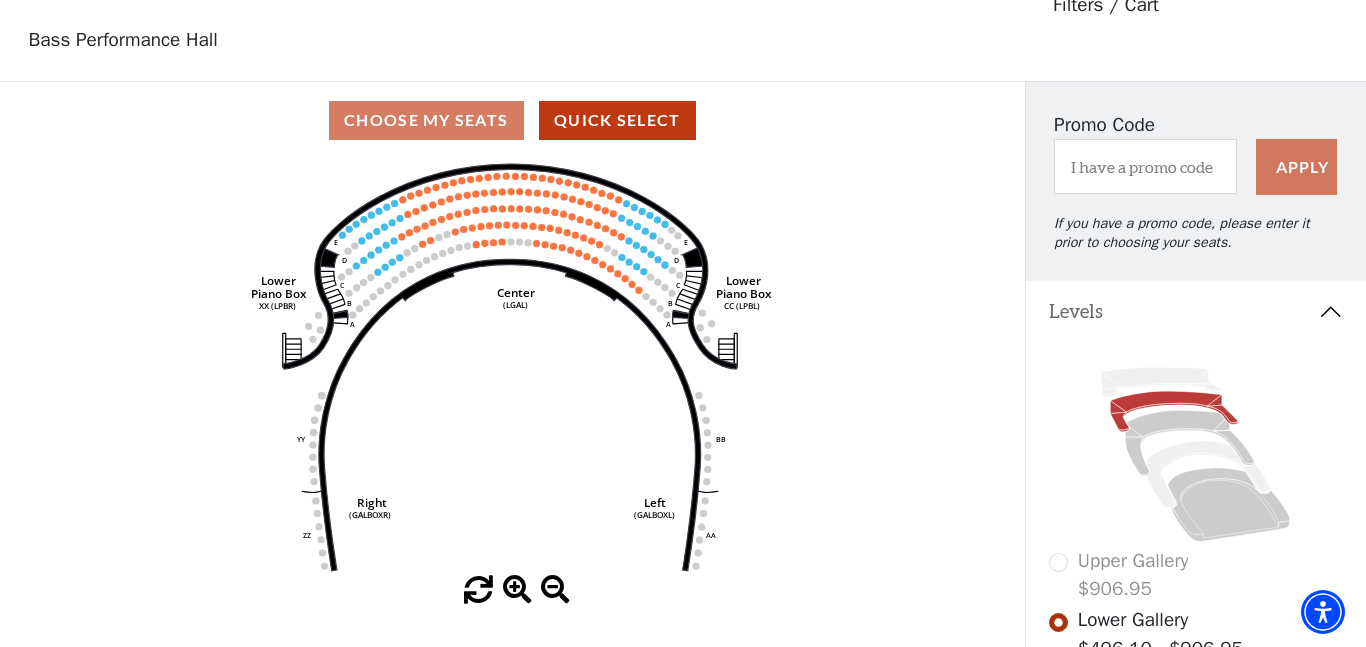 scroll, scrollTop: 93, scrollLeft: 0, axis: vertical 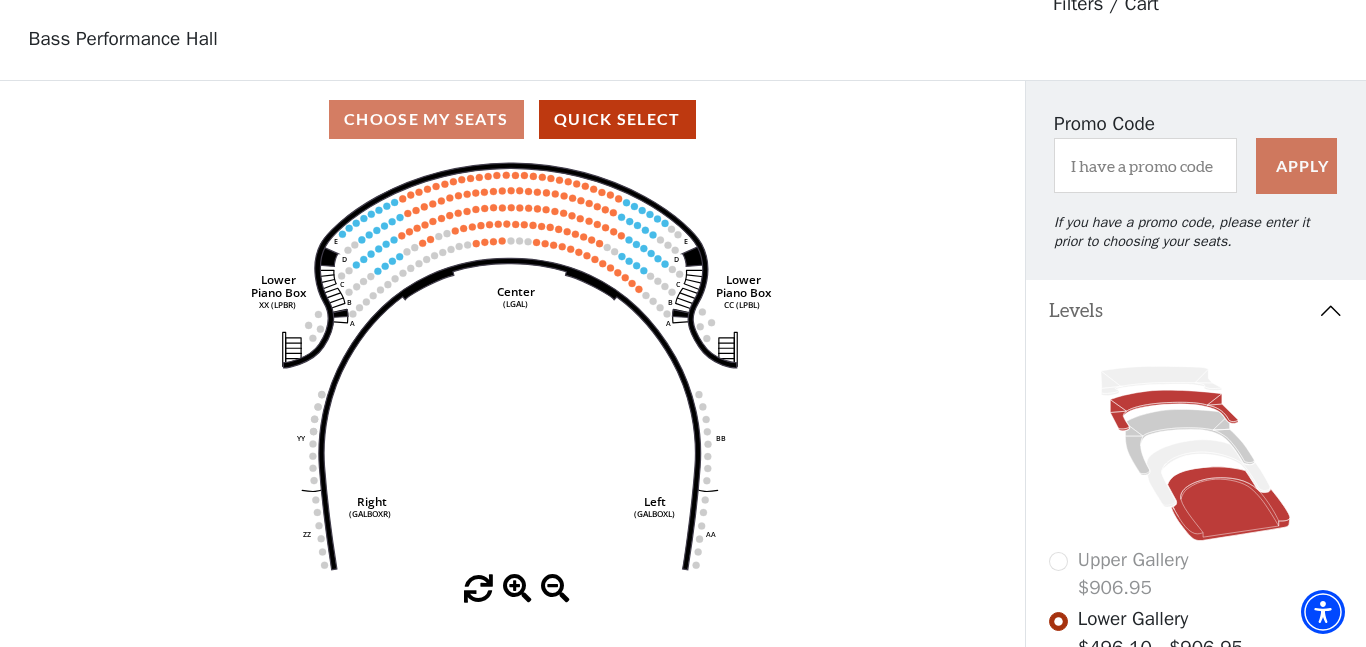 click 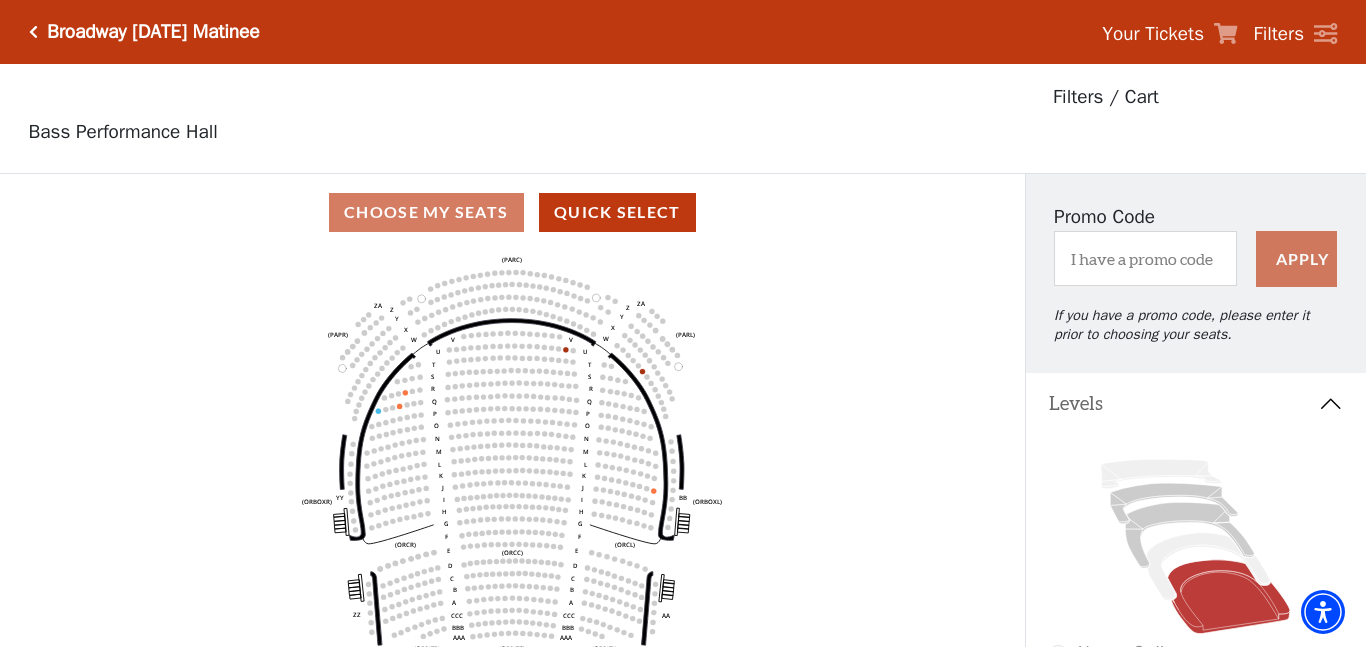 scroll, scrollTop: 93, scrollLeft: 0, axis: vertical 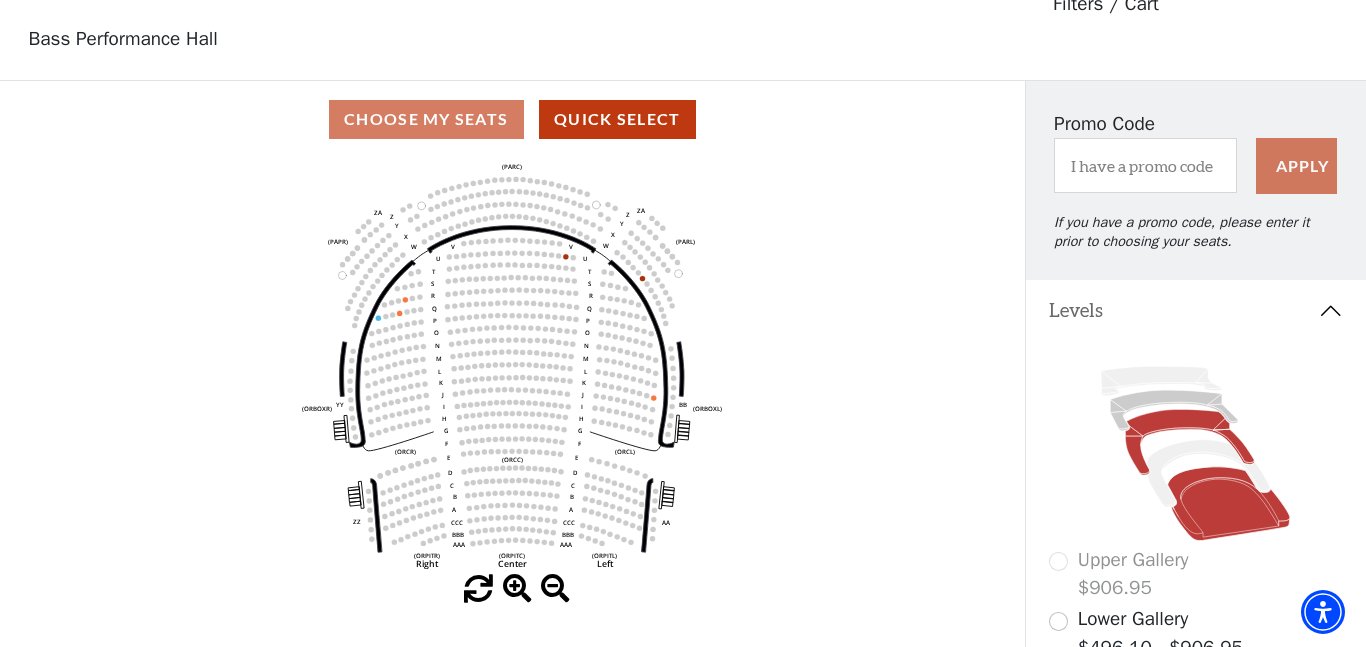 click 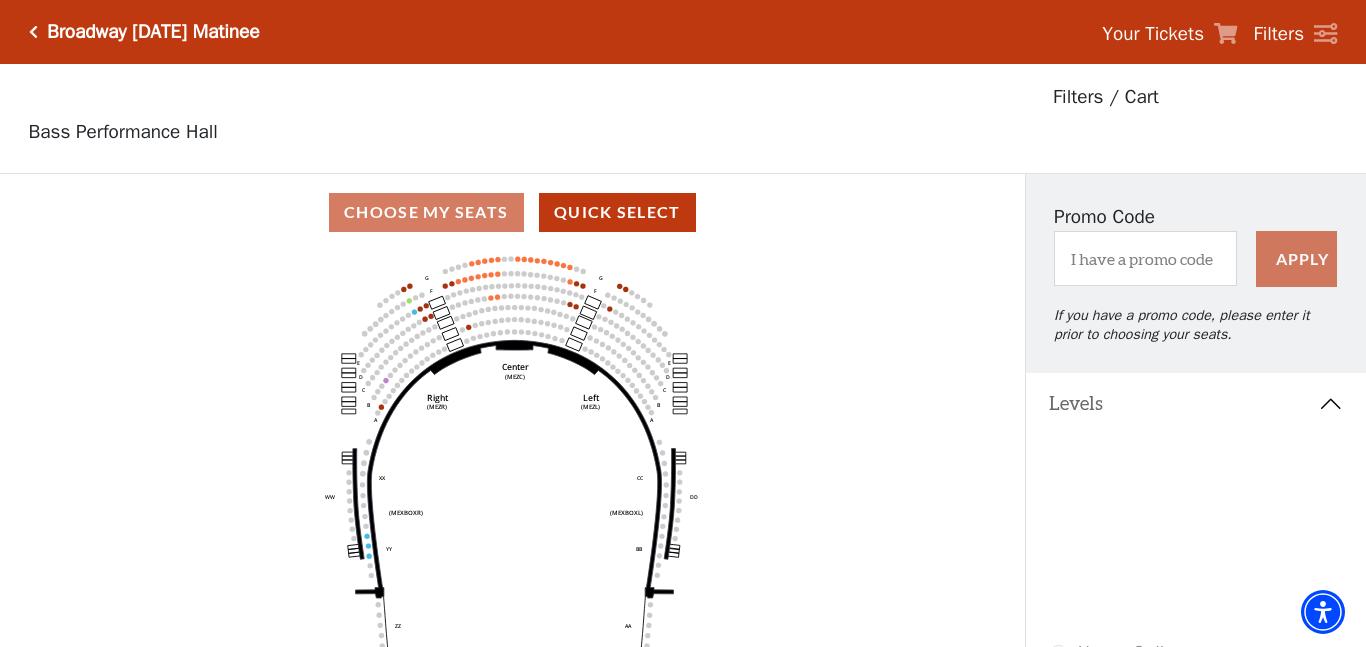 scroll, scrollTop: 93, scrollLeft: 0, axis: vertical 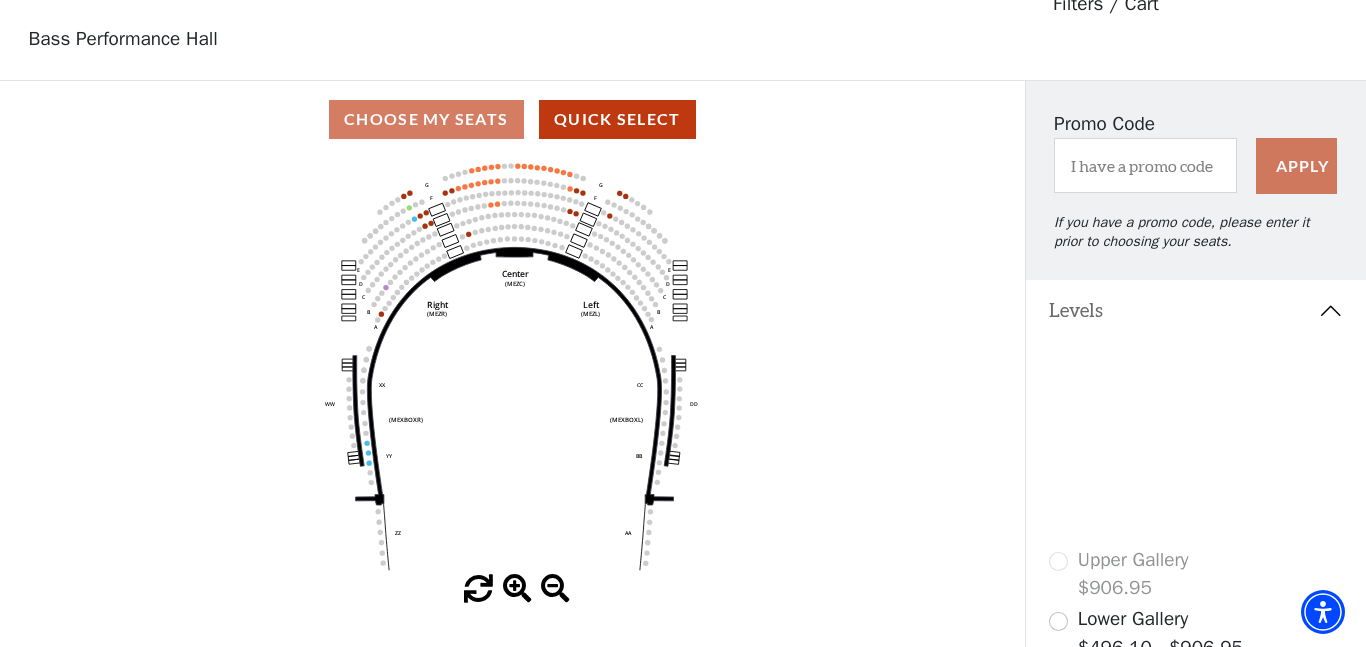 click 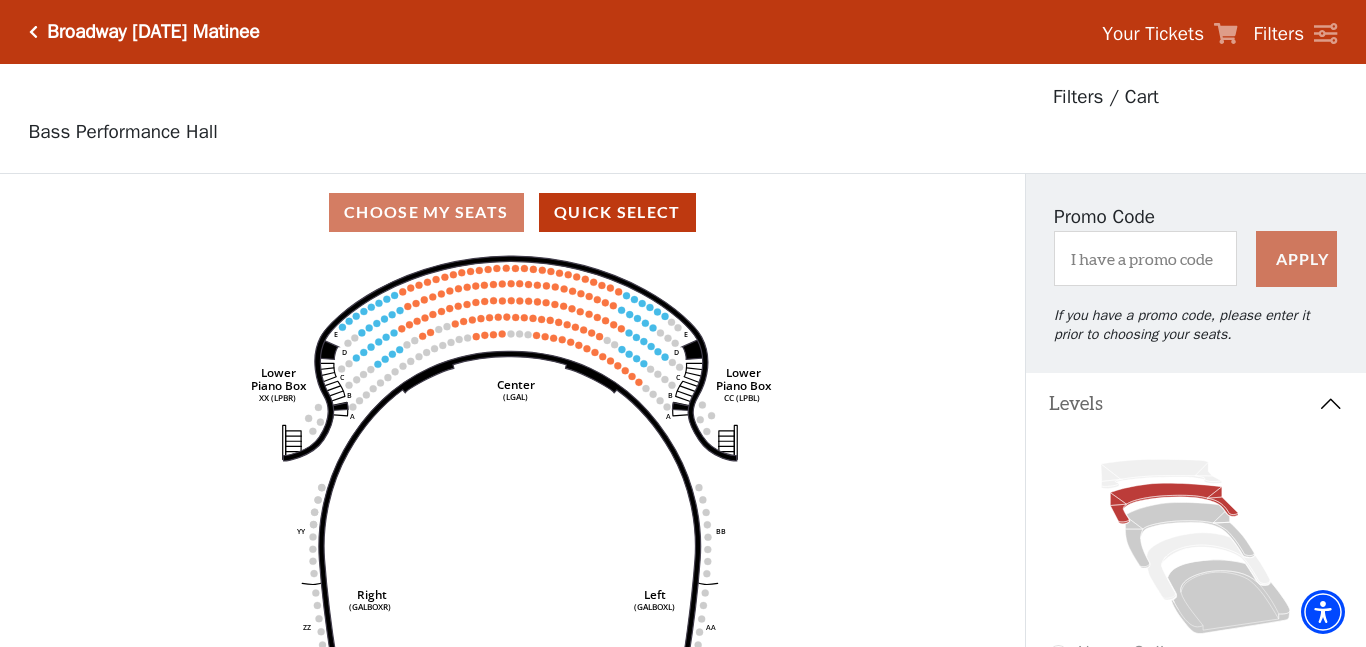 scroll, scrollTop: 93, scrollLeft: 0, axis: vertical 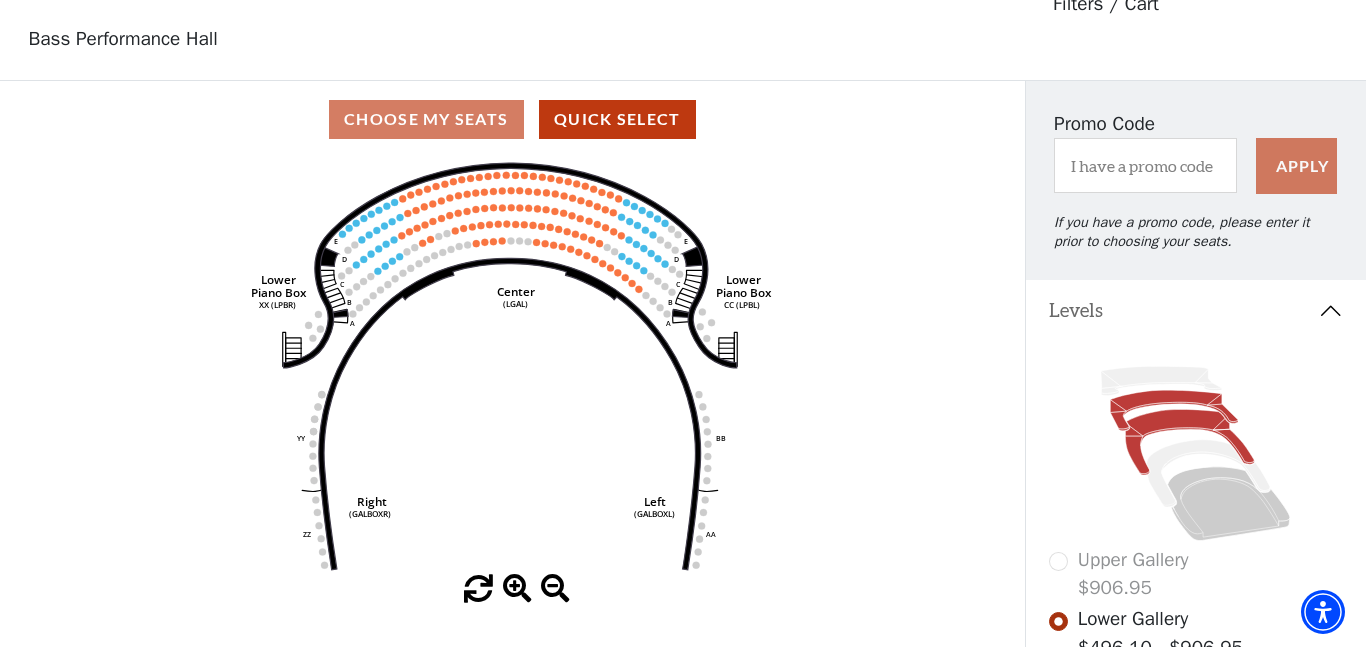 click 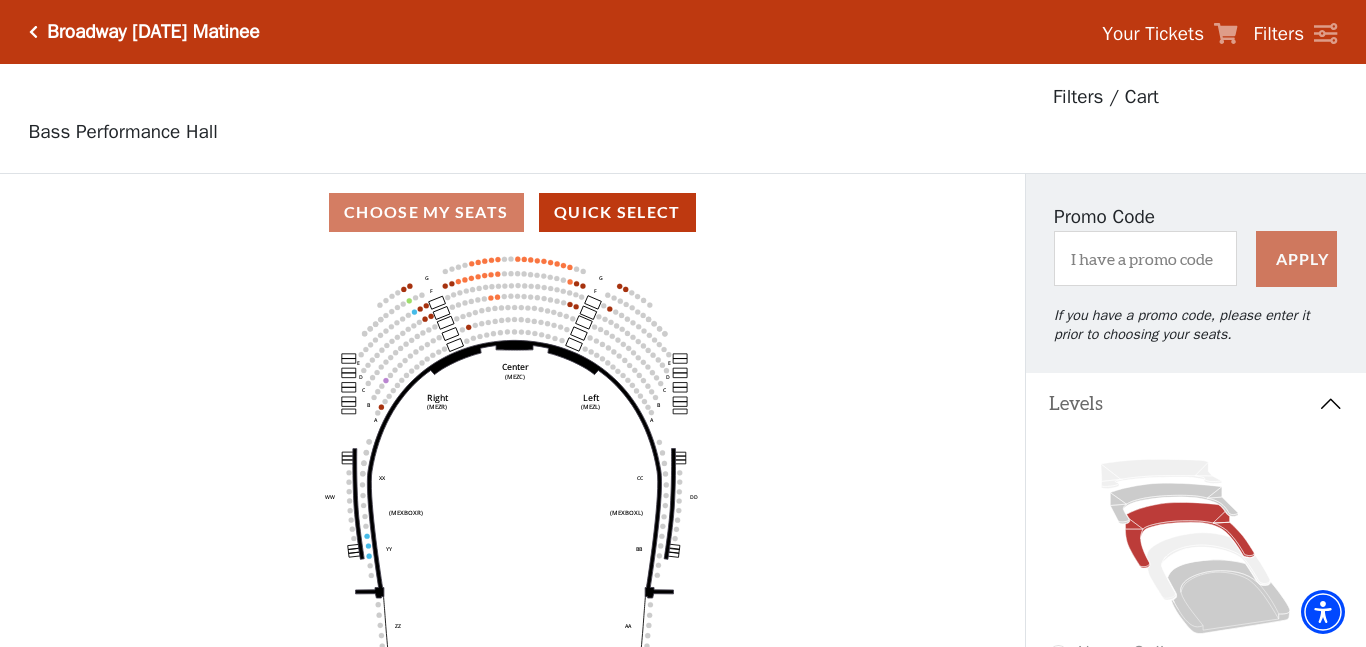 scroll, scrollTop: 93, scrollLeft: 0, axis: vertical 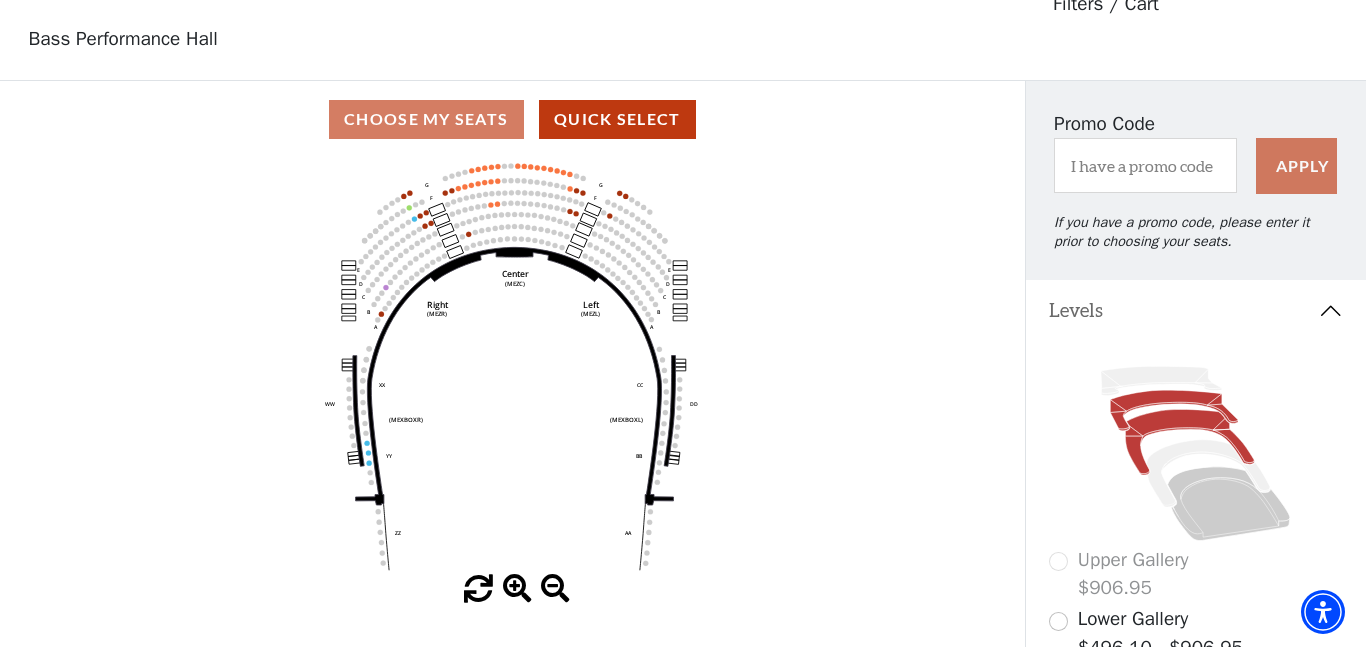 click 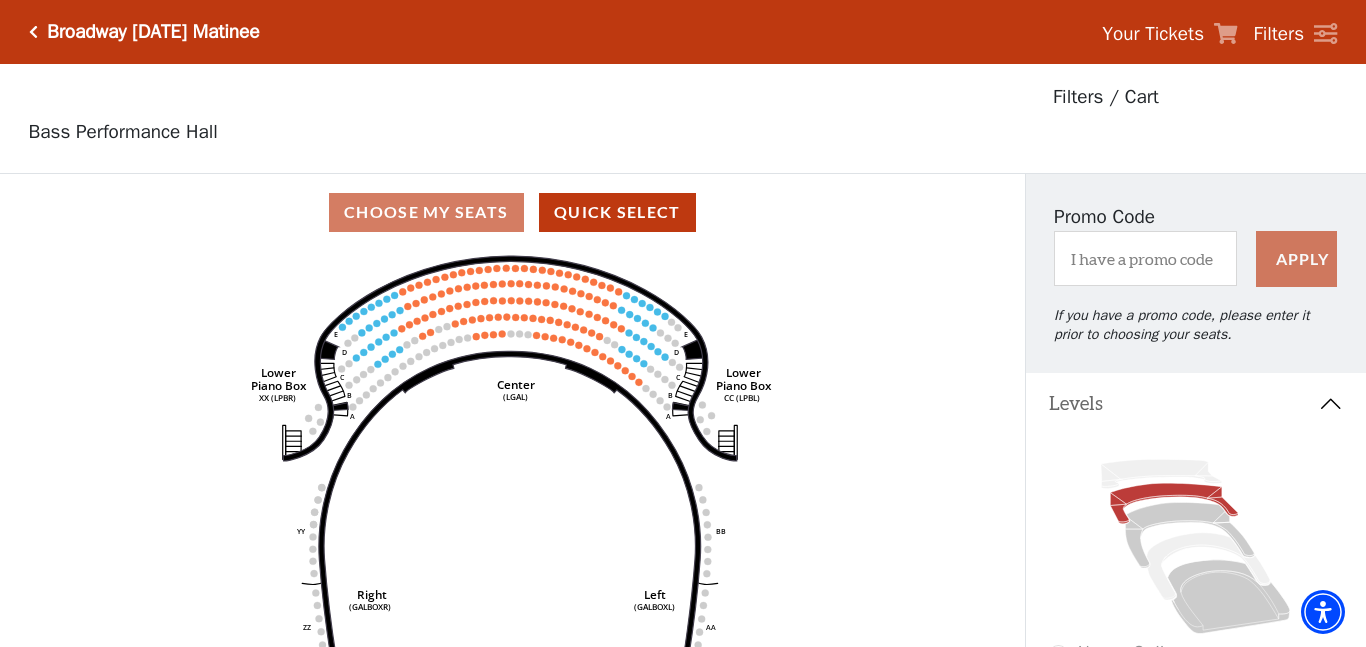 scroll, scrollTop: 93, scrollLeft: 0, axis: vertical 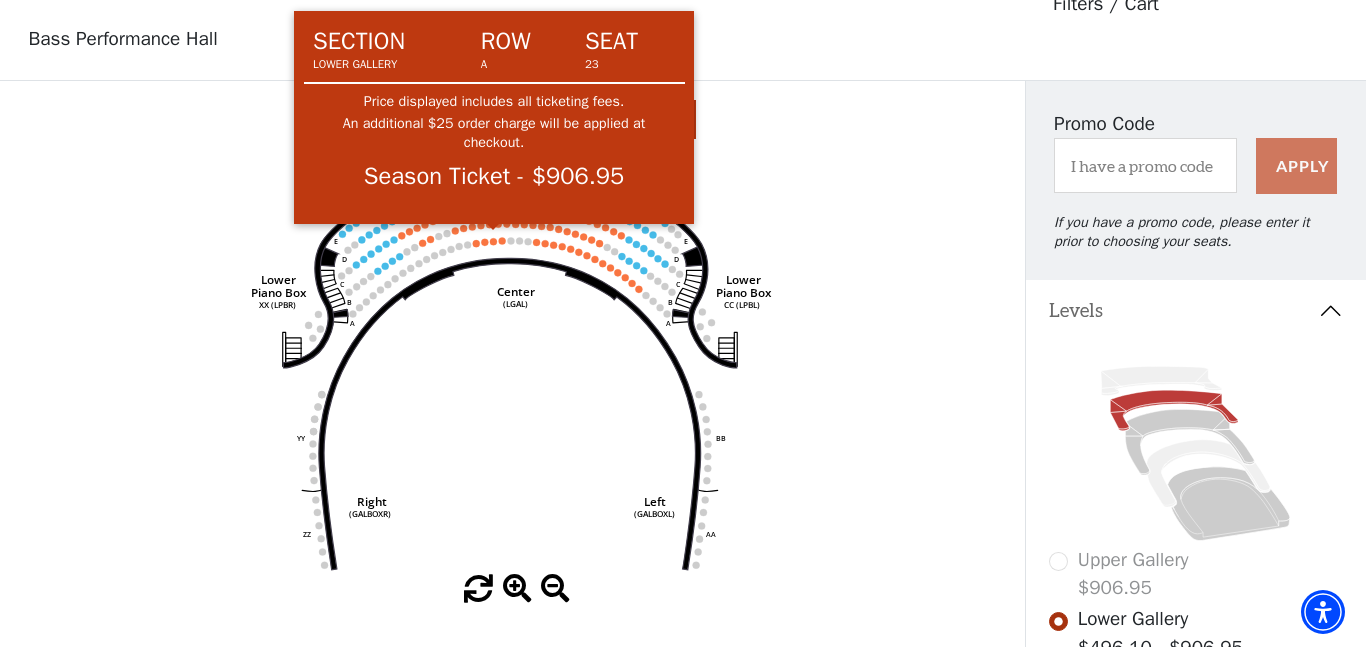 click 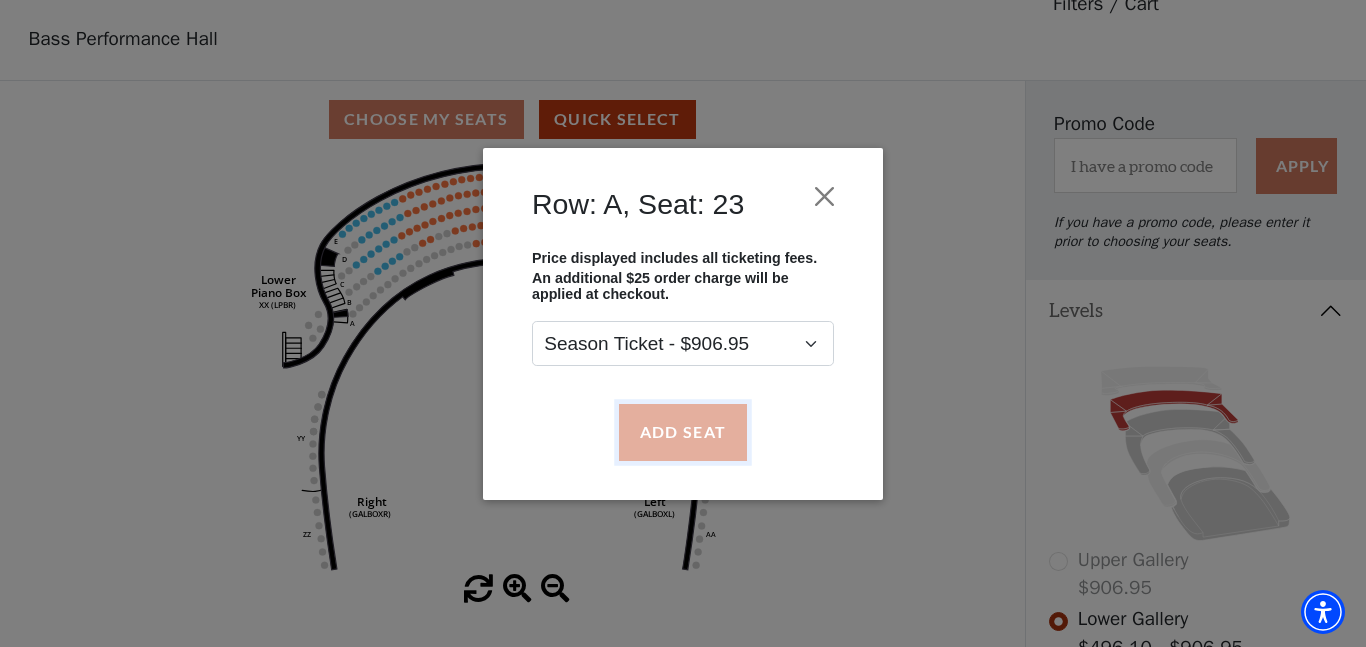 click on "Add Seat" at bounding box center (683, 432) 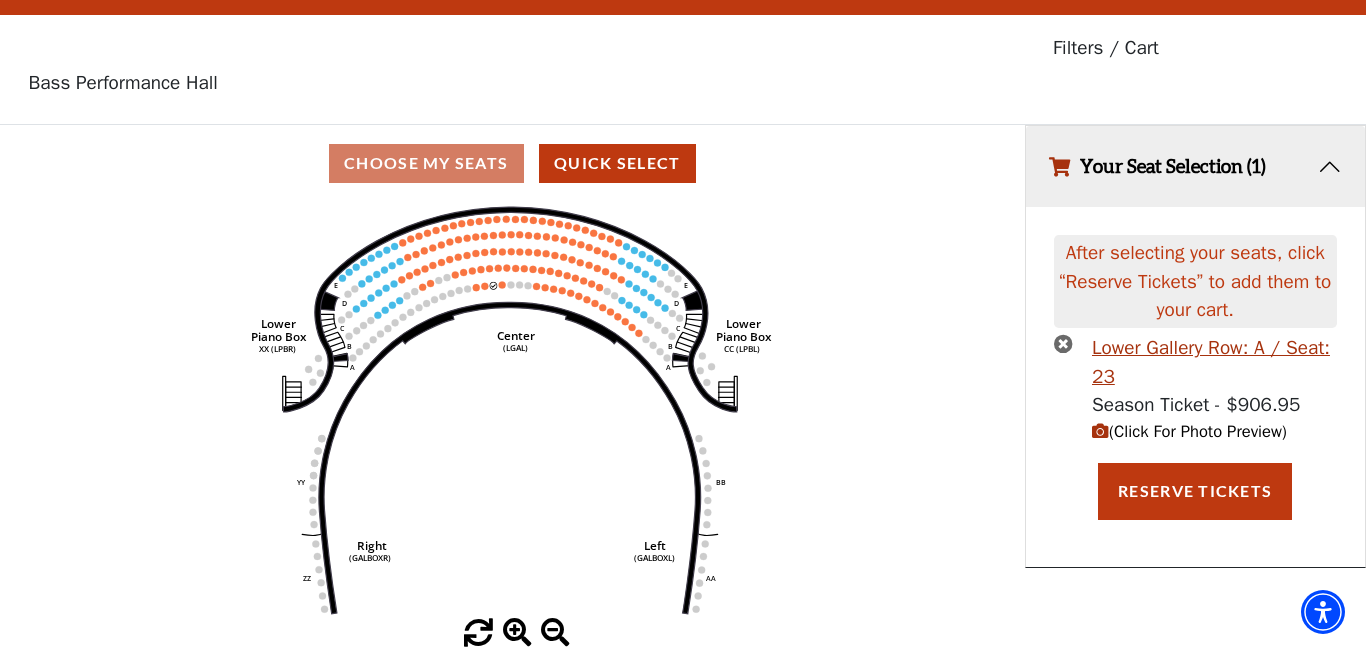 scroll, scrollTop: 0, scrollLeft: 0, axis: both 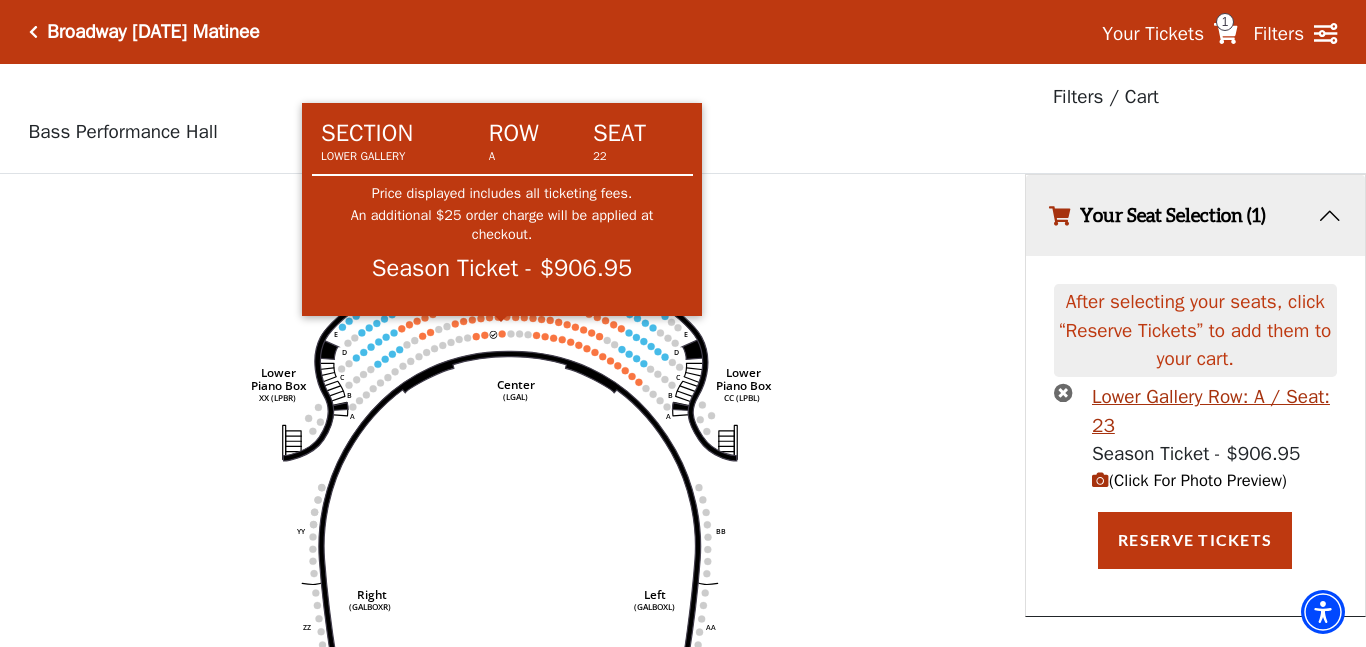 click 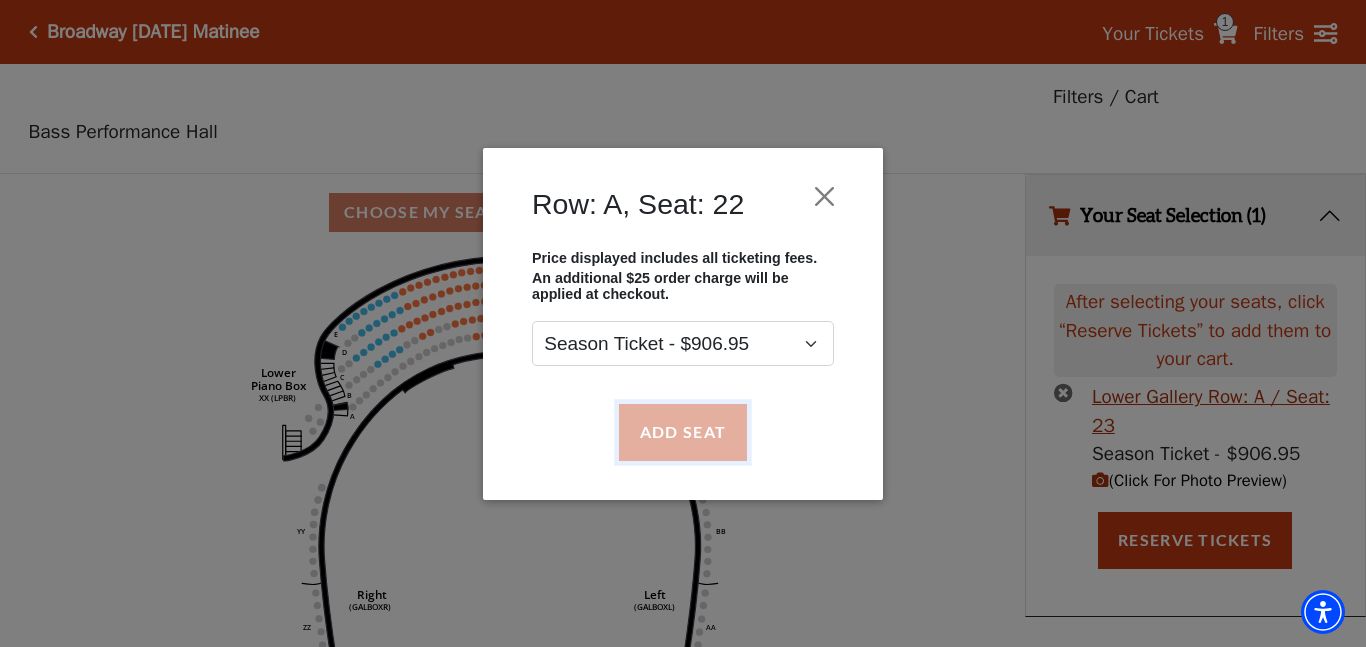 click on "Add Seat" at bounding box center [683, 432] 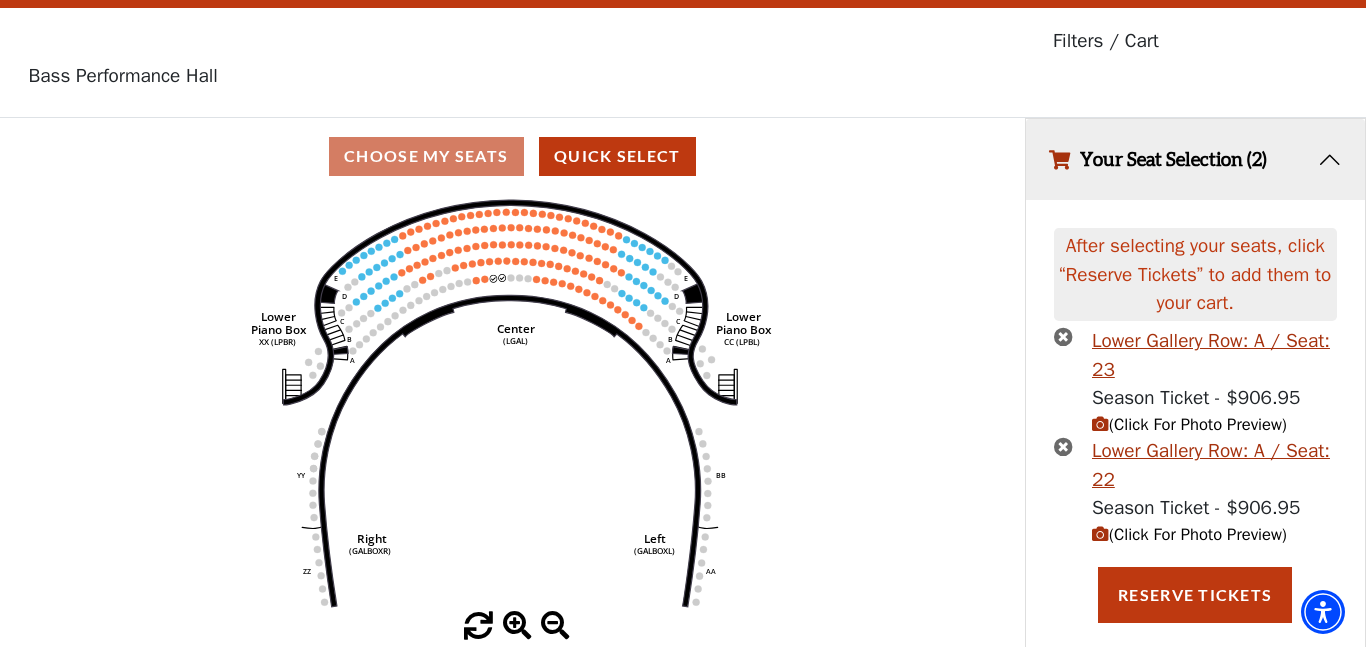 scroll, scrollTop: 75, scrollLeft: 0, axis: vertical 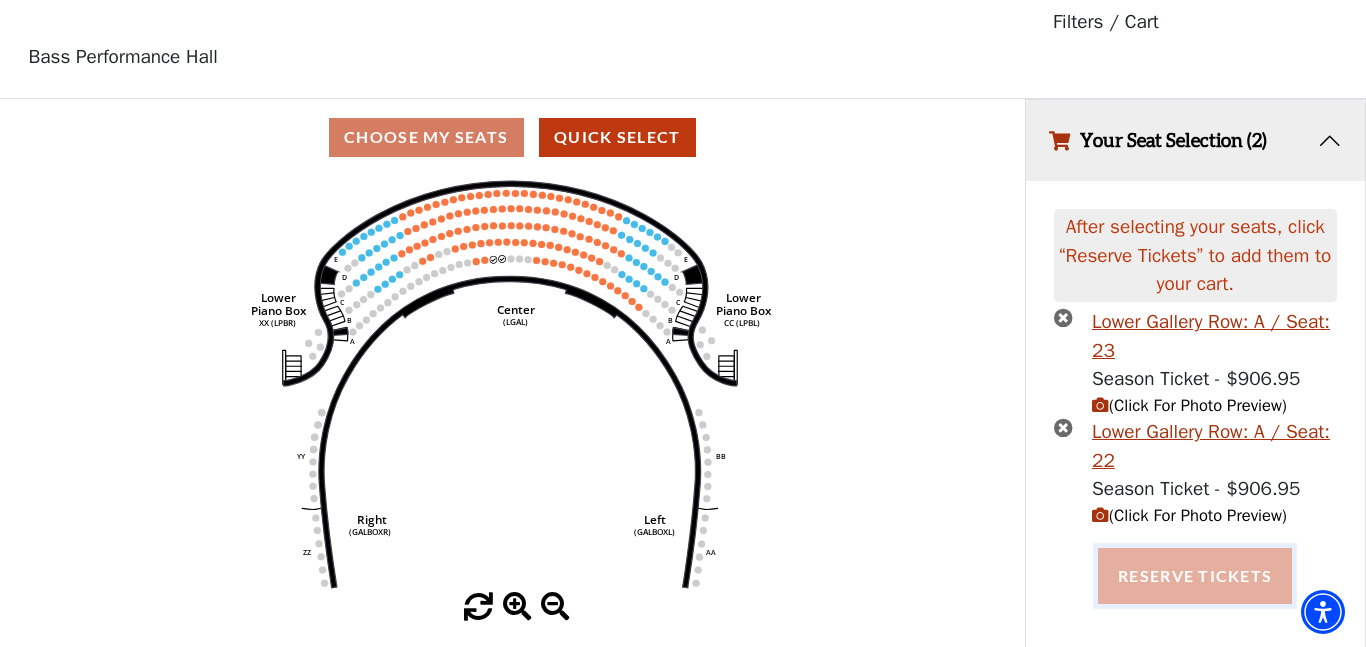 click on "Reserve Tickets" at bounding box center [1195, 576] 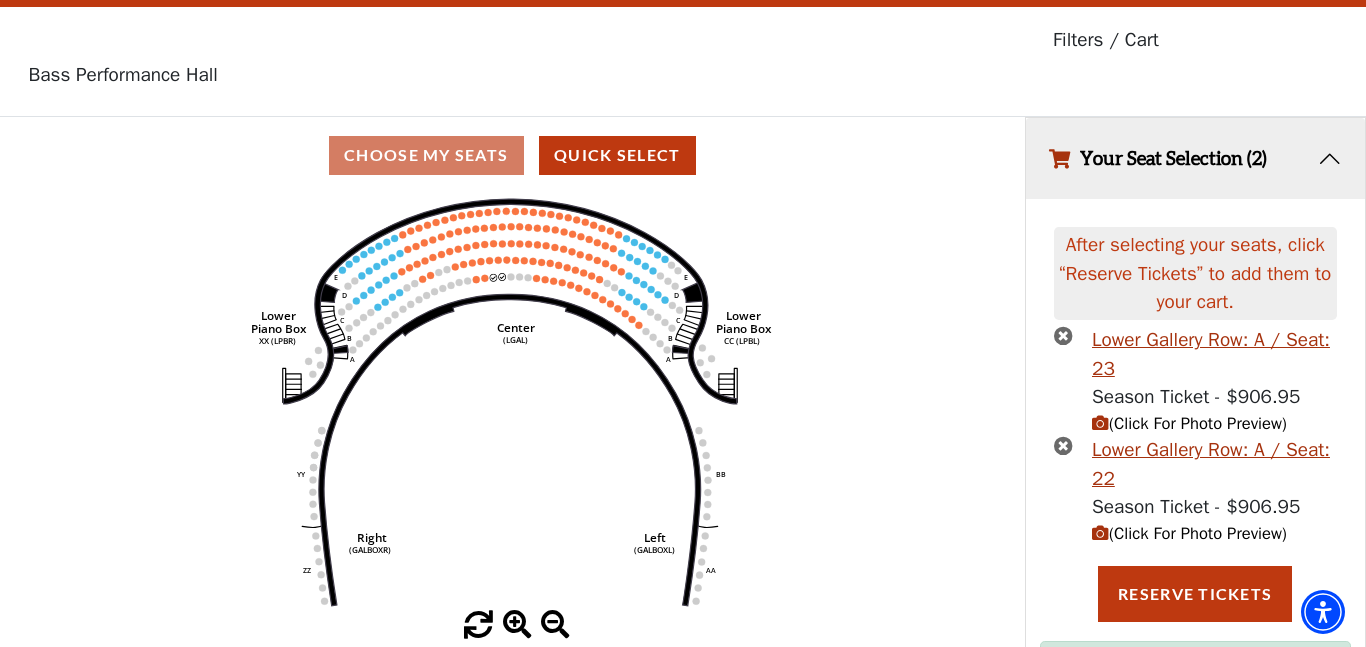 scroll, scrollTop: 0, scrollLeft: 0, axis: both 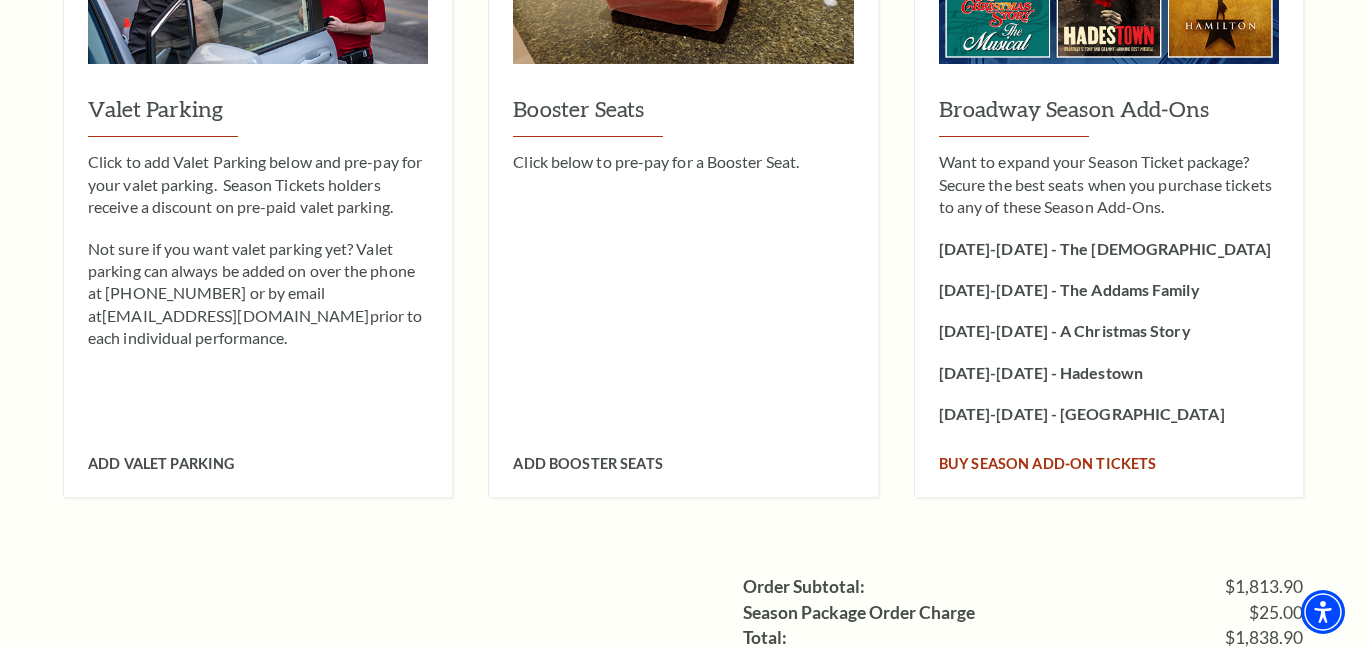 click on "Buy Season Add-On tickets" at bounding box center [1048, 463] 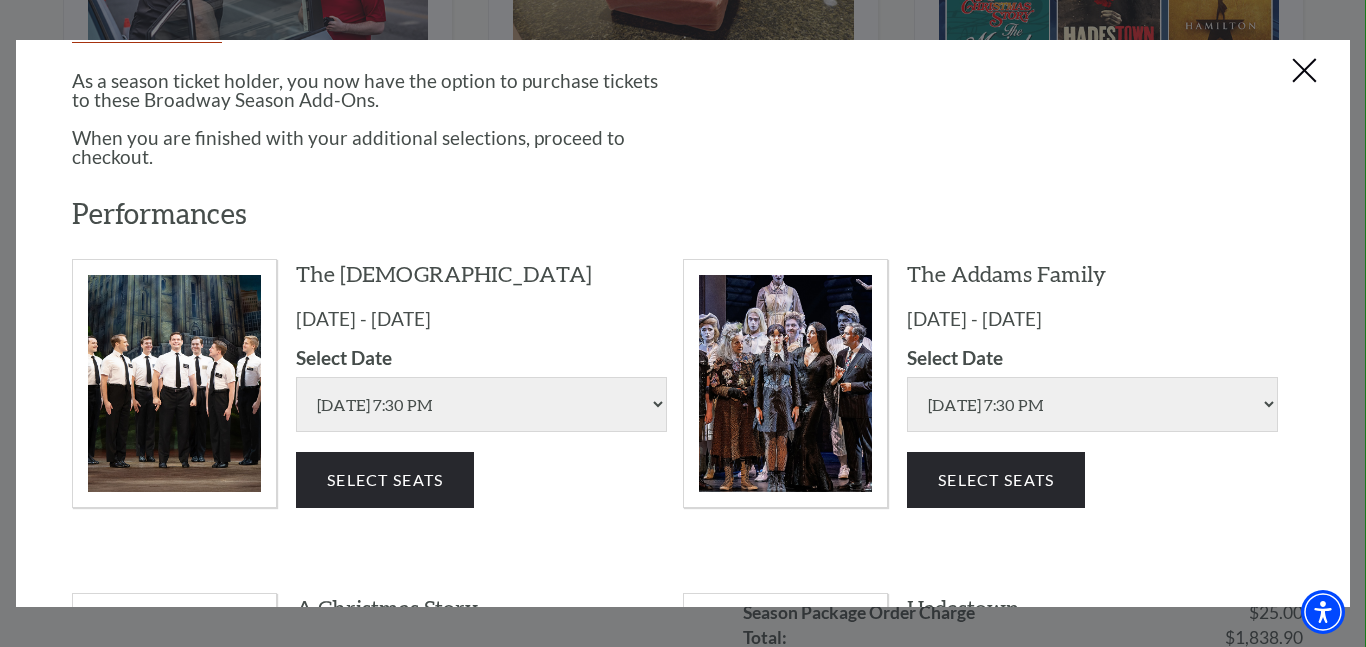scroll, scrollTop: 157, scrollLeft: 0, axis: vertical 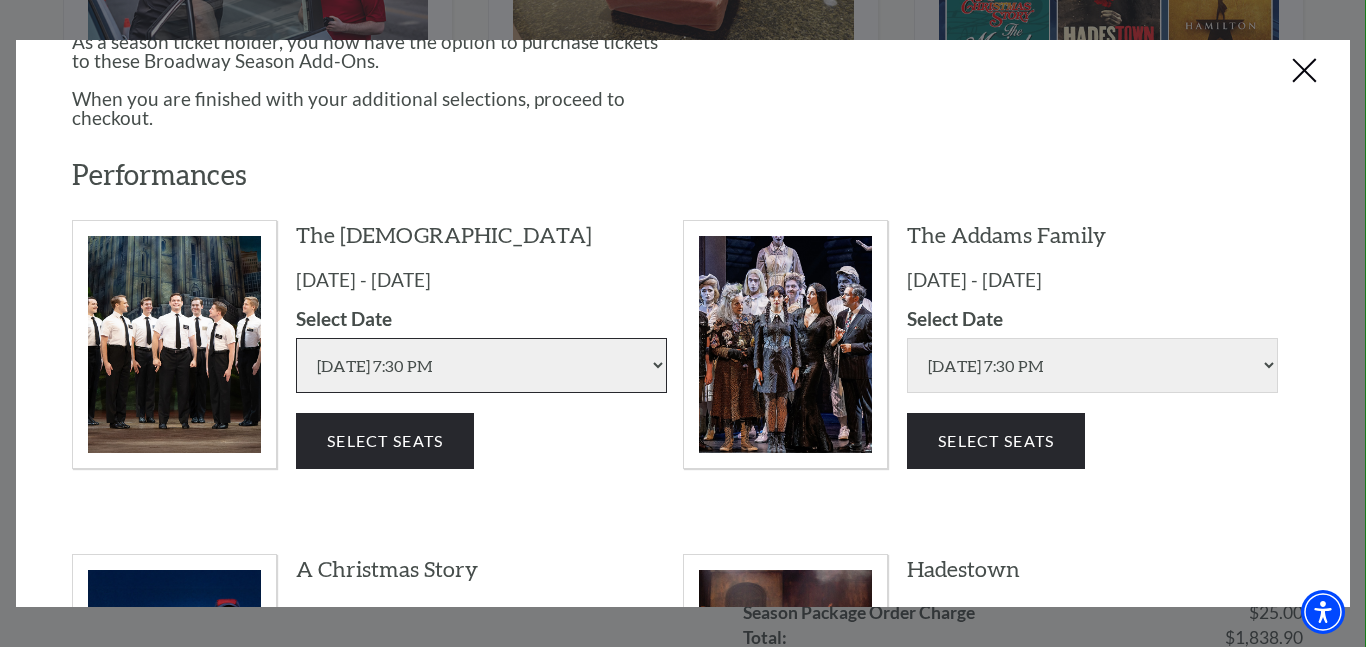 click on "Friday Aug 08 2025 | 7:30 PM
Saturday Aug 09 2025 | 1:30 PM
Saturday Aug 09 2025 | 7:30 PM
Sunday Aug 10 2025 | 1:30 PM
Sunday Aug 10 2025 | 6:30 PM" at bounding box center [481, 365] 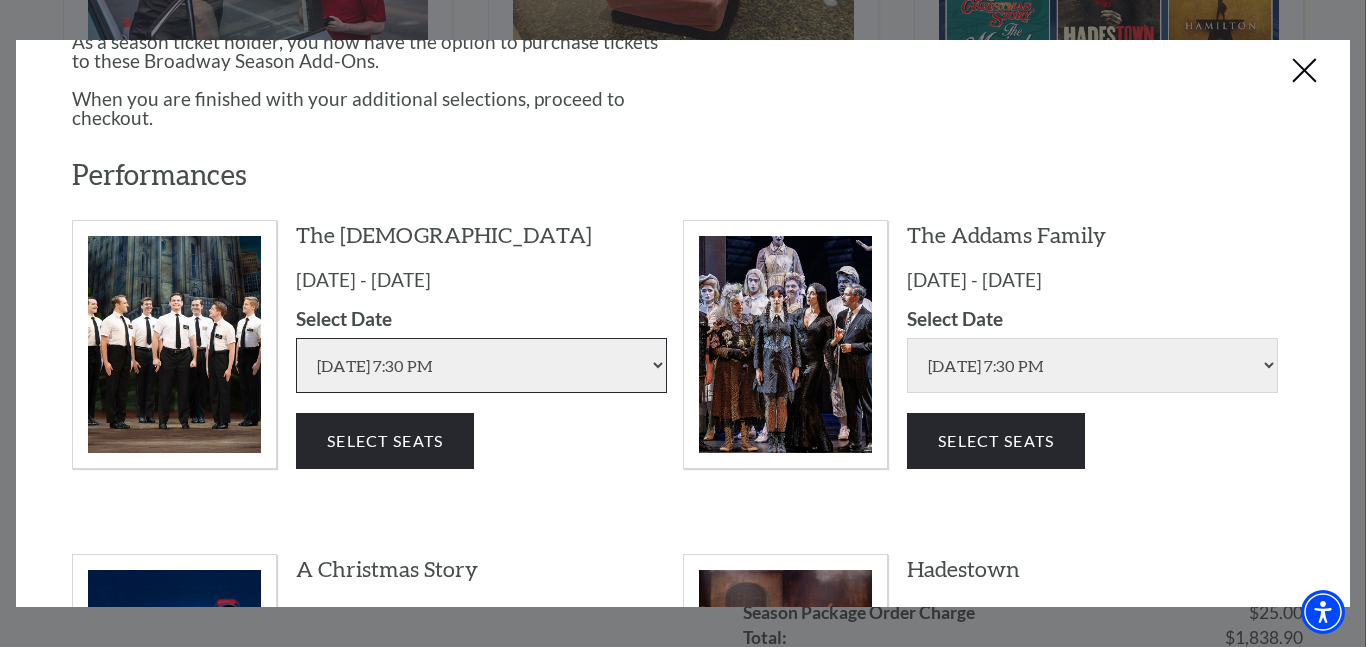 click on "Friday Aug 08 2025 | 7:30 PM
Saturday Aug 09 2025 | 1:30 PM
Saturday Aug 09 2025 | 7:30 PM
Sunday Aug 10 2025 | 1:30 PM
Sunday Aug 10 2025 | 6:30 PM" at bounding box center (481, 365) 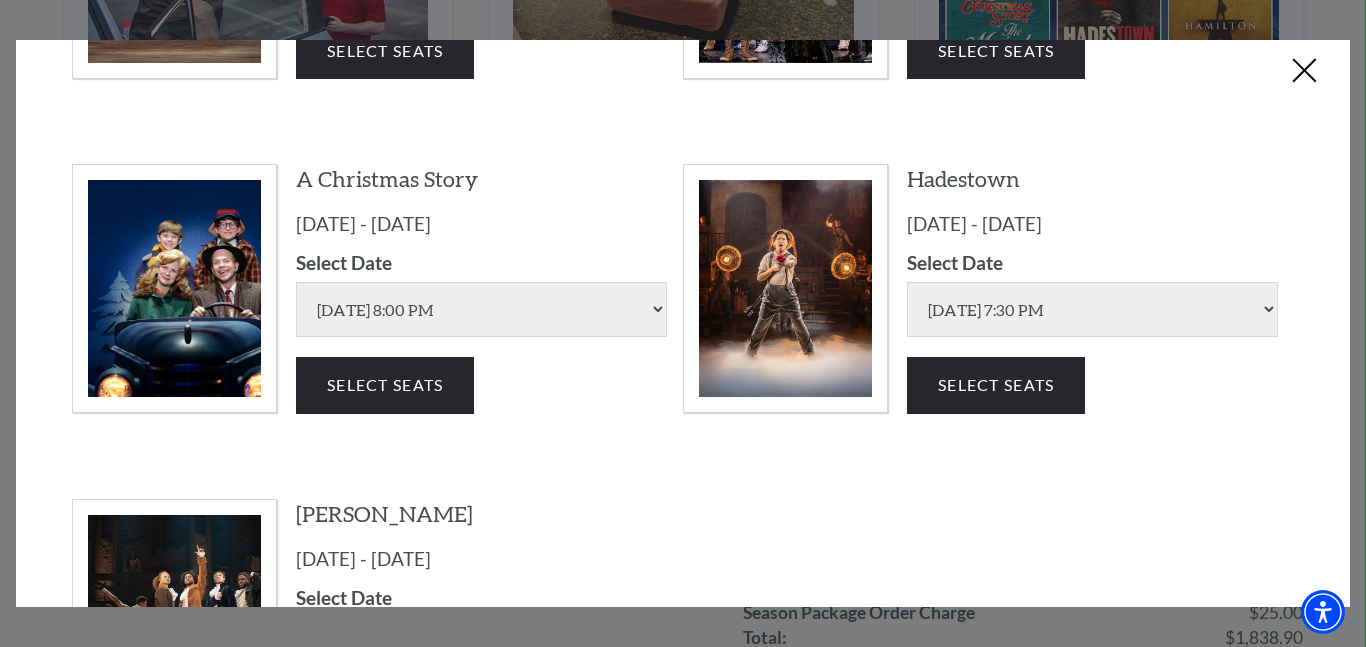scroll, scrollTop: 549, scrollLeft: 0, axis: vertical 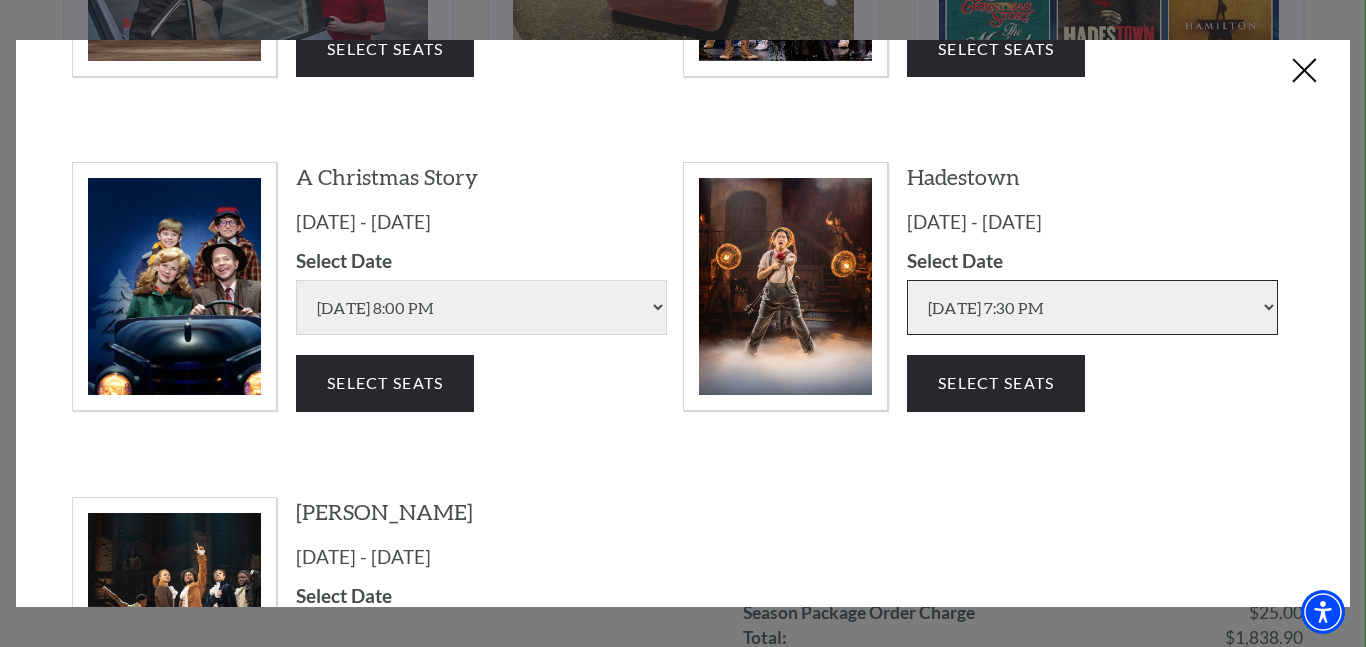 click on "Friday Jun 05 2026 | 7:30 PM
Saturday Jun 06 2026 | 1:30 PM
Saturday Jun 06 2026 | 7:30 PM
Sunday Jun 07 2026 | 1:30 PM
Sunday Jun 07 2026 | 6:30 PM" at bounding box center [1092, 307] 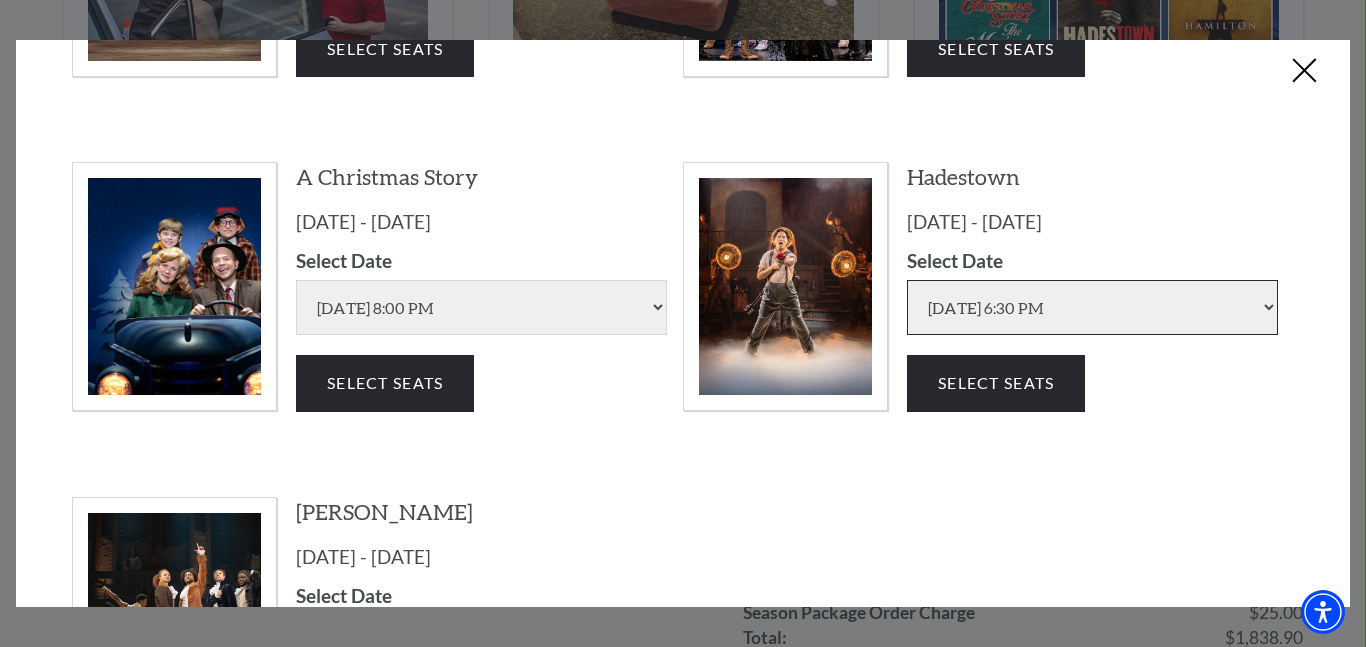 click on "Friday Jun 05 2026 | 7:30 PM
Saturday Jun 06 2026 | 1:30 PM
Saturday Jun 06 2026 | 7:30 PM
Sunday Jun 07 2026 | 1:30 PM
Sunday Jun 07 2026 | 6:30 PM" at bounding box center (1092, 307) 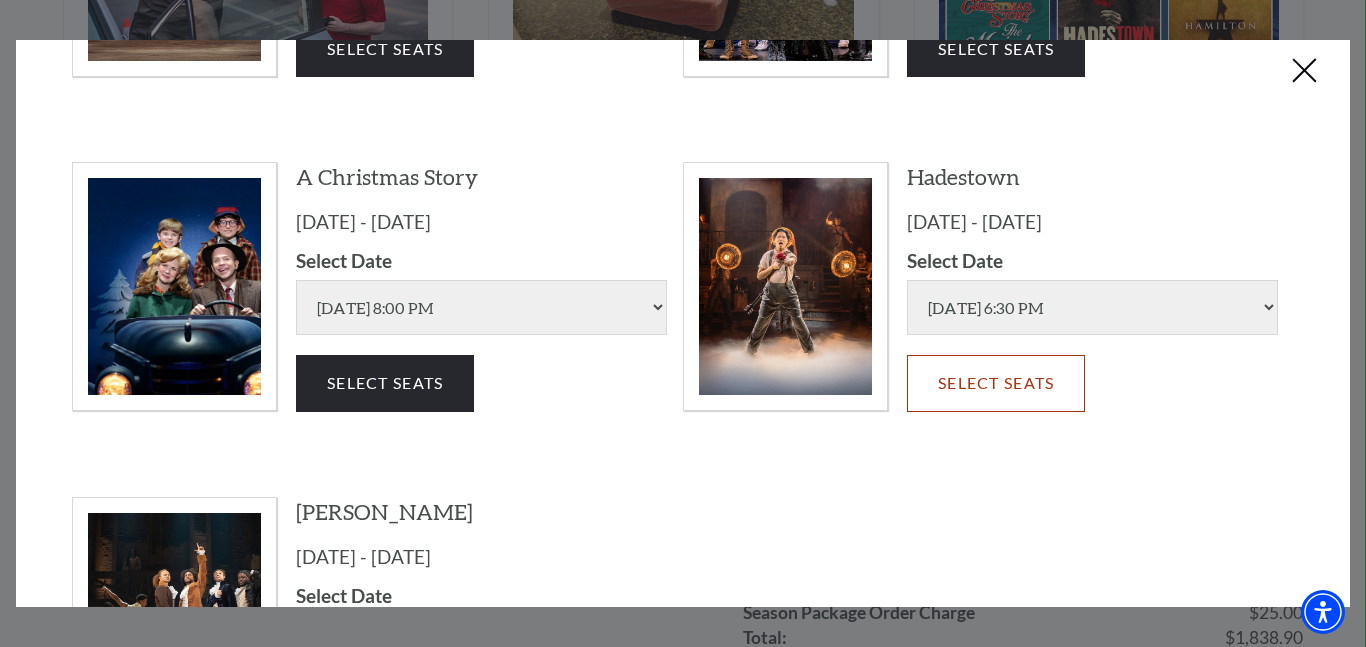 click on "Select Seats" at bounding box center [996, 383] 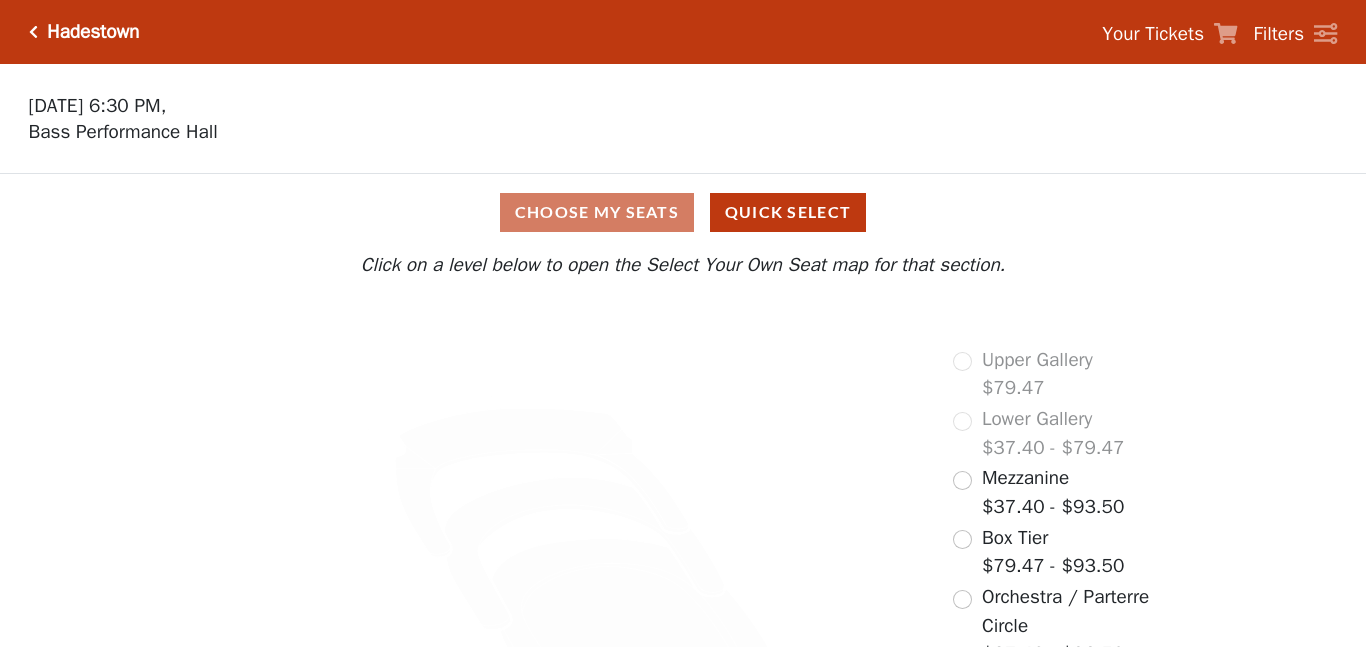 scroll, scrollTop: 0, scrollLeft: 0, axis: both 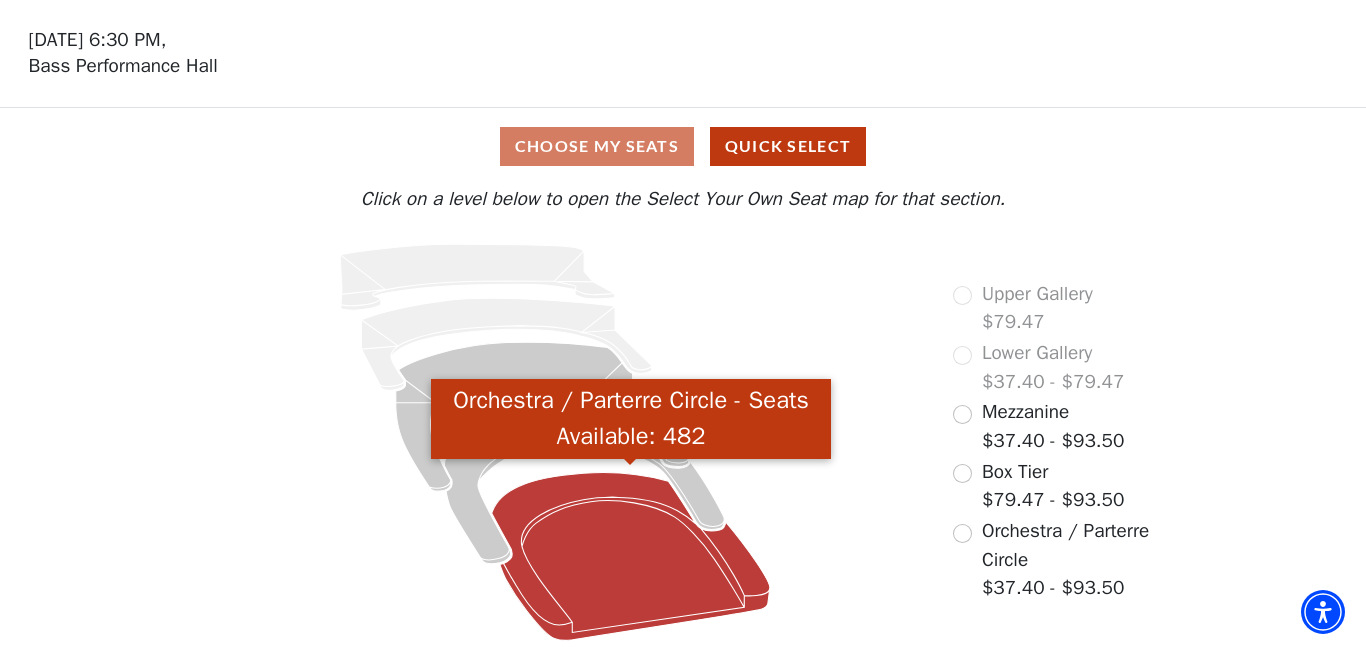 click 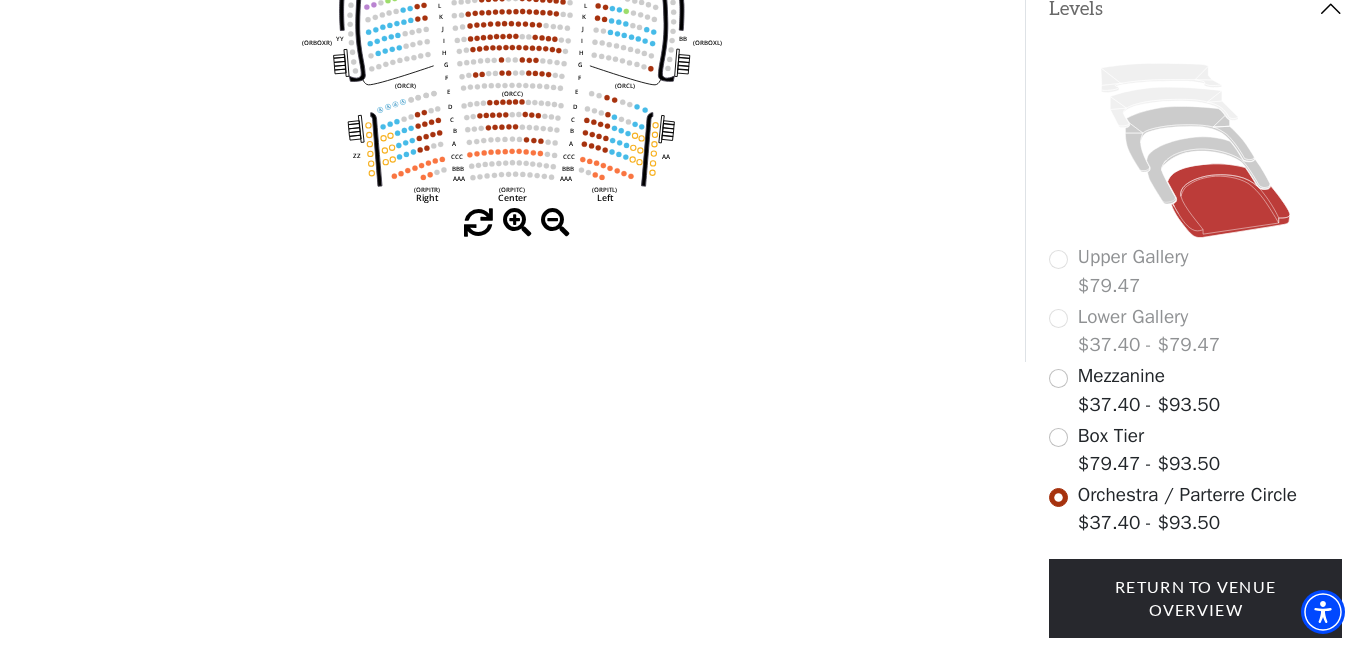 scroll, scrollTop: 460, scrollLeft: 0, axis: vertical 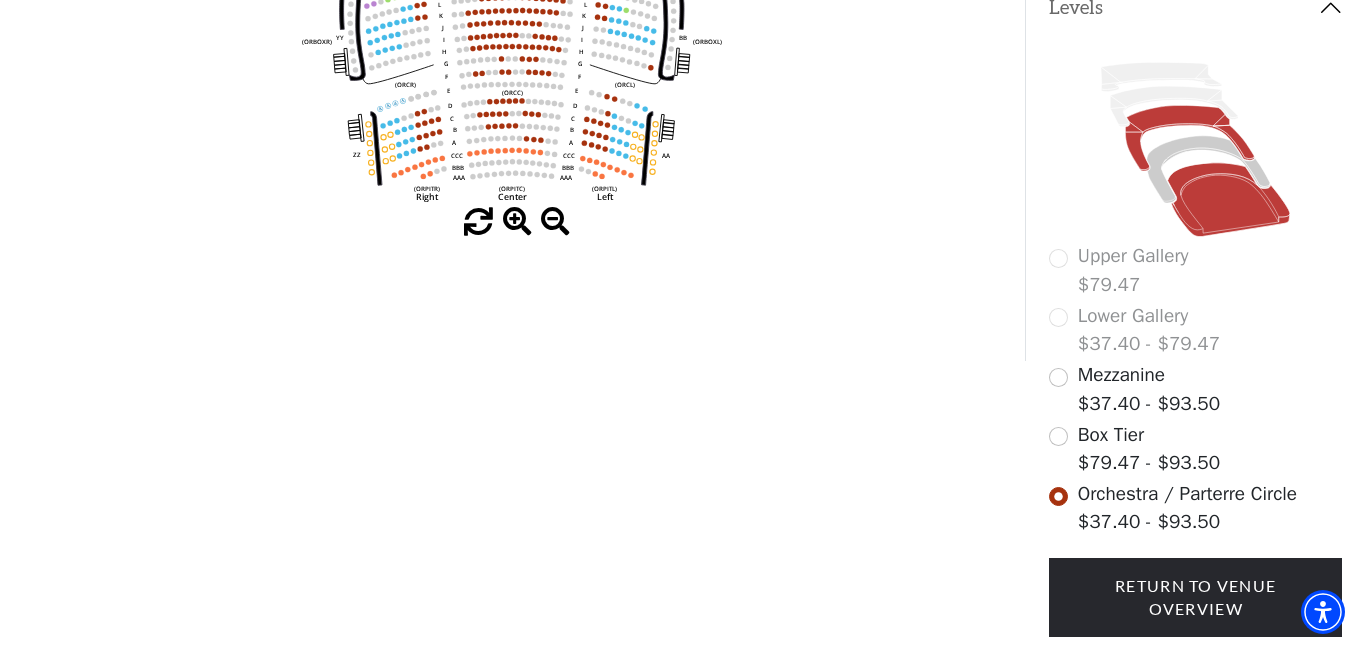 click 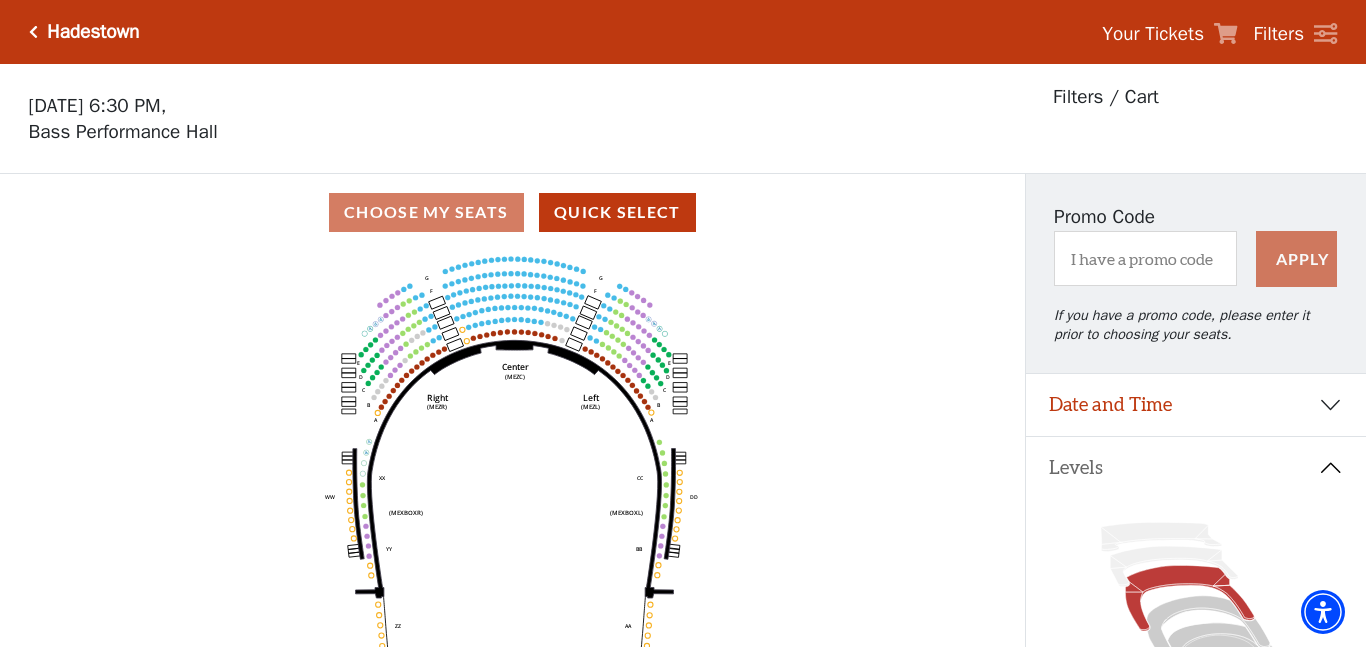 scroll, scrollTop: 93, scrollLeft: 0, axis: vertical 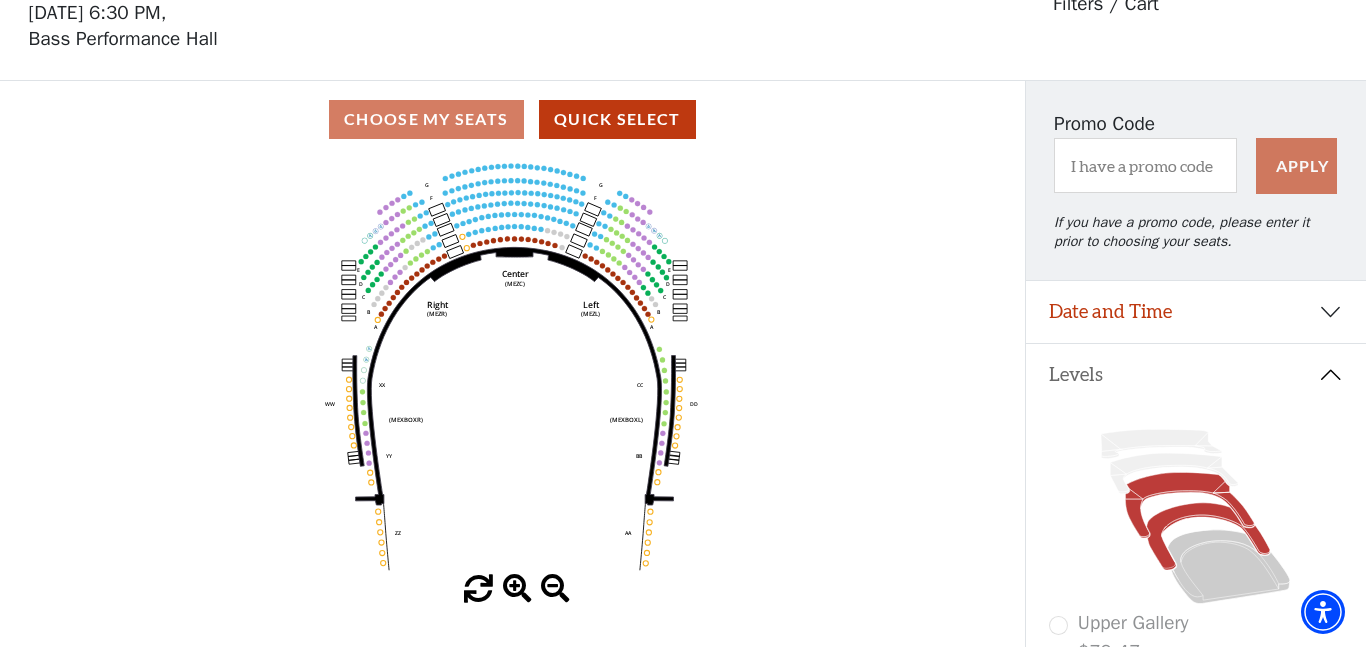 click 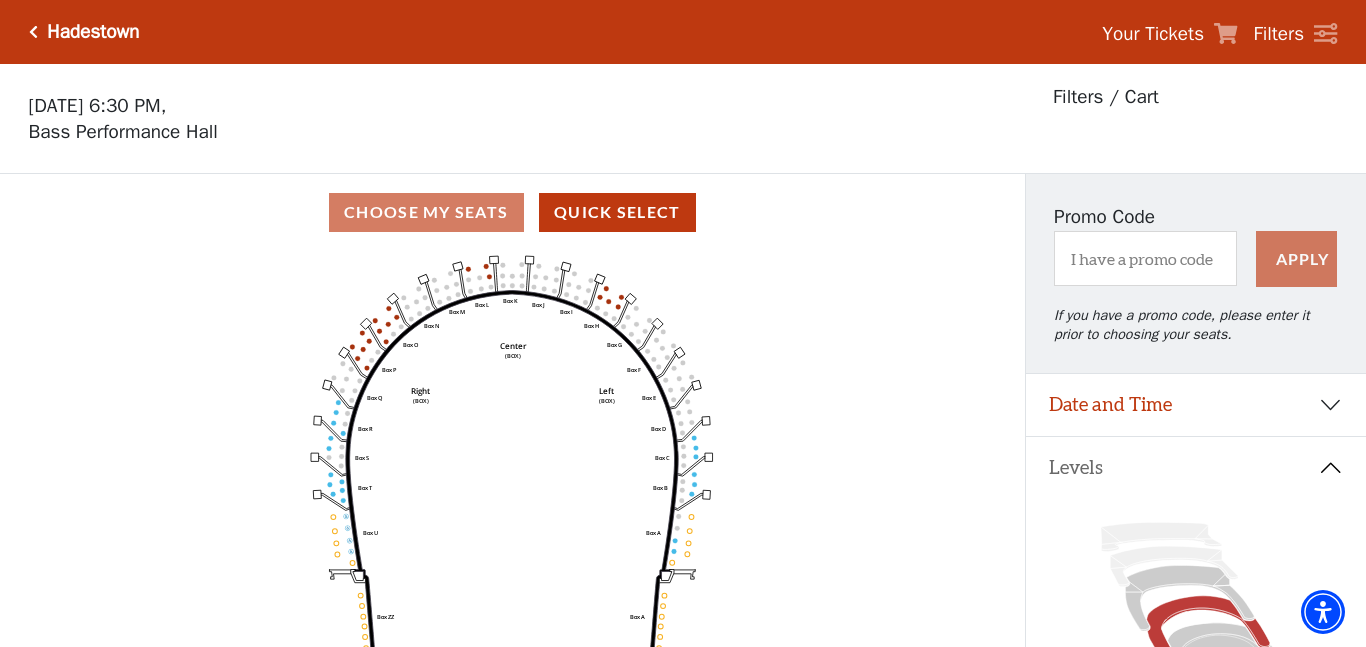 scroll, scrollTop: 93, scrollLeft: 0, axis: vertical 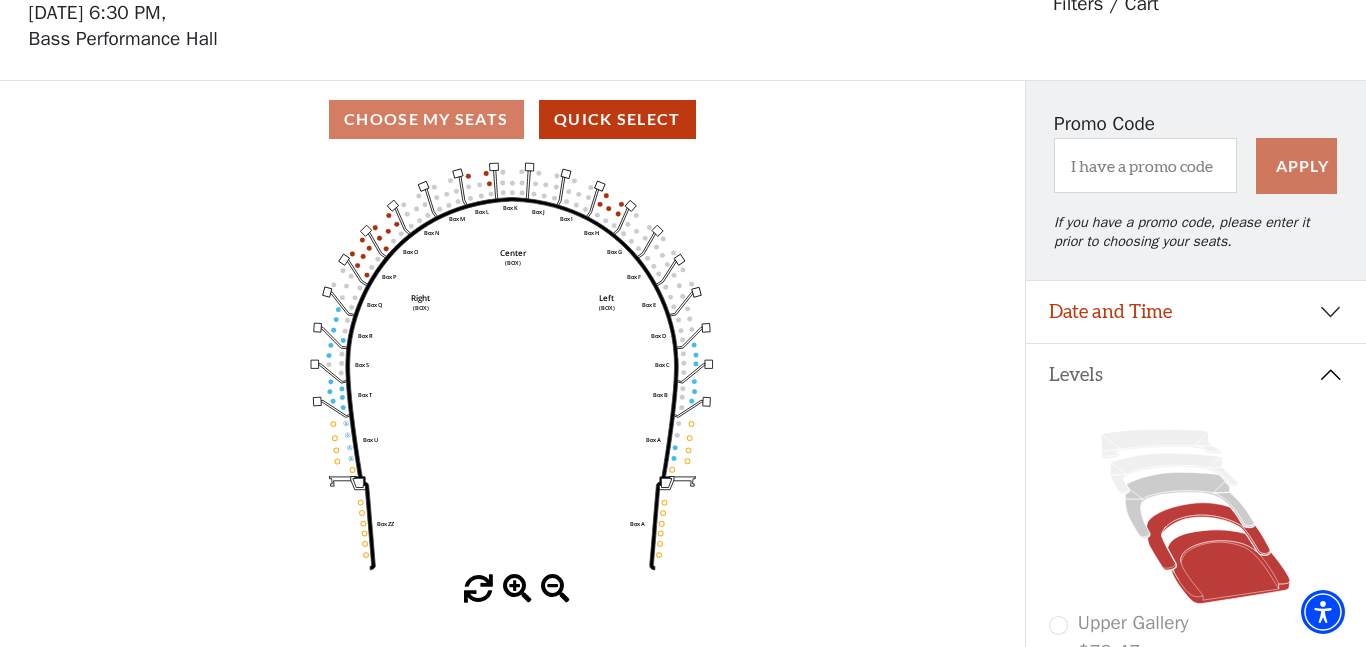 click 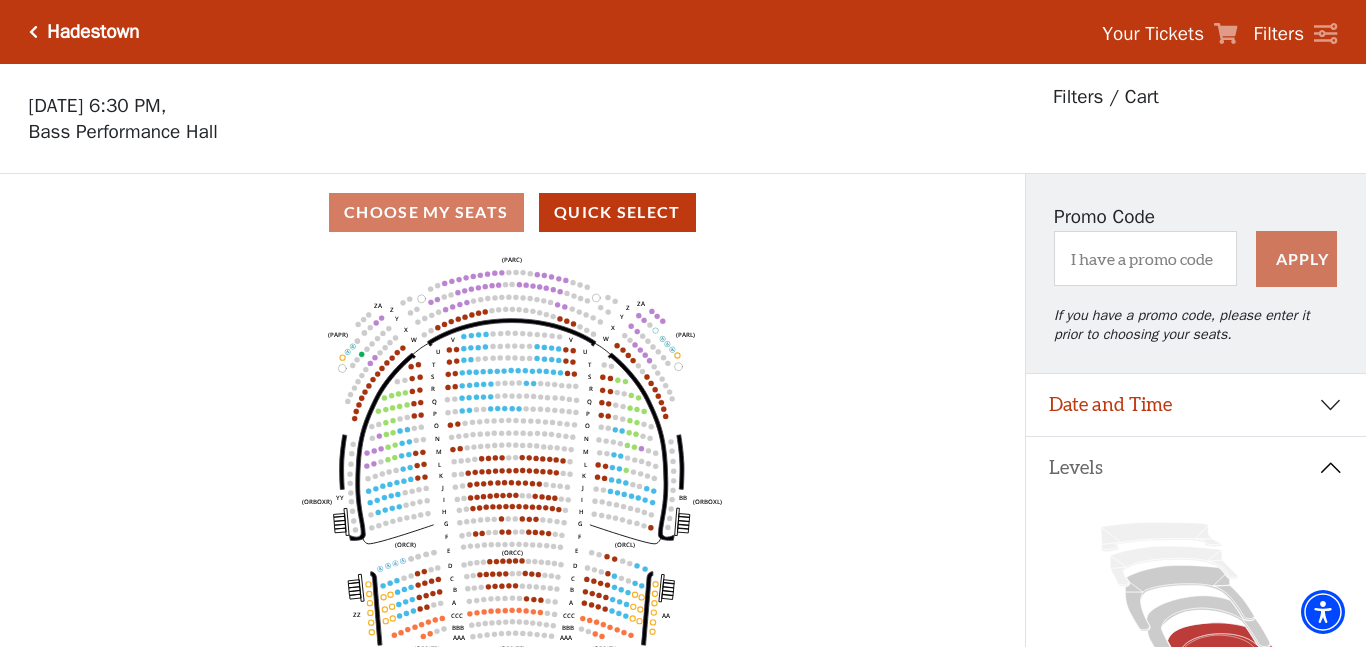 scroll, scrollTop: 93, scrollLeft: 0, axis: vertical 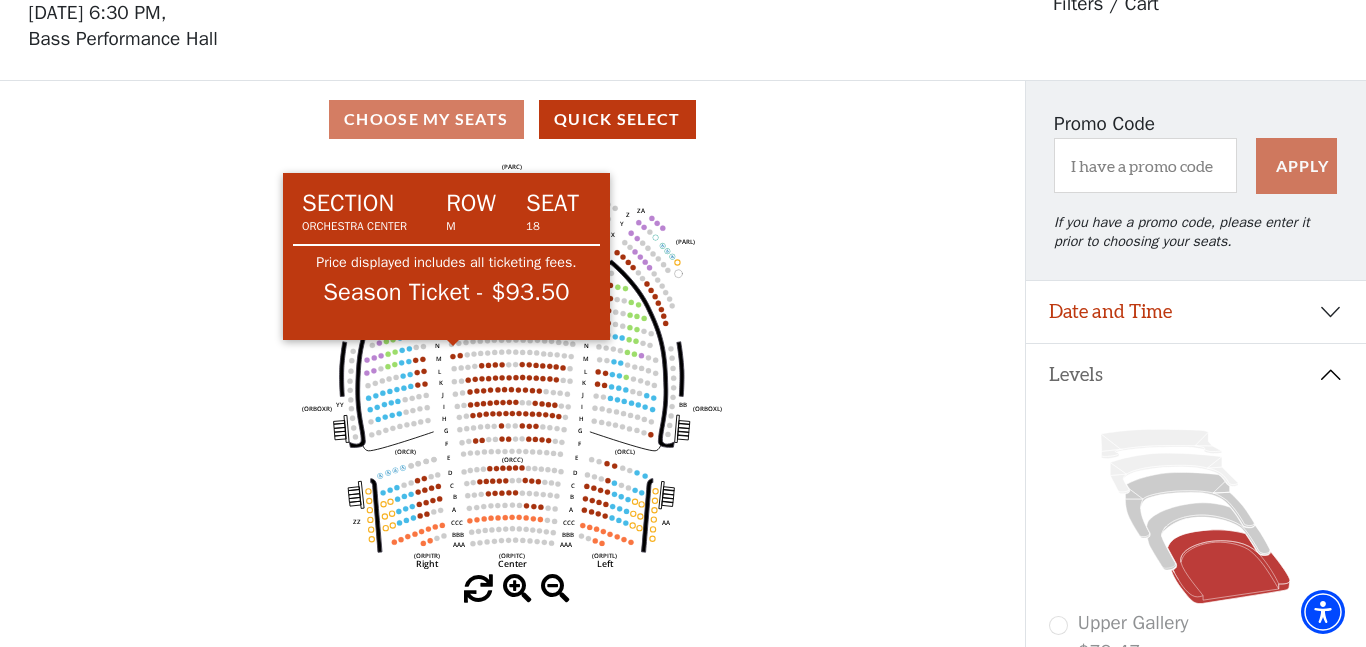 click 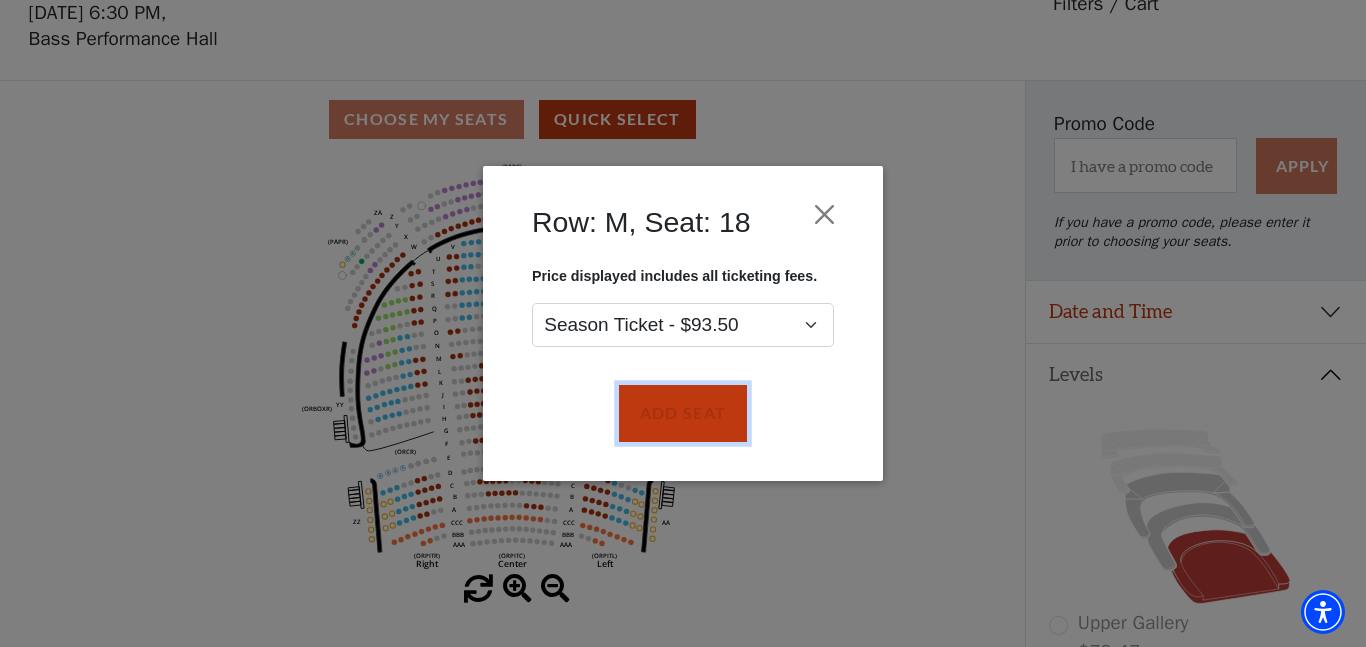 click on "Add Seat" at bounding box center (683, 414) 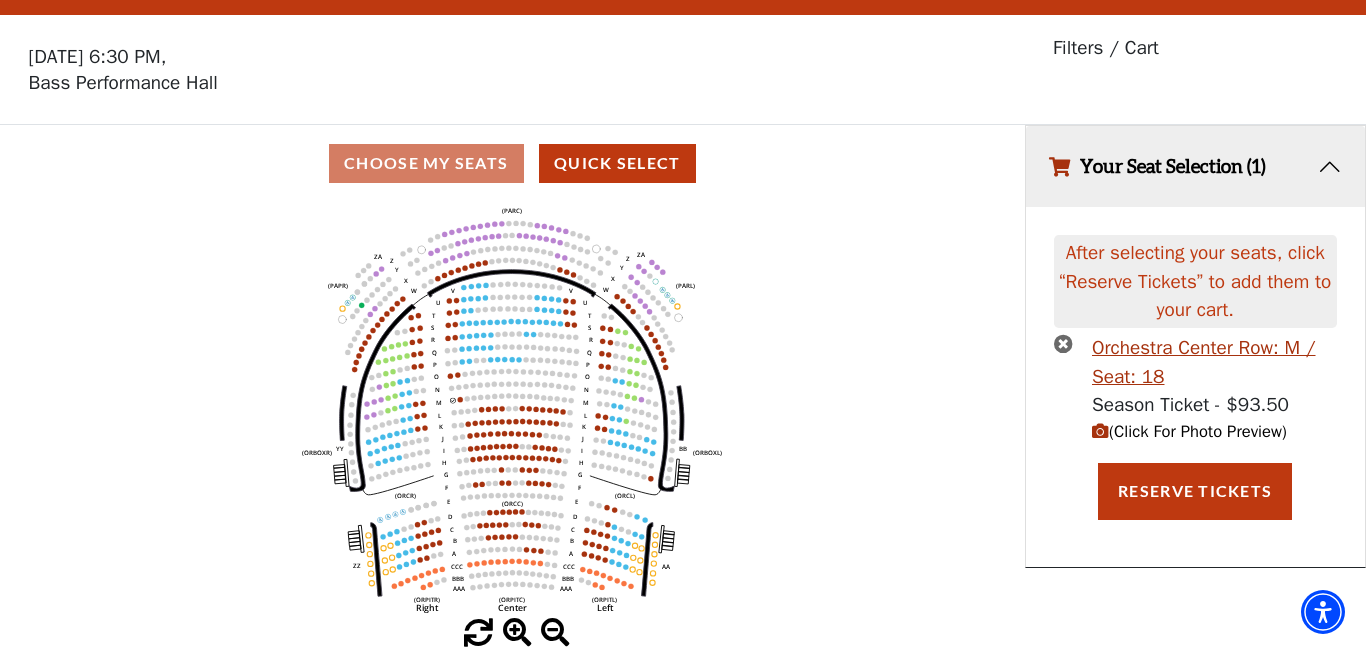 scroll, scrollTop: 0, scrollLeft: 0, axis: both 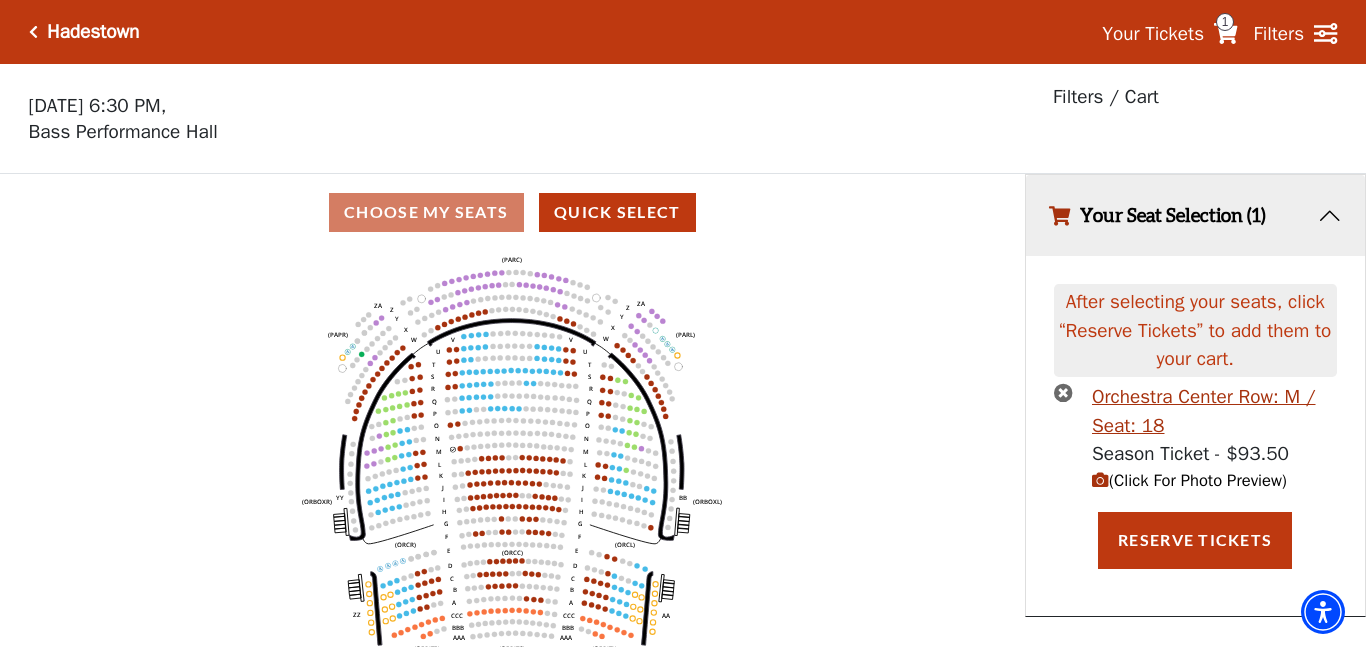 click on "Left   (ORPITL)   Right   (ORPITR)   Center   (ORPITC)   ZZ   AA   YY   BB   ZA   ZA   (ORCL)   (ORCR)   (ORCC)   (ORBOXL)   (ORBOXR)   (PARL)   (PAPR)   (PARC)   Z   Y   X   W   Z   Y   X   W   V   U   T   S   R   Q   P   O   N   M   L   K   J   I   H   G   F   E   D   C   B   A   CCC   BBB   AAA   V   U   T   S   R   Q   P   O   N   M   L   K   J   I   H   G   F   E   D   C   B   A   CCC   BBB   AAA" 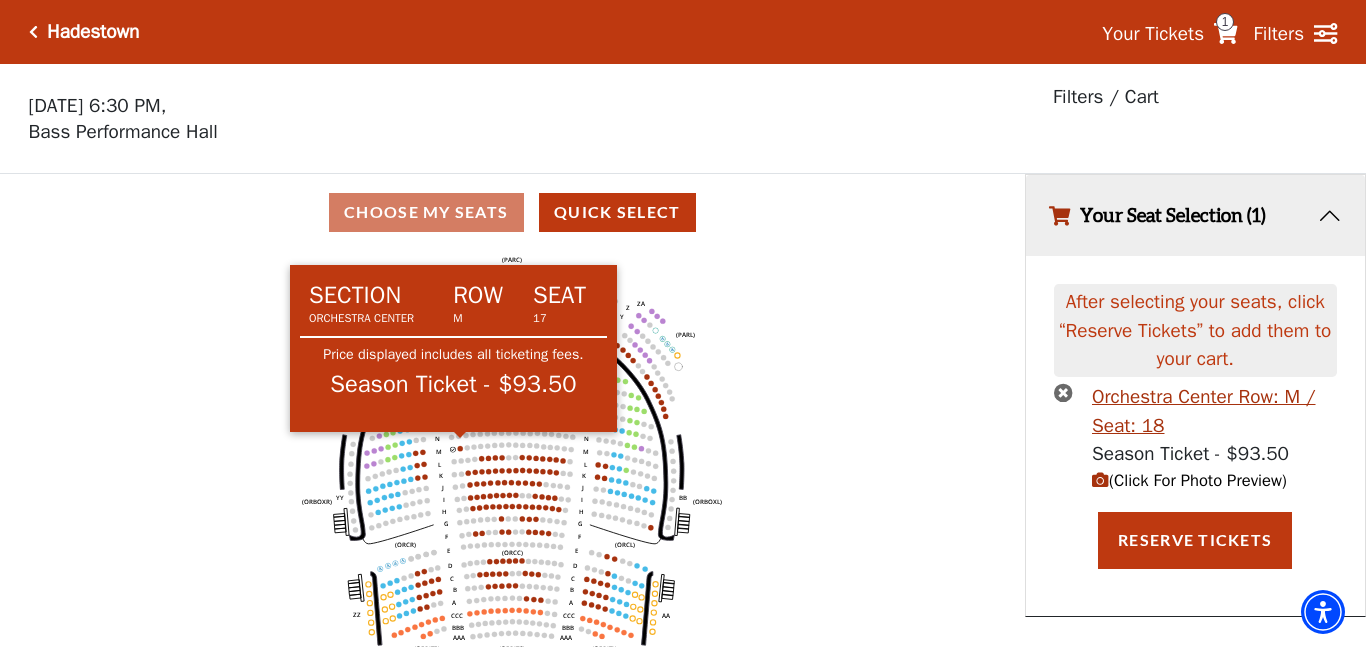 click 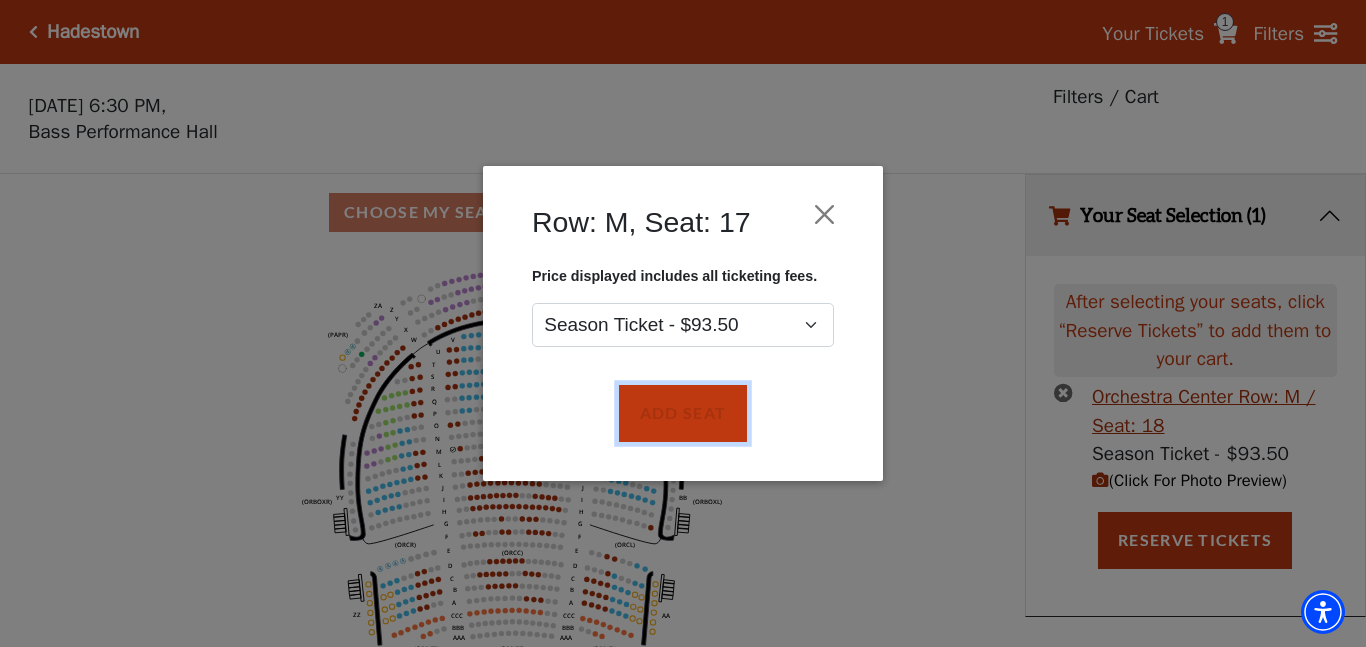 drag, startPoint x: 724, startPoint y: 410, endPoint x: 842, endPoint y: 413, distance: 118.03813 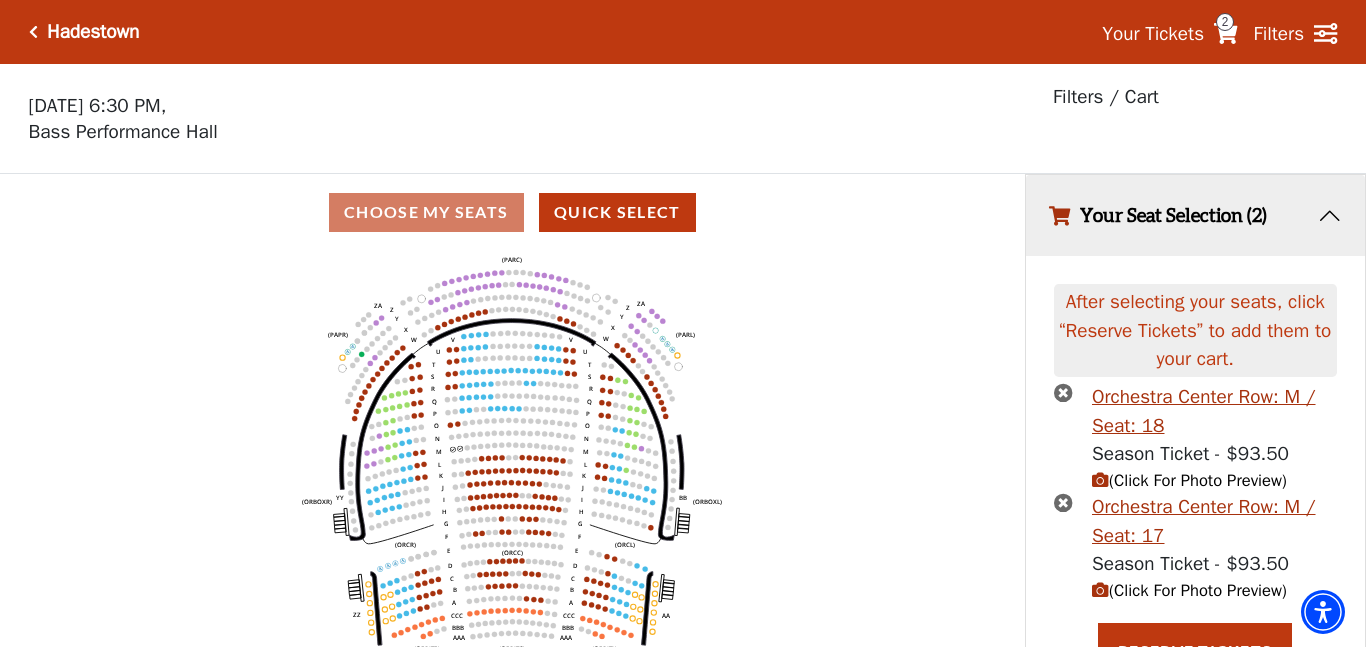 scroll, scrollTop: 26, scrollLeft: 0, axis: vertical 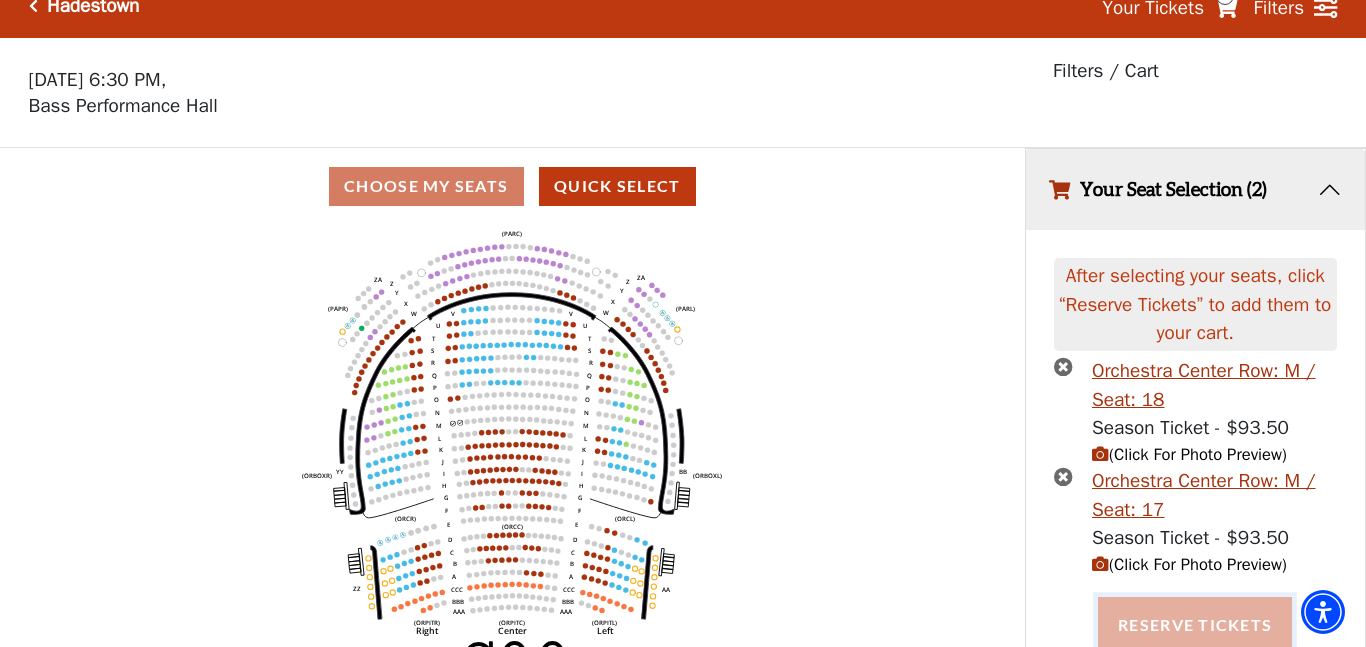 click on "Reserve Tickets" at bounding box center [1195, 625] 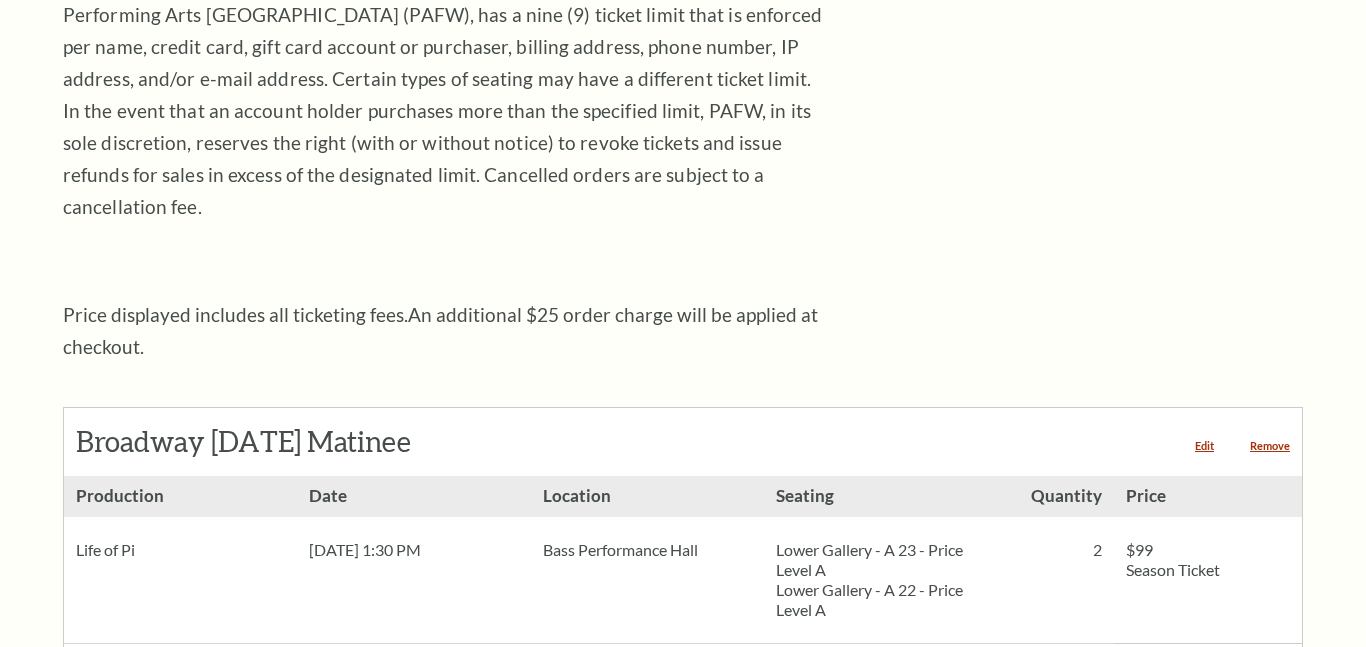 scroll, scrollTop: 1085, scrollLeft: 0, axis: vertical 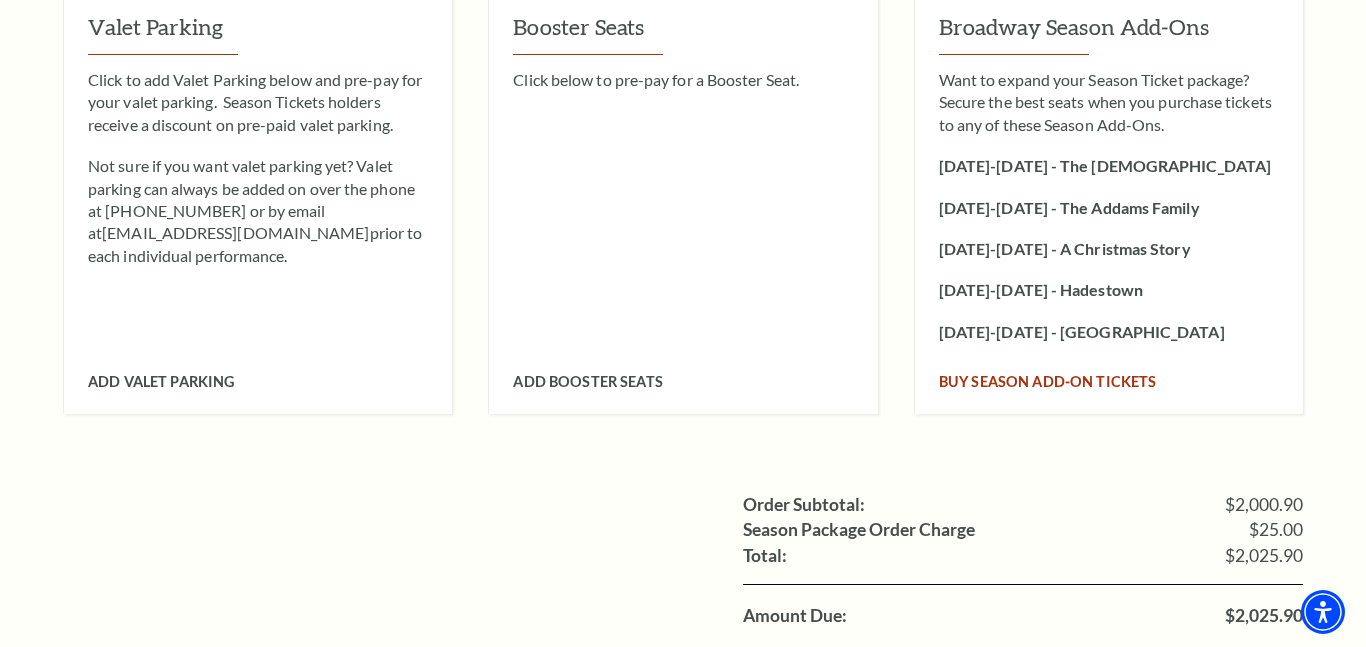 click on "Buy Season Add-On tickets" at bounding box center [1048, 381] 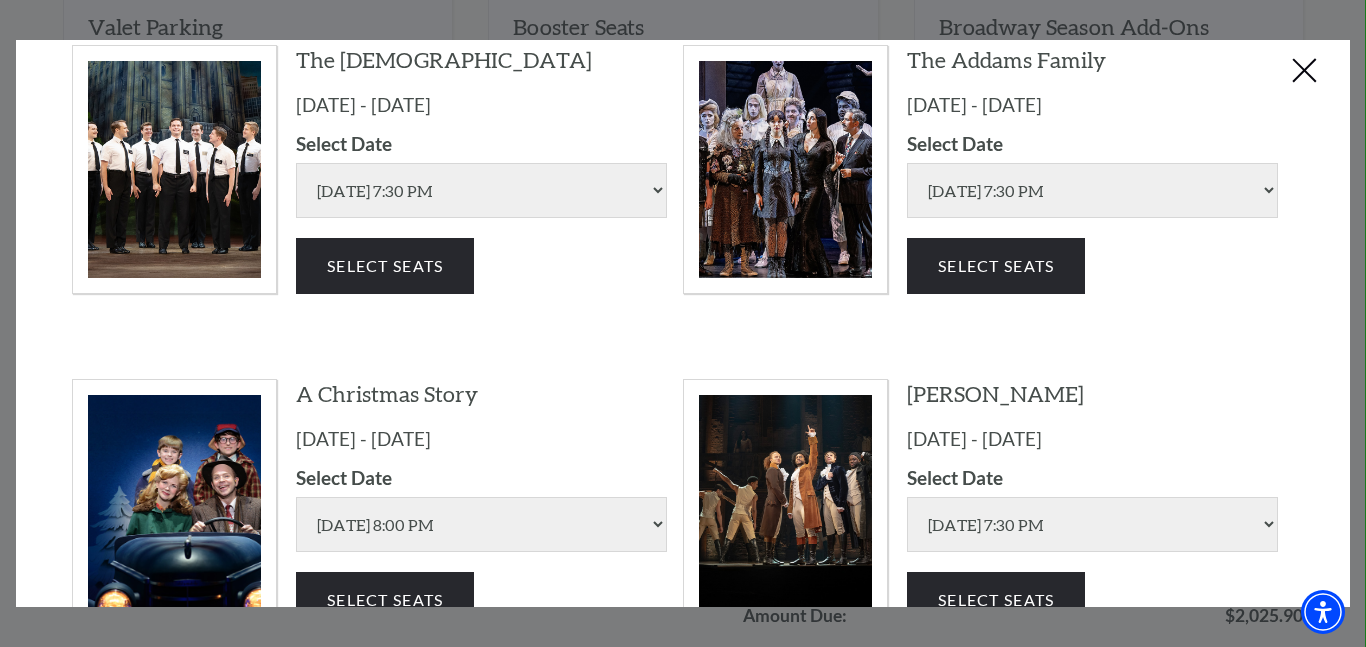 scroll, scrollTop: 473, scrollLeft: 0, axis: vertical 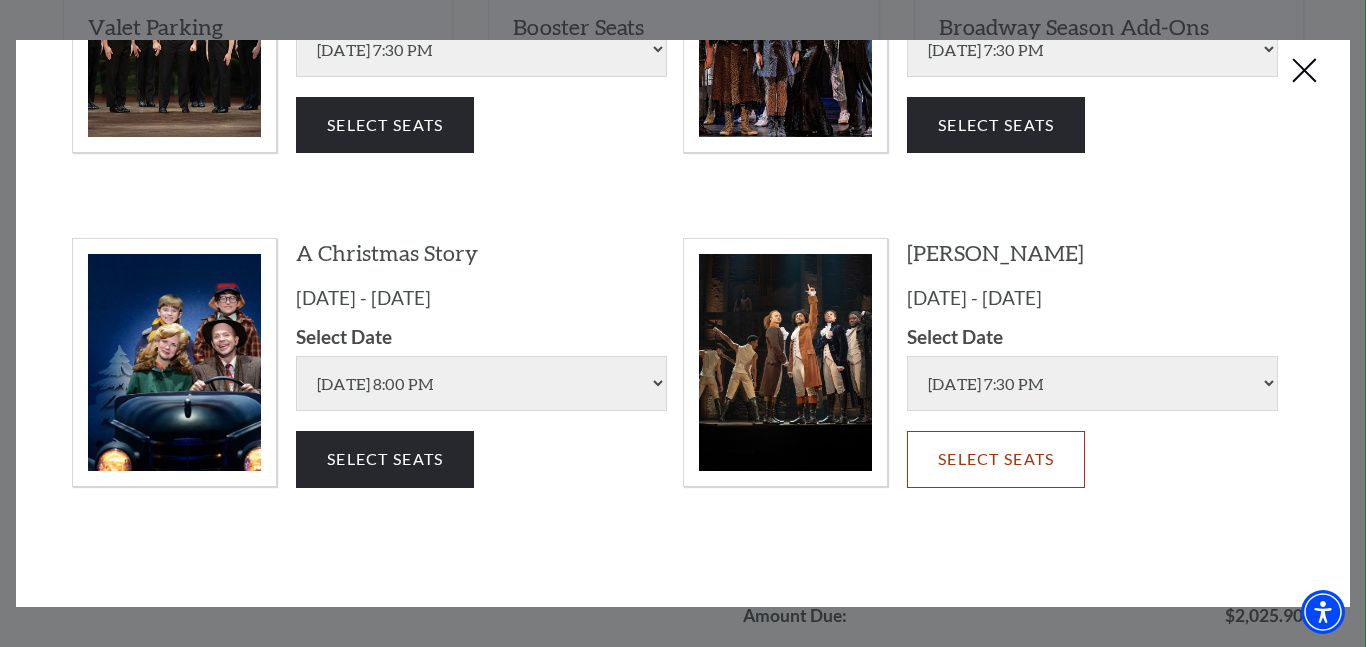 click on "Select Seats" at bounding box center [996, 459] 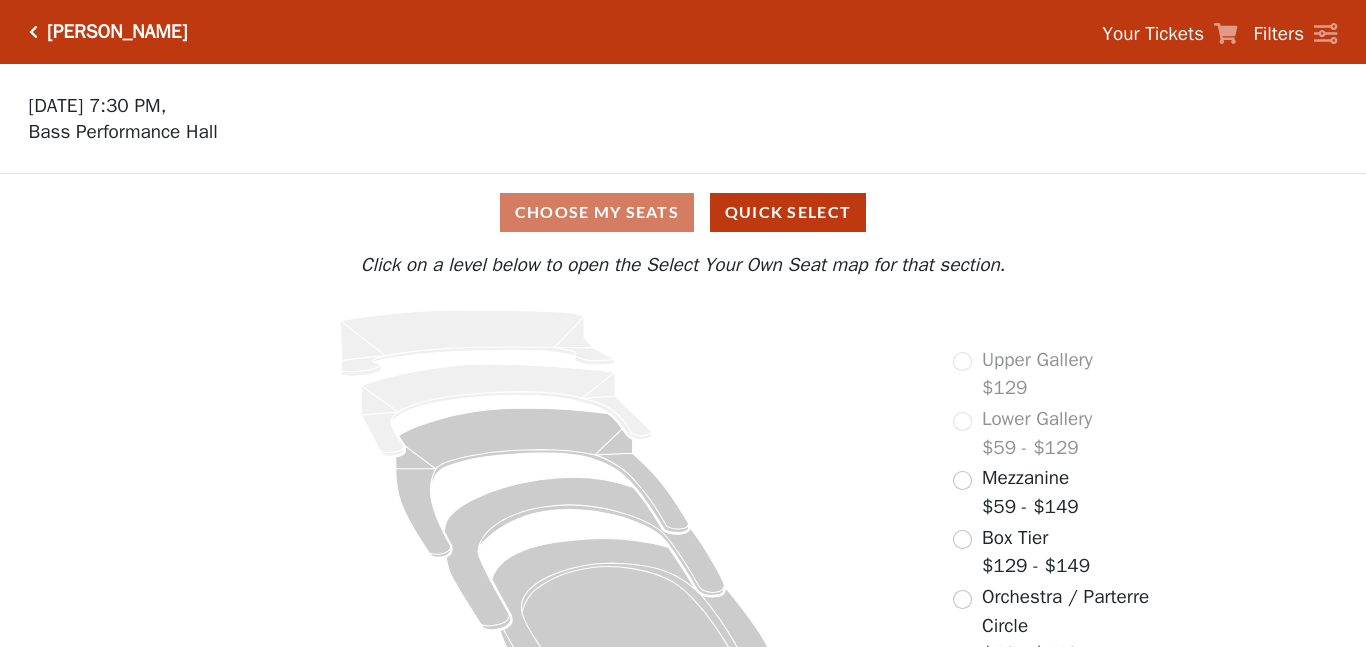 scroll, scrollTop: 0, scrollLeft: 0, axis: both 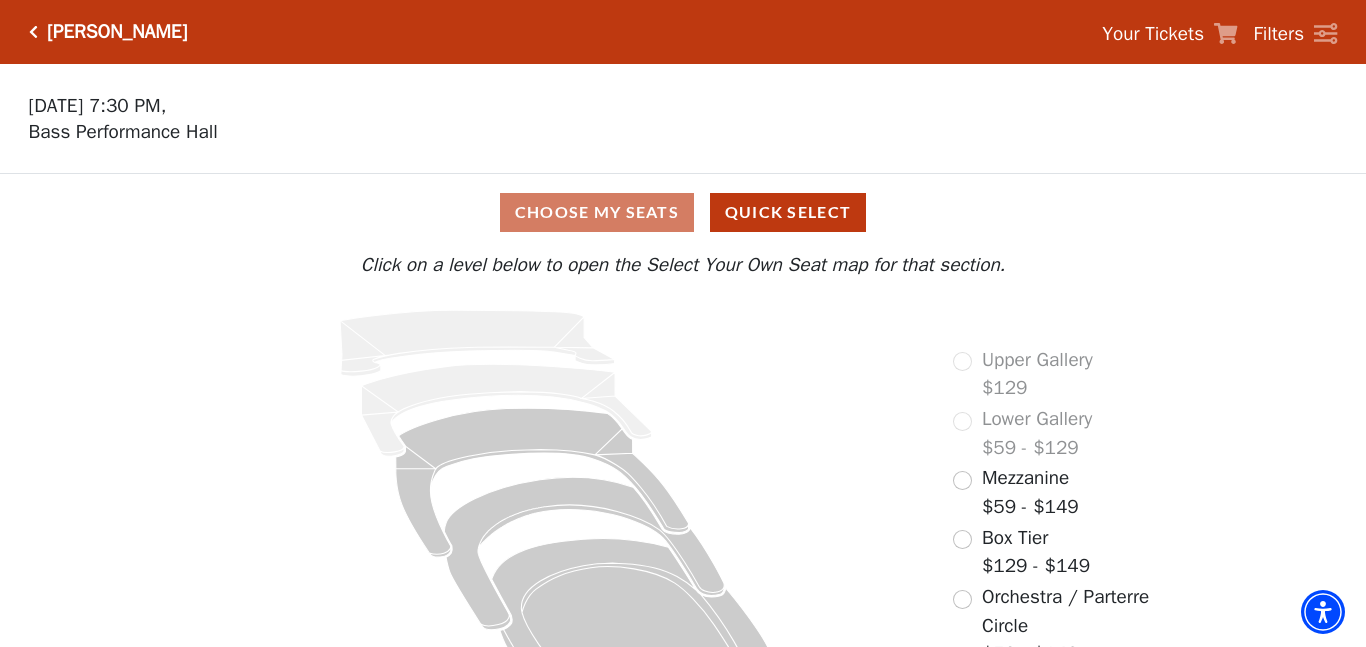 click at bounding box center [33, 32] 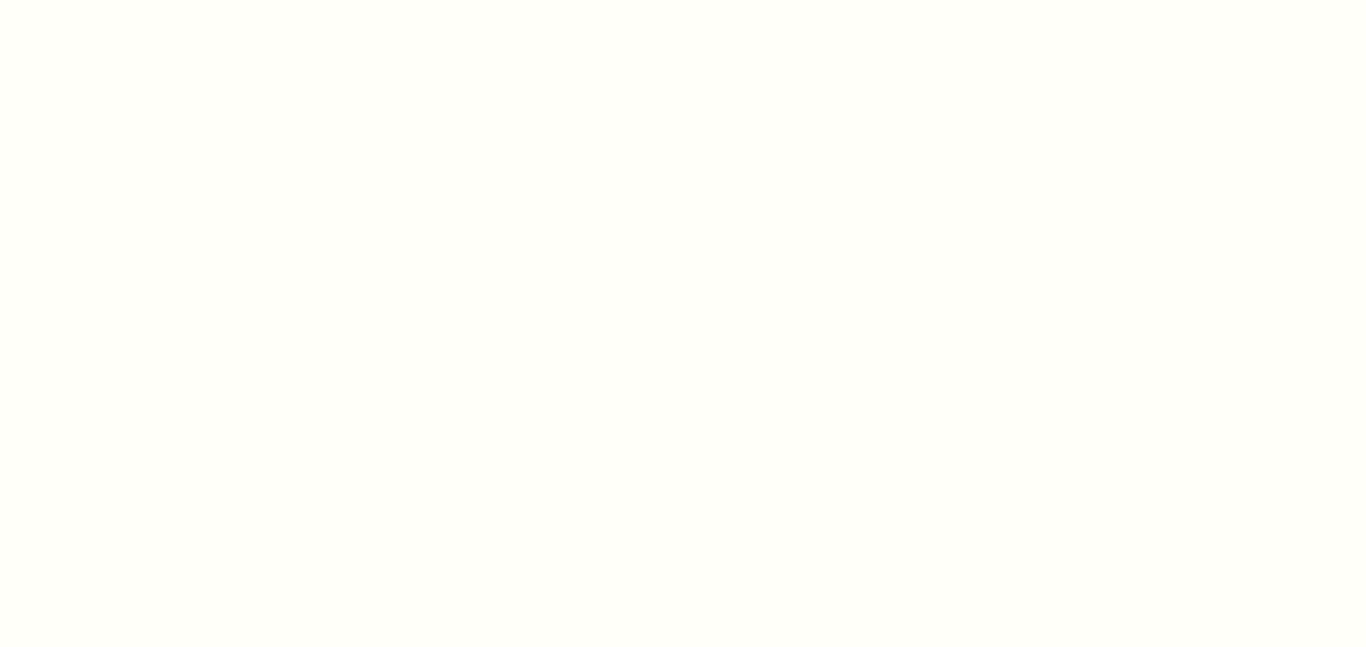 scroll, scrollTop: 0, scrollLeft: 0, axis: both 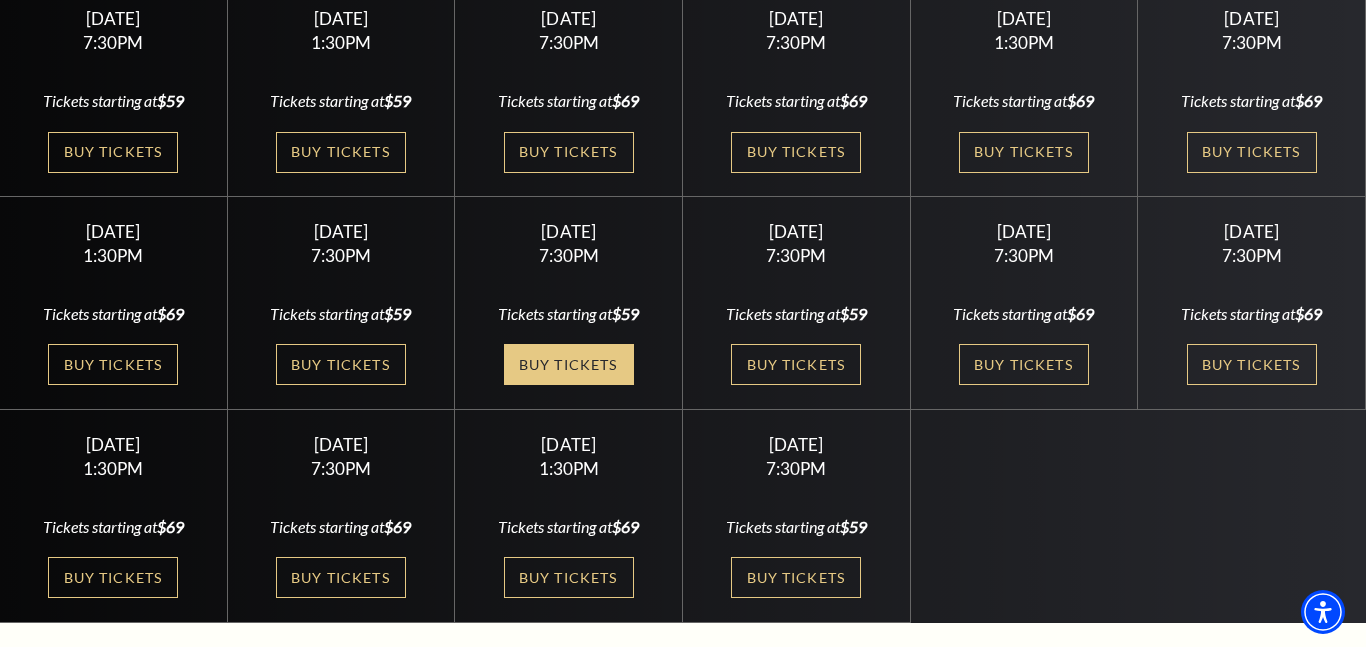 click on "Buy Tickets" at bounding box center (569, 364) 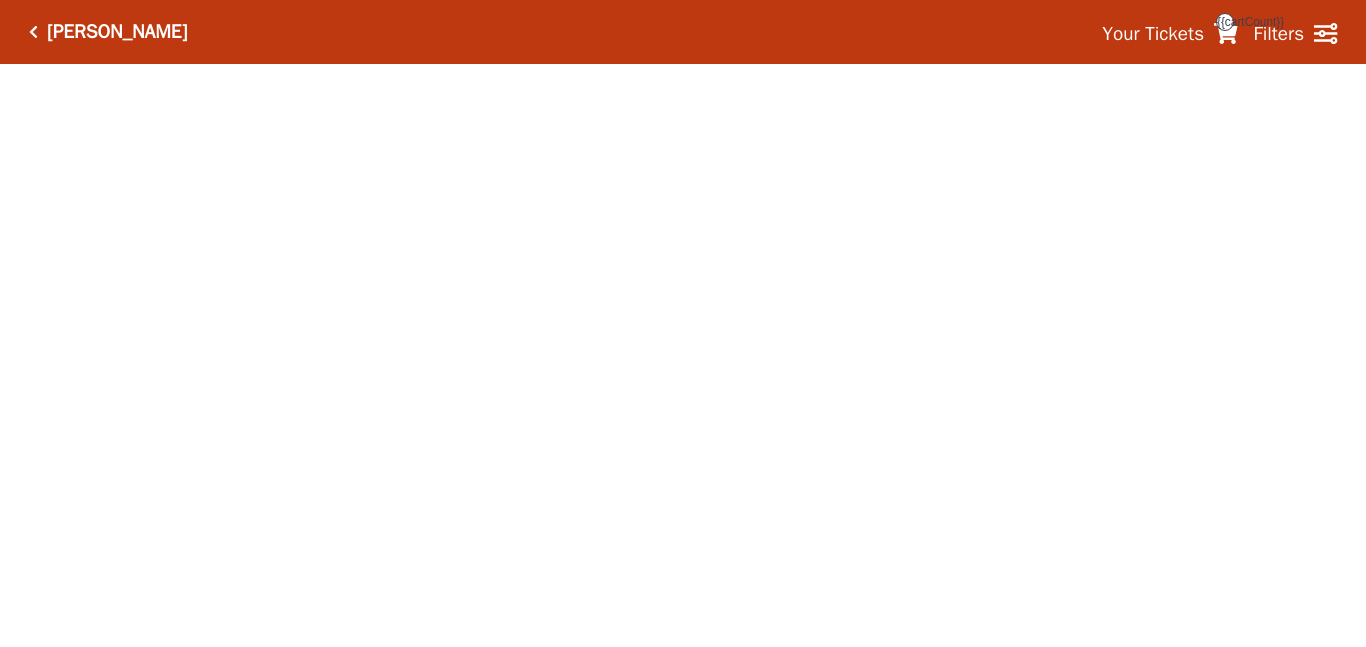 scroll, scrollTop: 0, scrollLeft: 0, axis: both 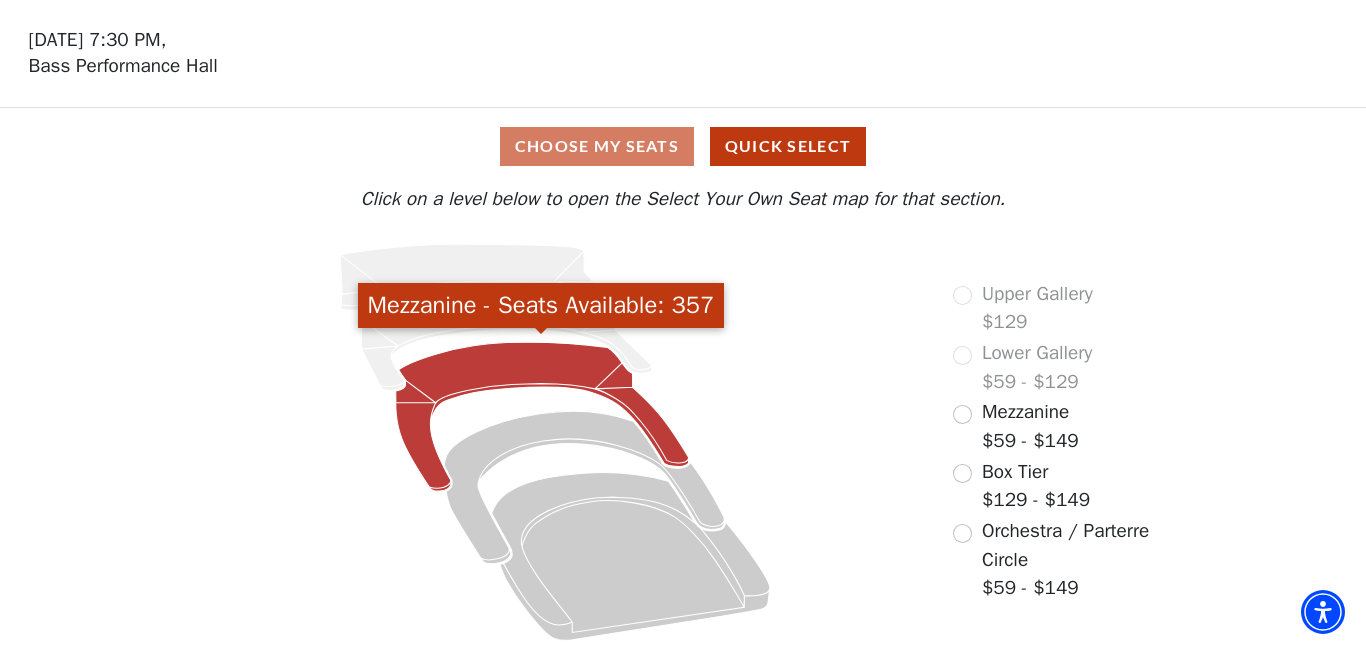 click 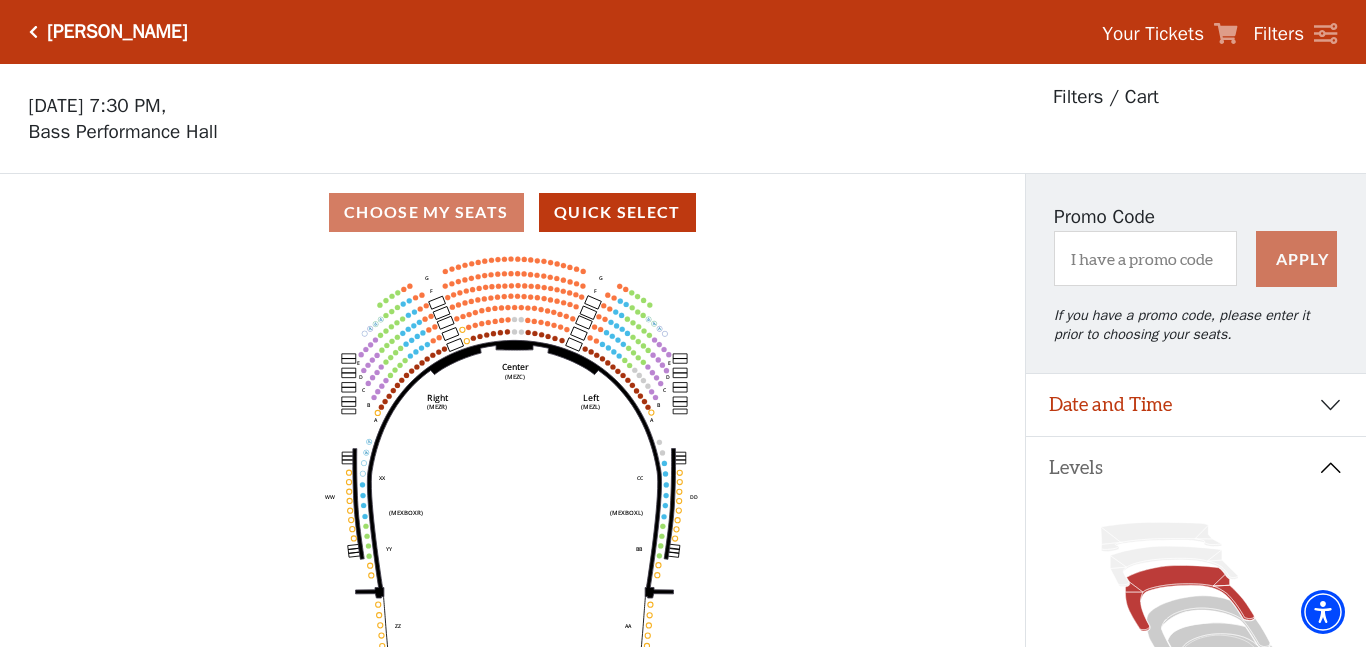 scroll, scrollTop: 93, scrollLeft: 0, axis: vertical 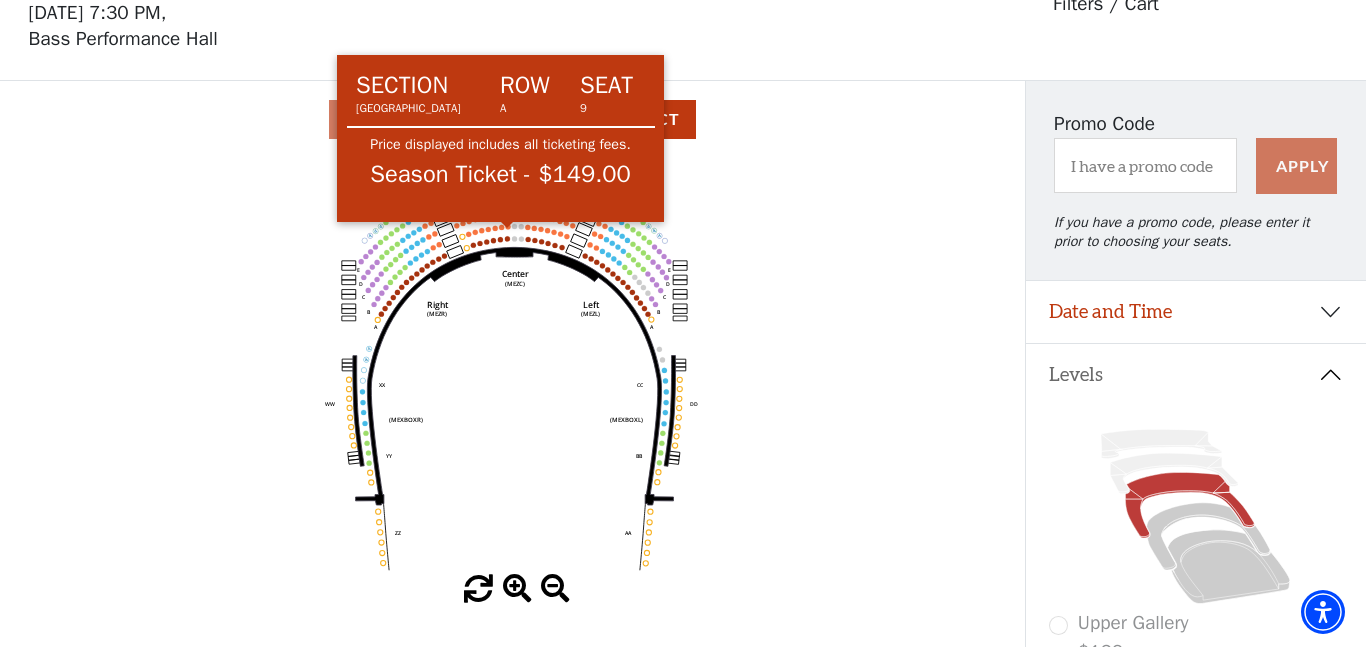 click 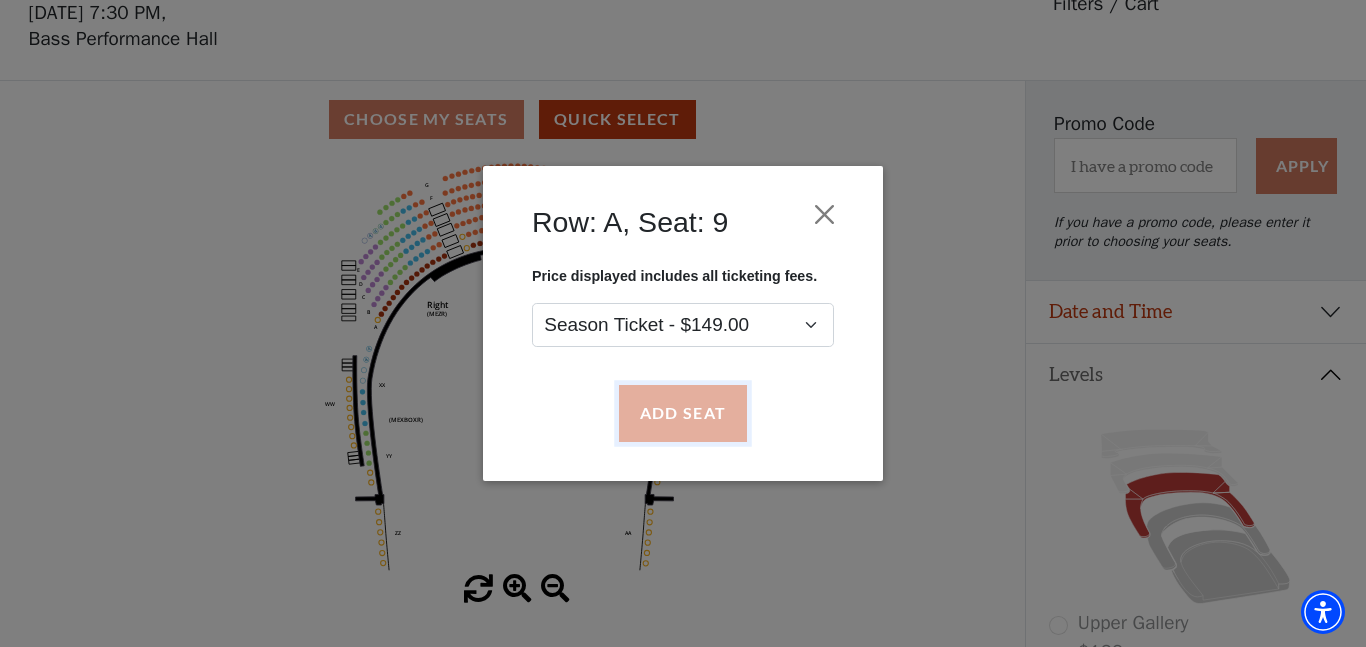 click on "Add Seat" at bounding box center [683, 414] 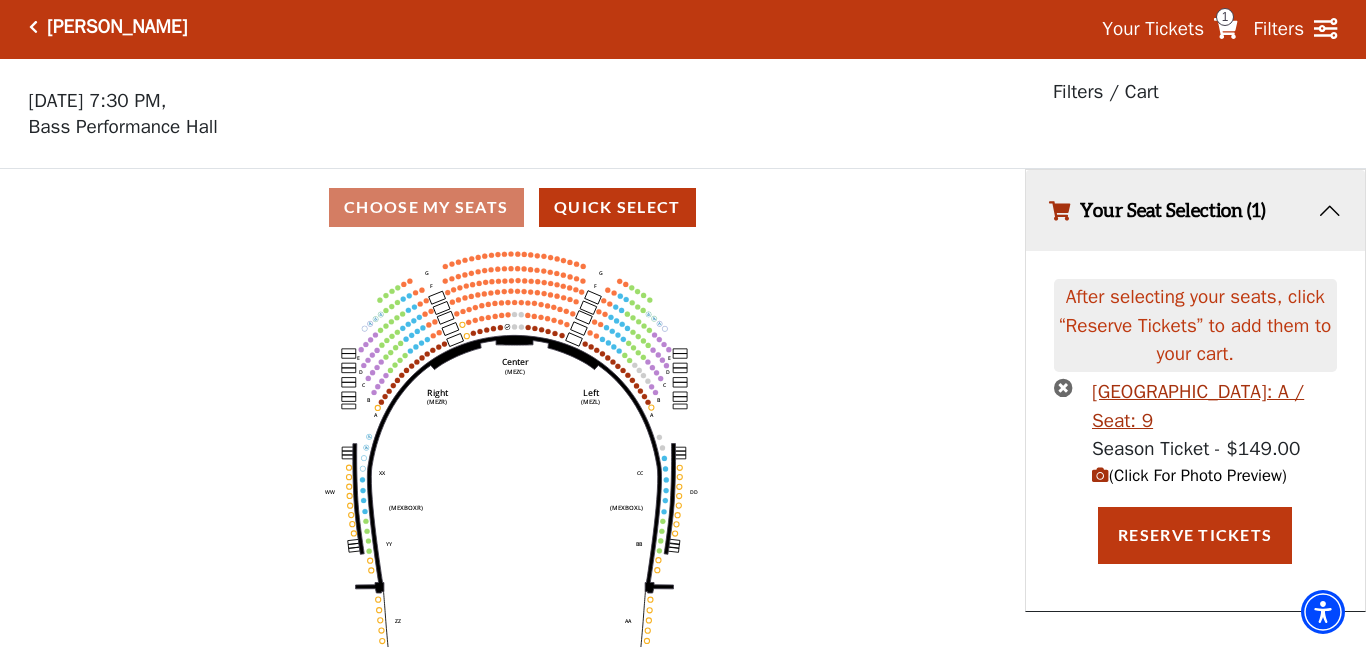scroll, scrollTop: 0, scrollLeft: 0, axis: both 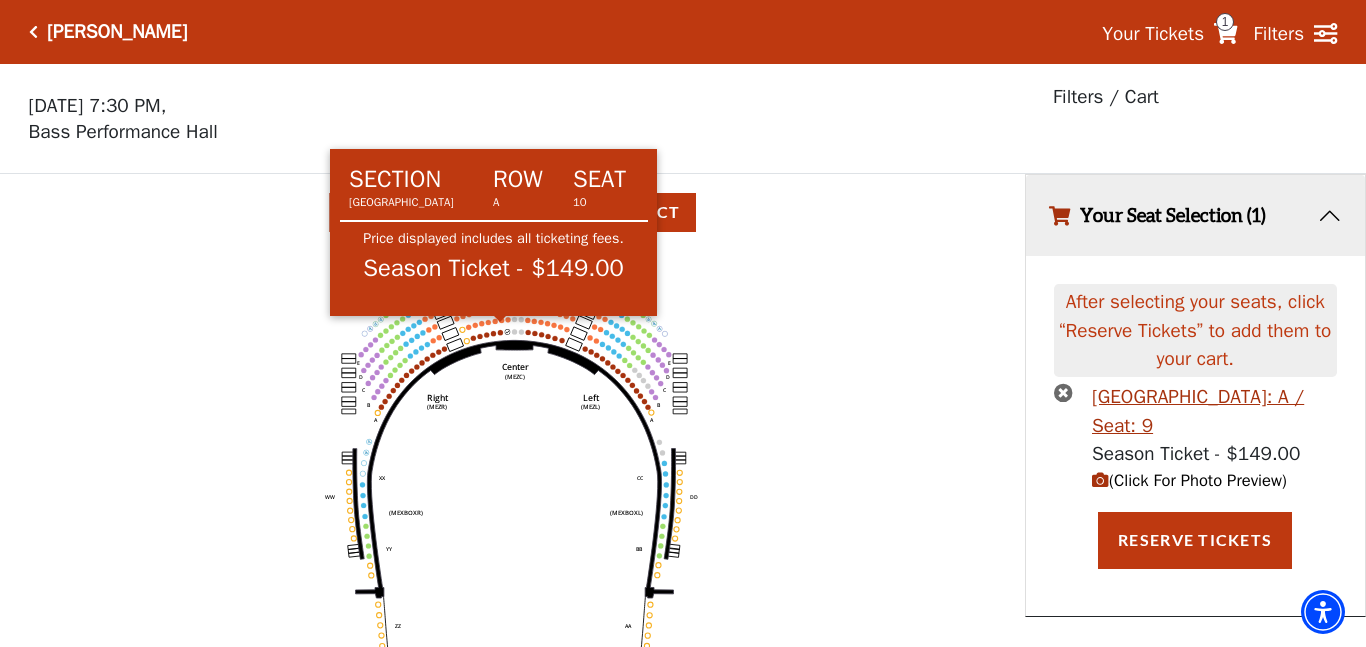 click 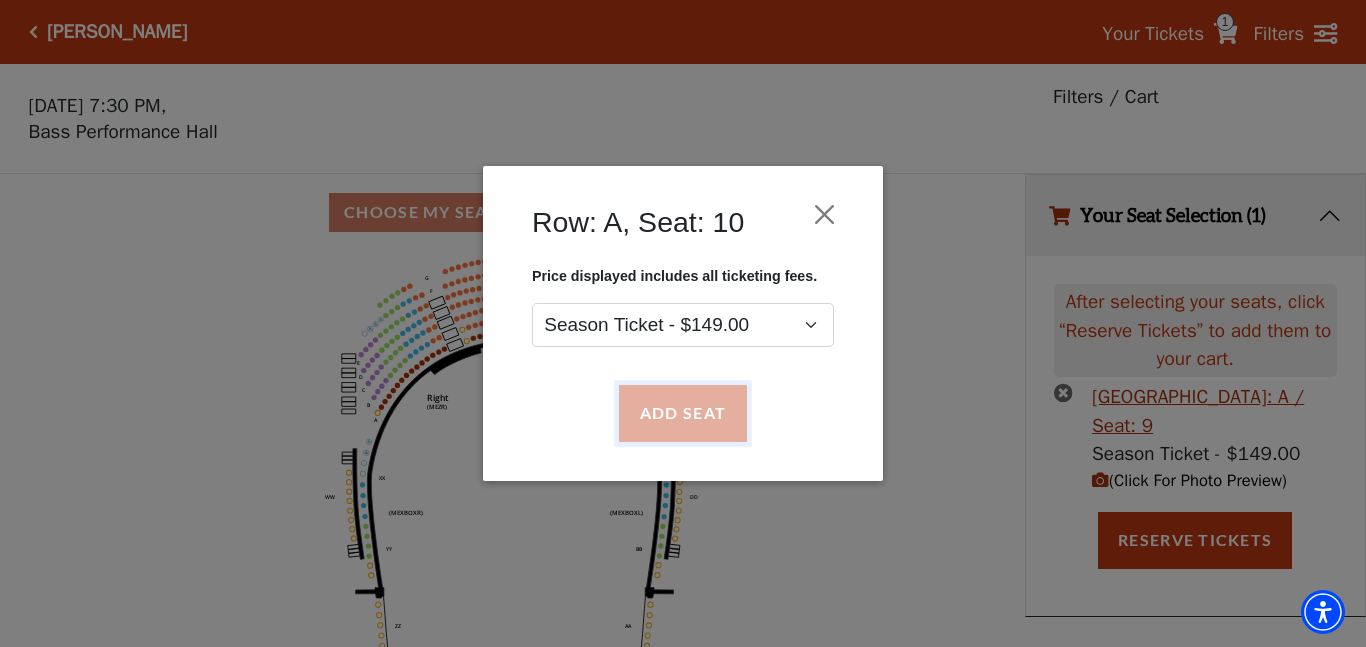 click on "Add Seat" at bounding box center [683, 414] 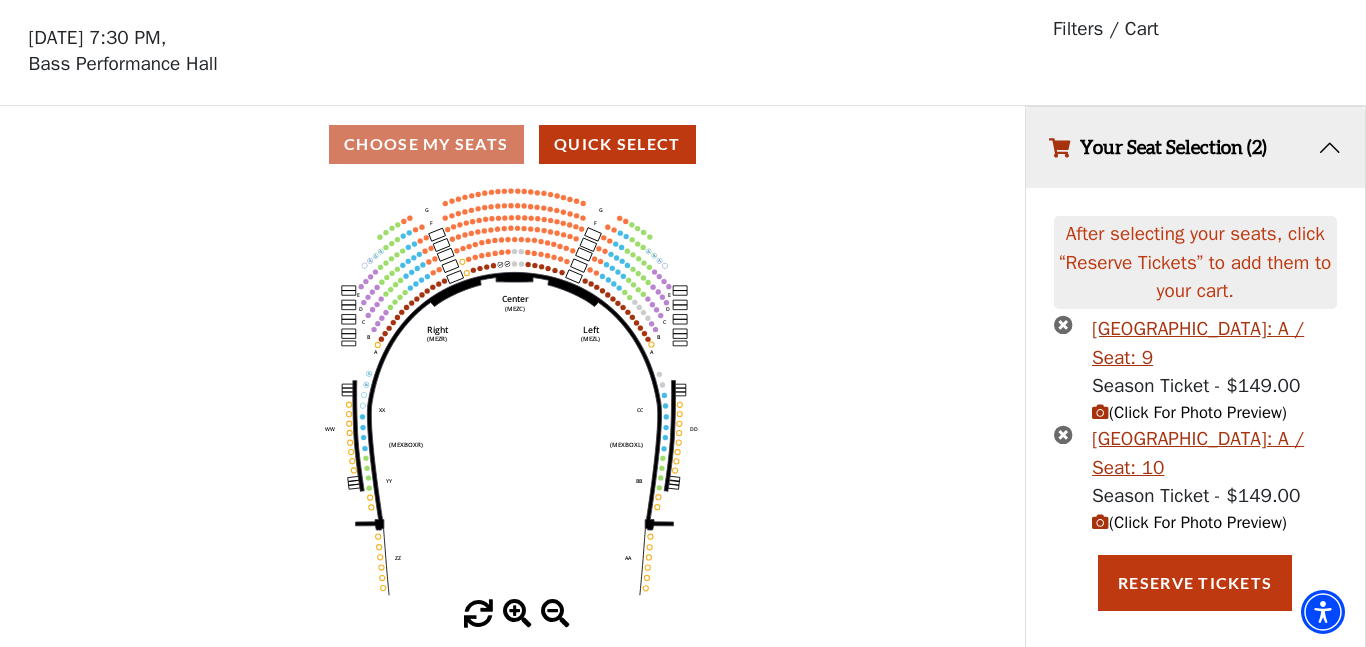 scroll, scrollTop: 75, scrollLeft: 0, axis: vertical 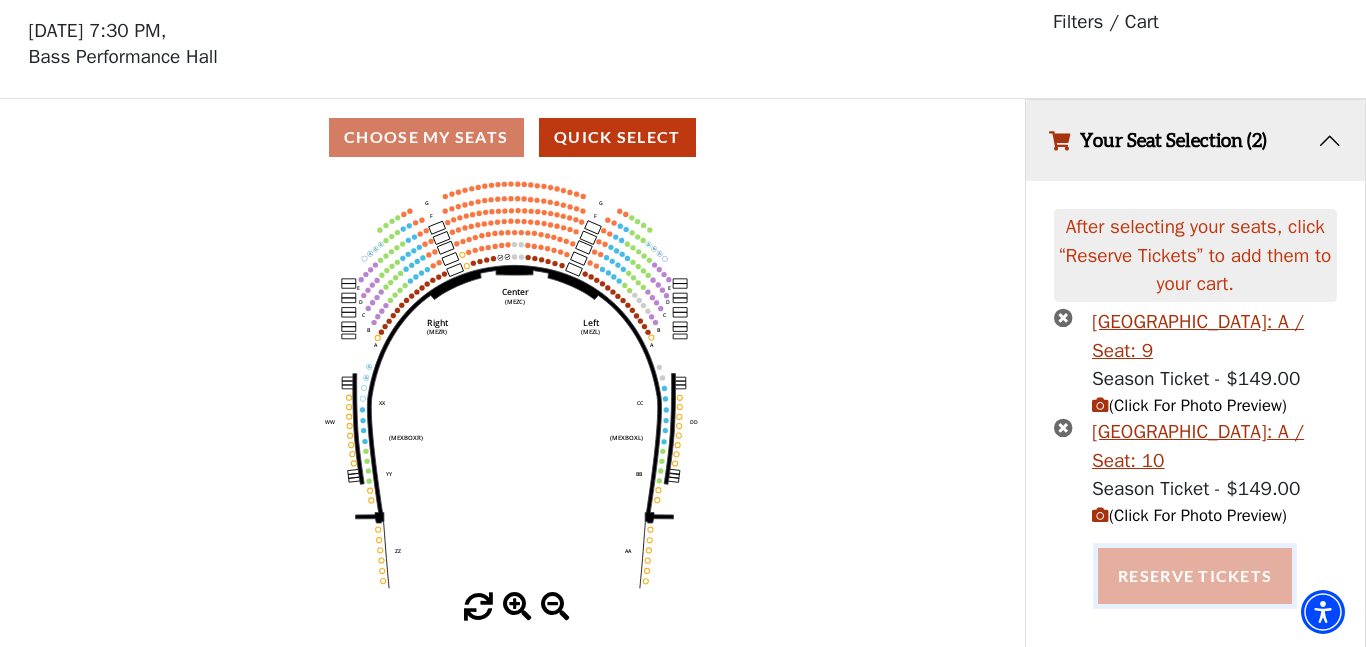 click on "Reserve Tickets" at bounding box center [1195, 576] 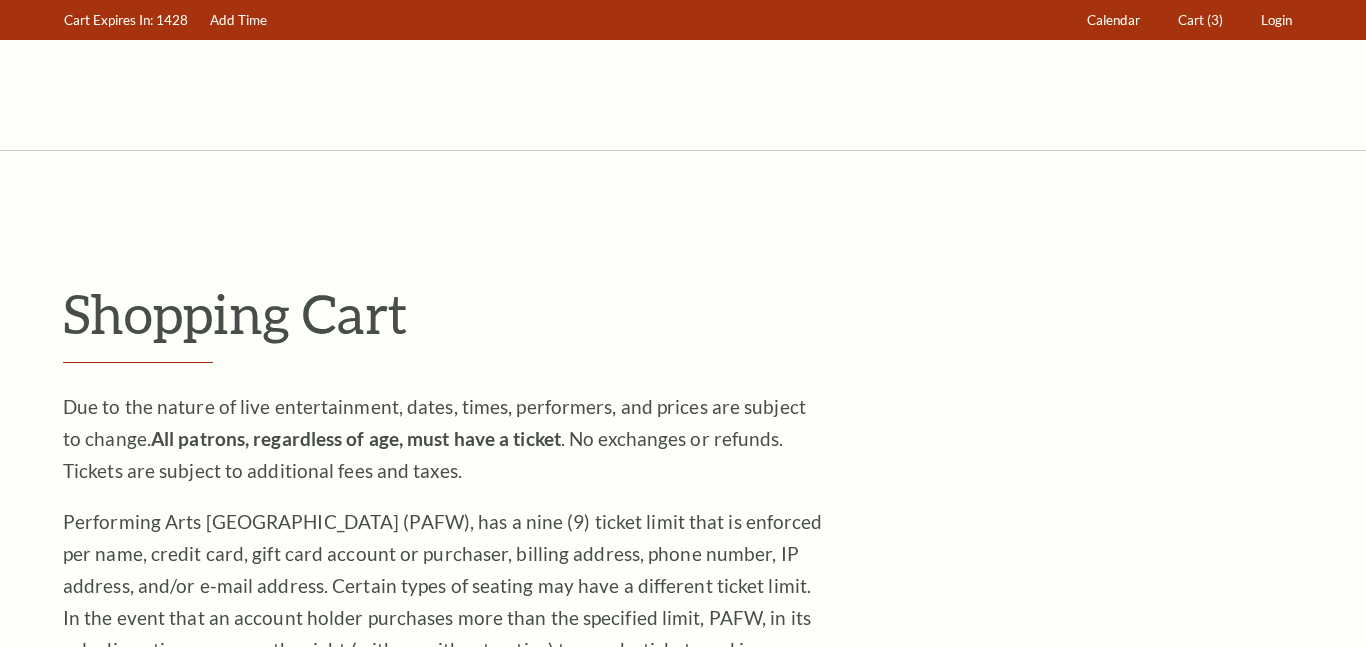 scroll, scrollTop: 0, scrollLeft: 0, axis: both 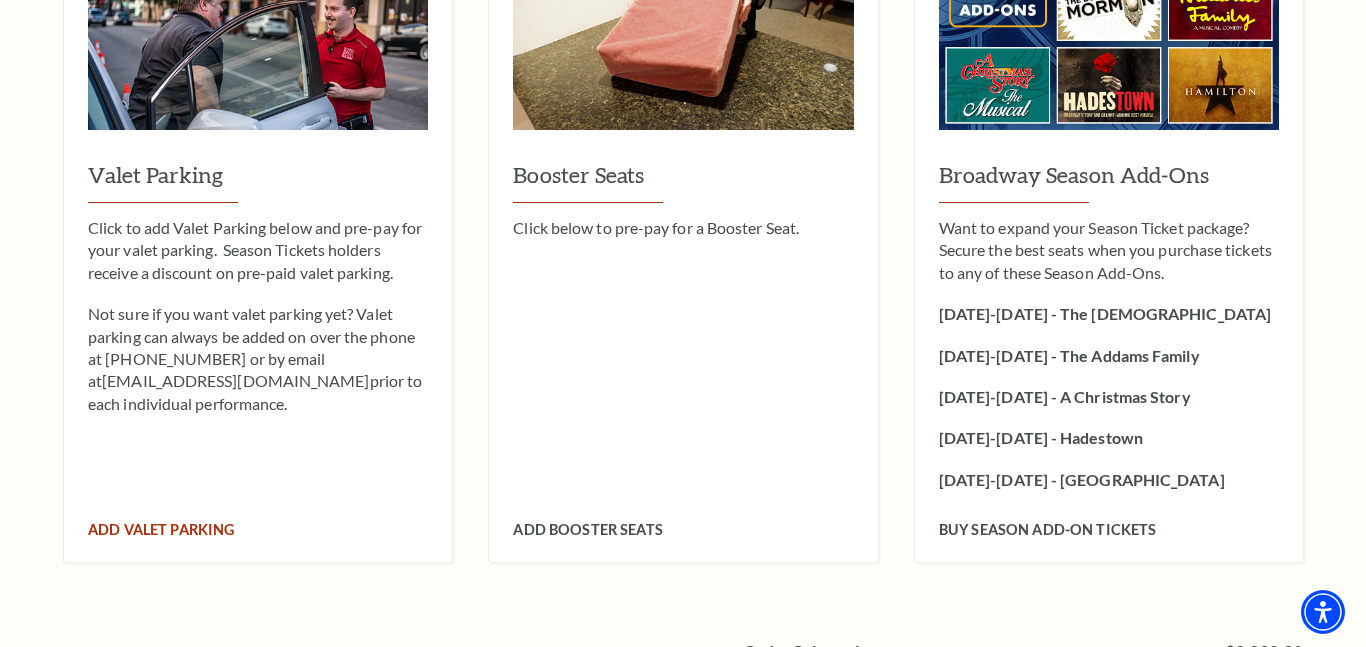 click on "Add Valet Parking" at bounding box center (161, 529) 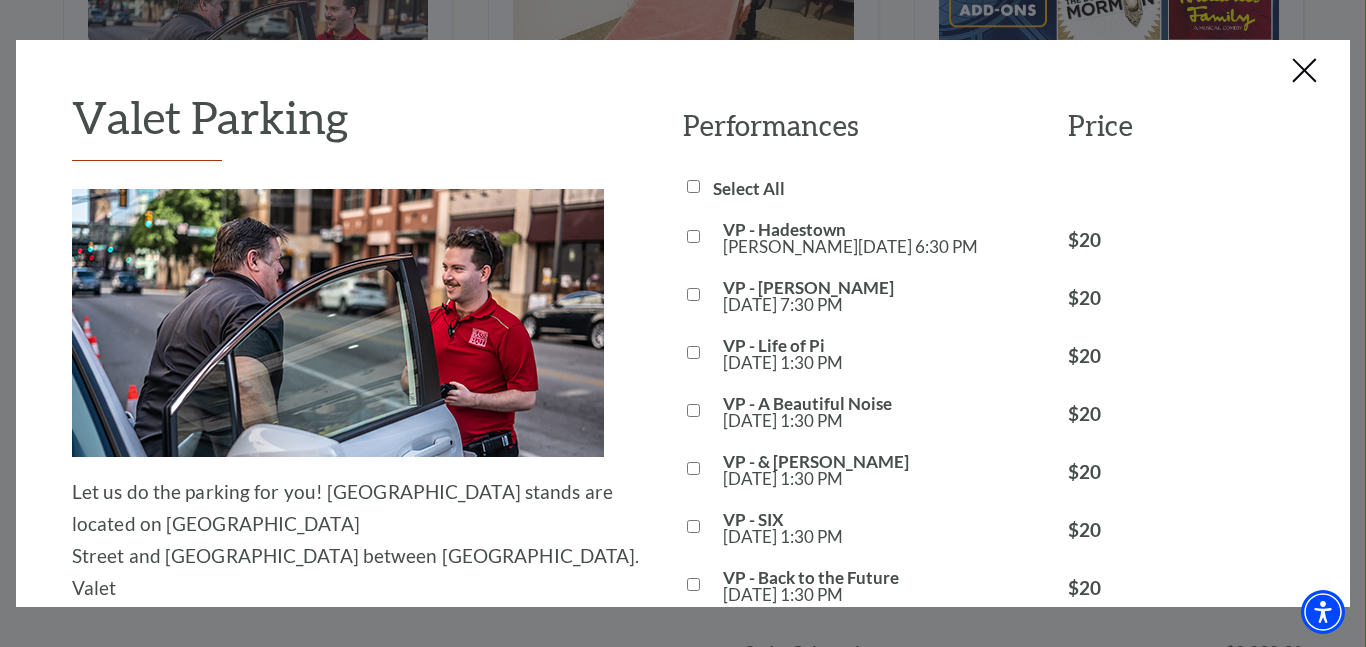click on "Select All" at bounding box center (693, 186) 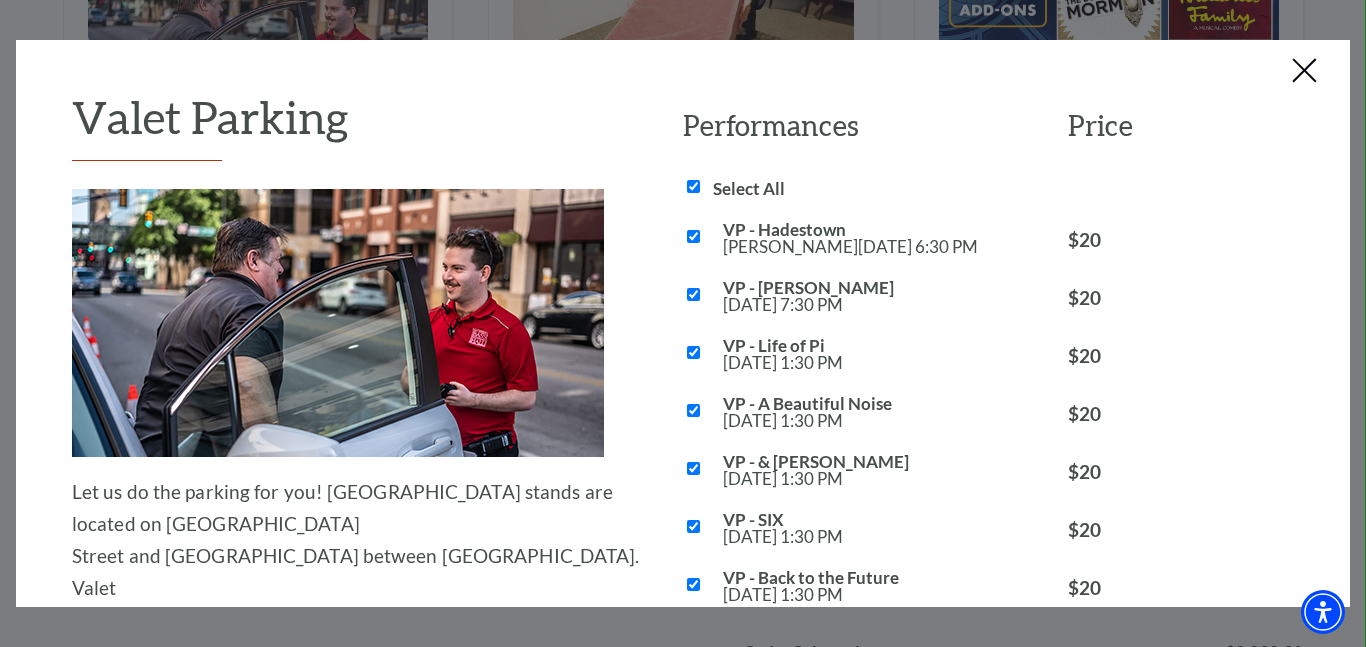 checkbox on "true" 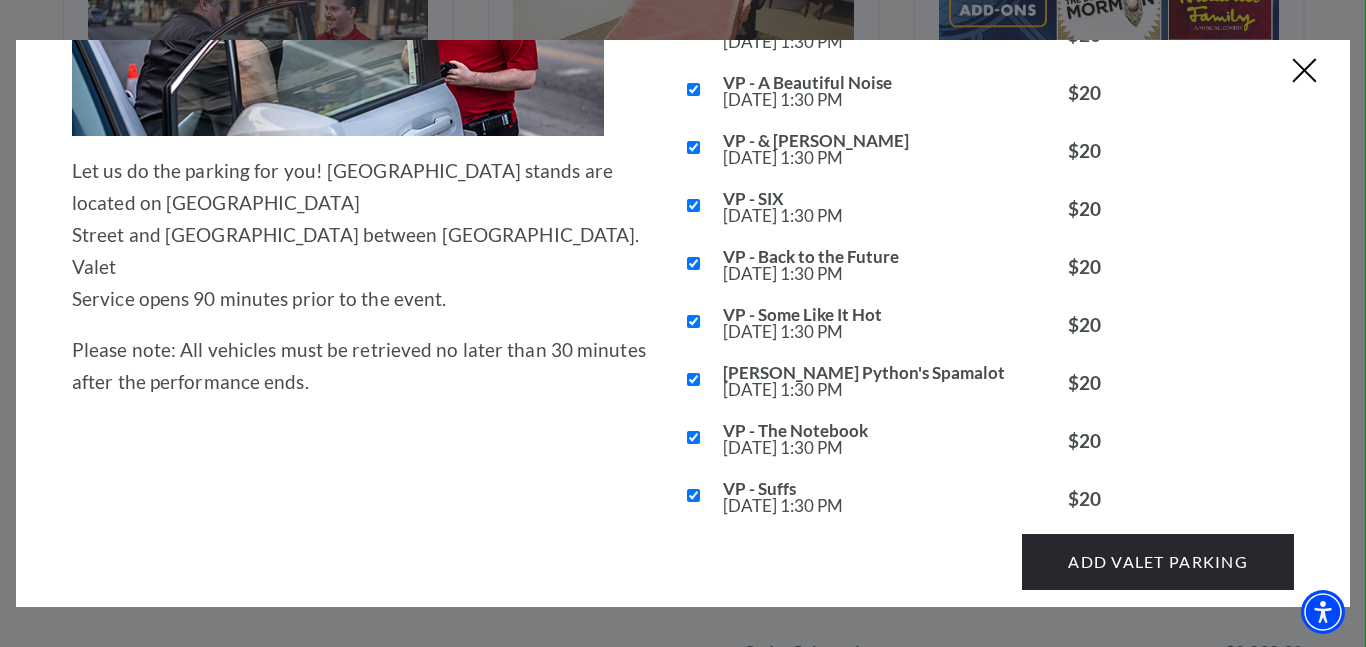 scroll, scrollTop: 370, scrollLeft: 0, axis: vertical 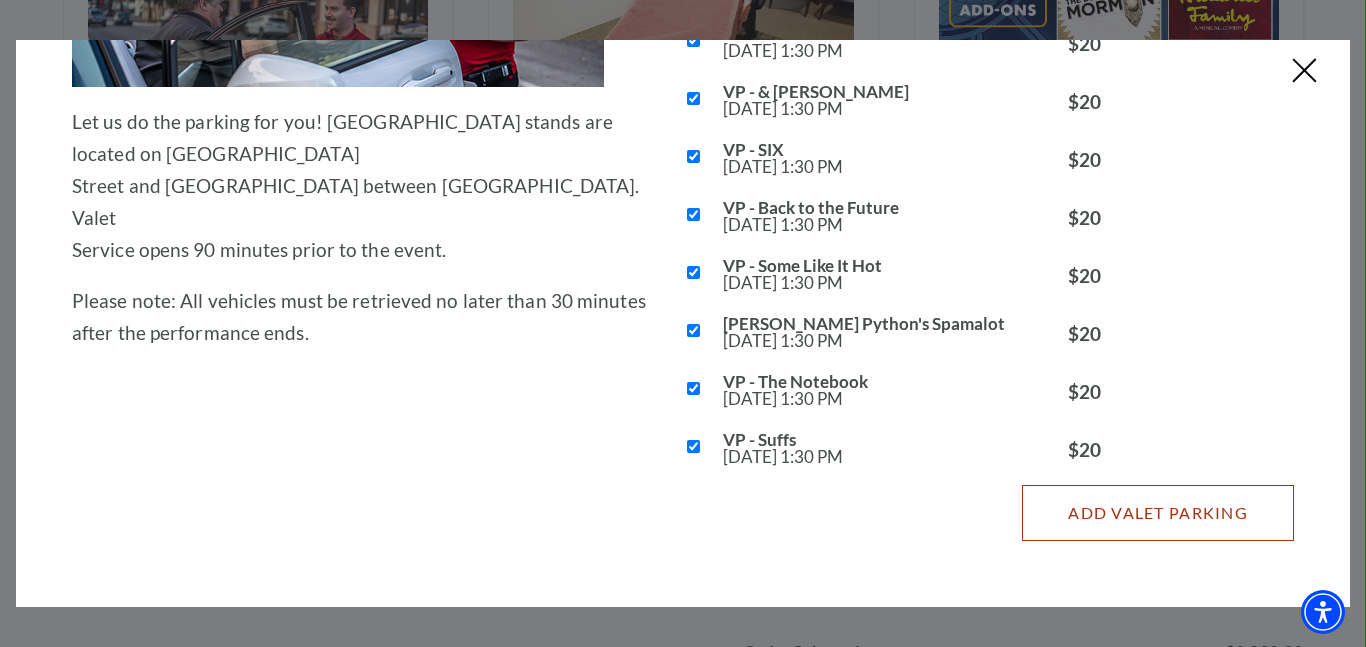 click on "Add Valet Parking" at bounding box center [1158, 513] 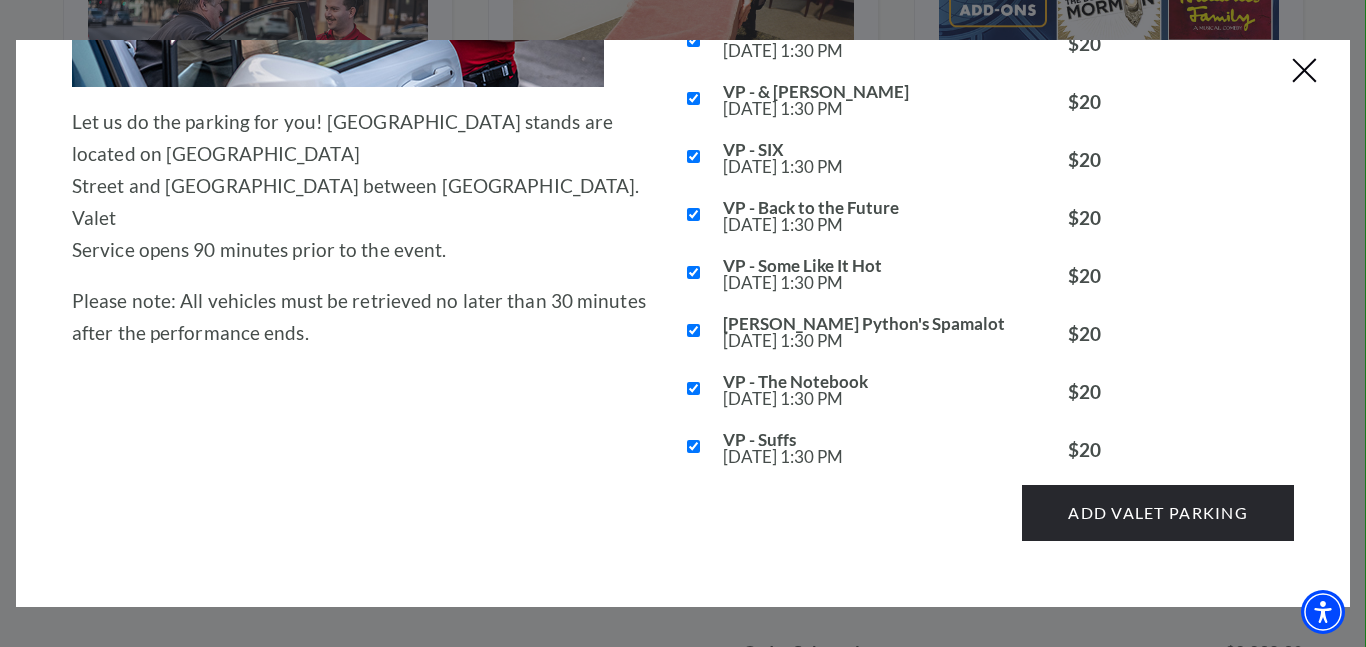 scroll, scrollTop: 0, scrollLeft: 0, axis: both 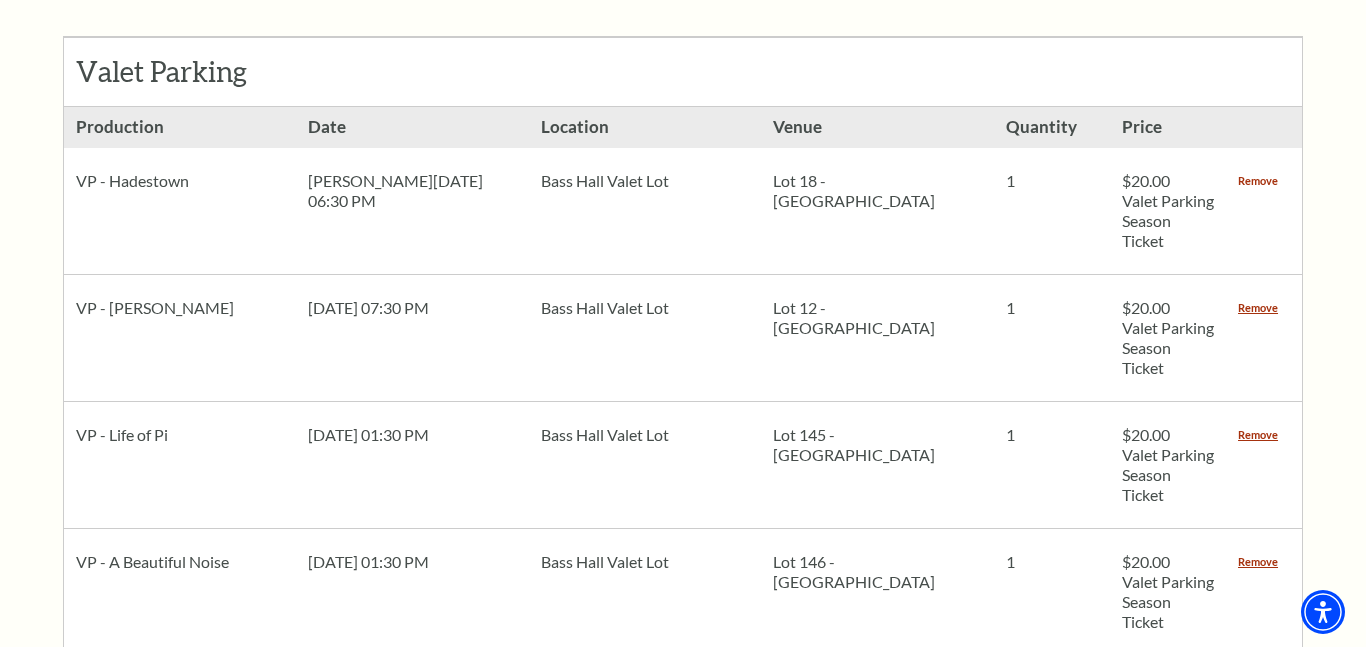 click on "Remove" at bounding box center [1258, 181] 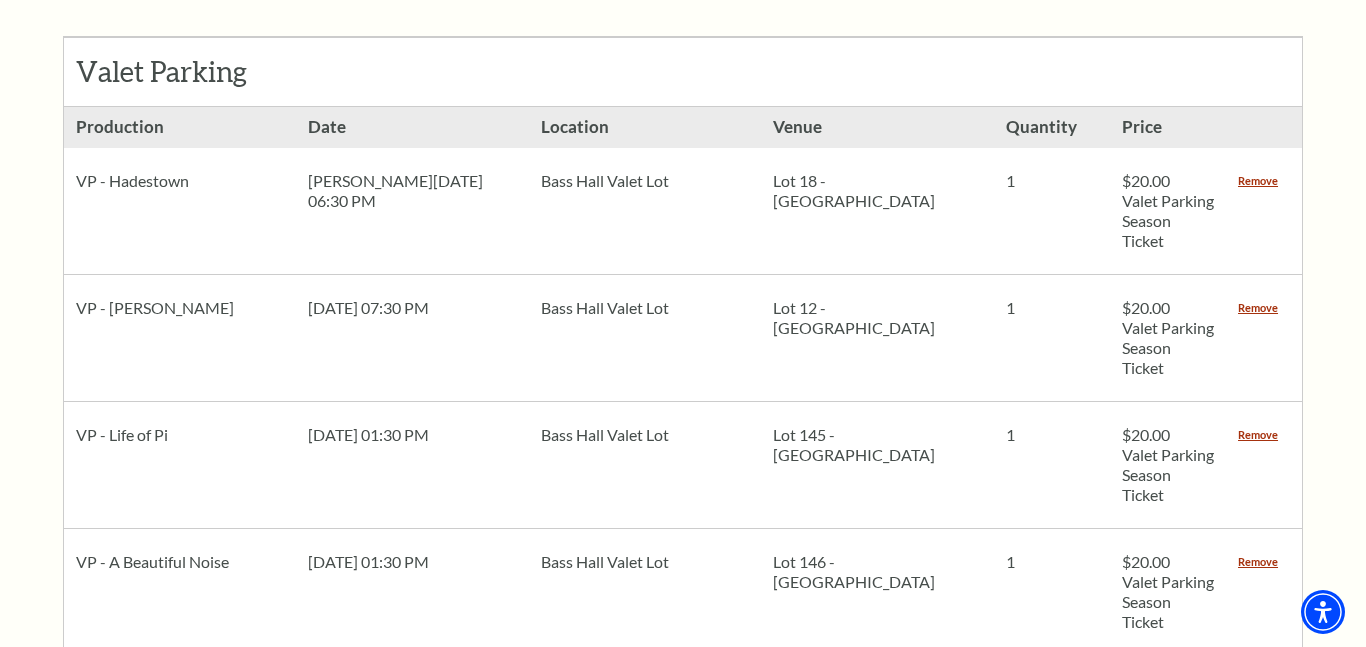 drag, startPoint x: 1253, startPoint y: 149, endPoint x: 1261, endPoint y: 175, distance: 27.202942 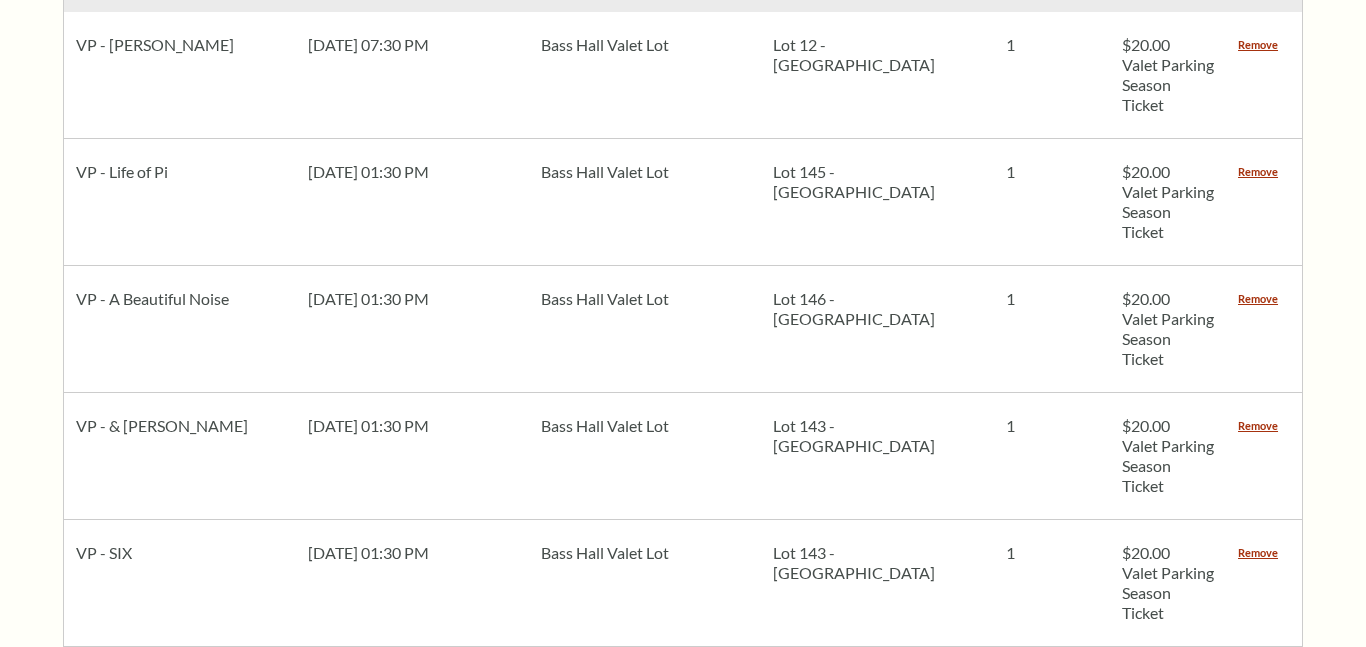 scroll, scrollTop: 2710, scrollLeft: 0, axis: vertical 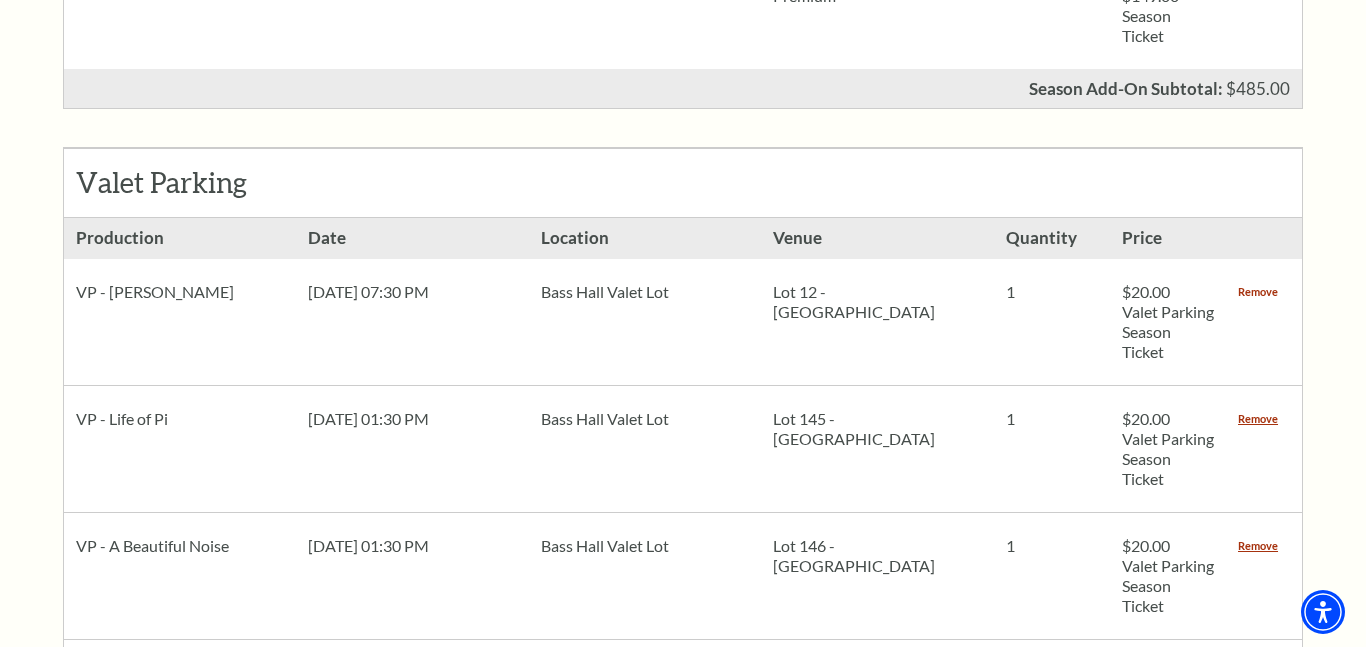 click on "Remove" at bounding box center (1258, 292) 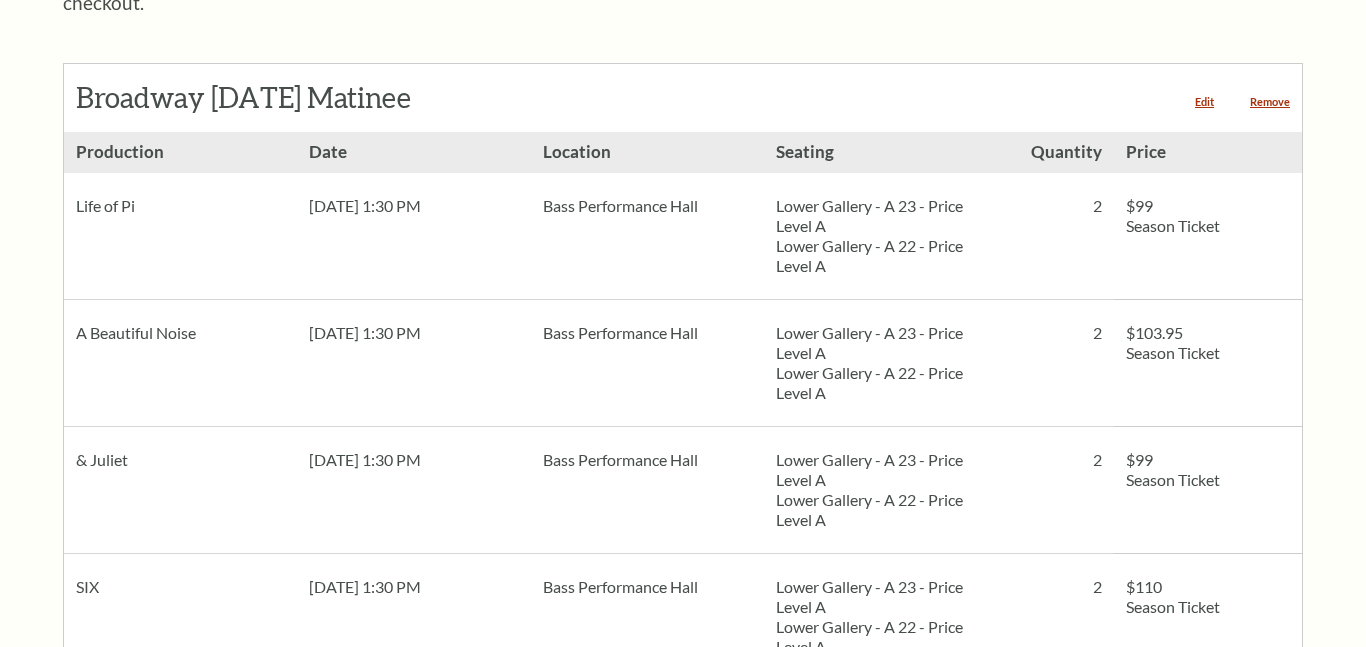 scroll, scrollTop: 2741, scrollLeft: 0, axis: vertical 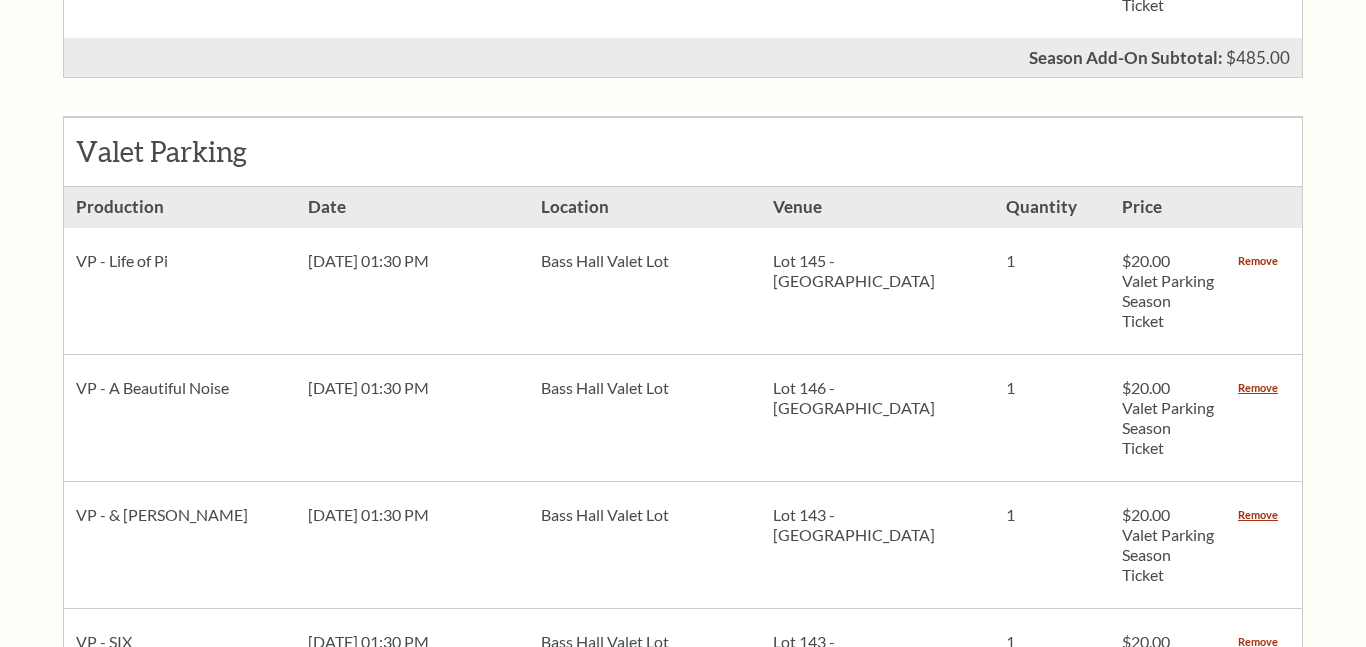 click on "Remove" at bounding box center [1258, 261] 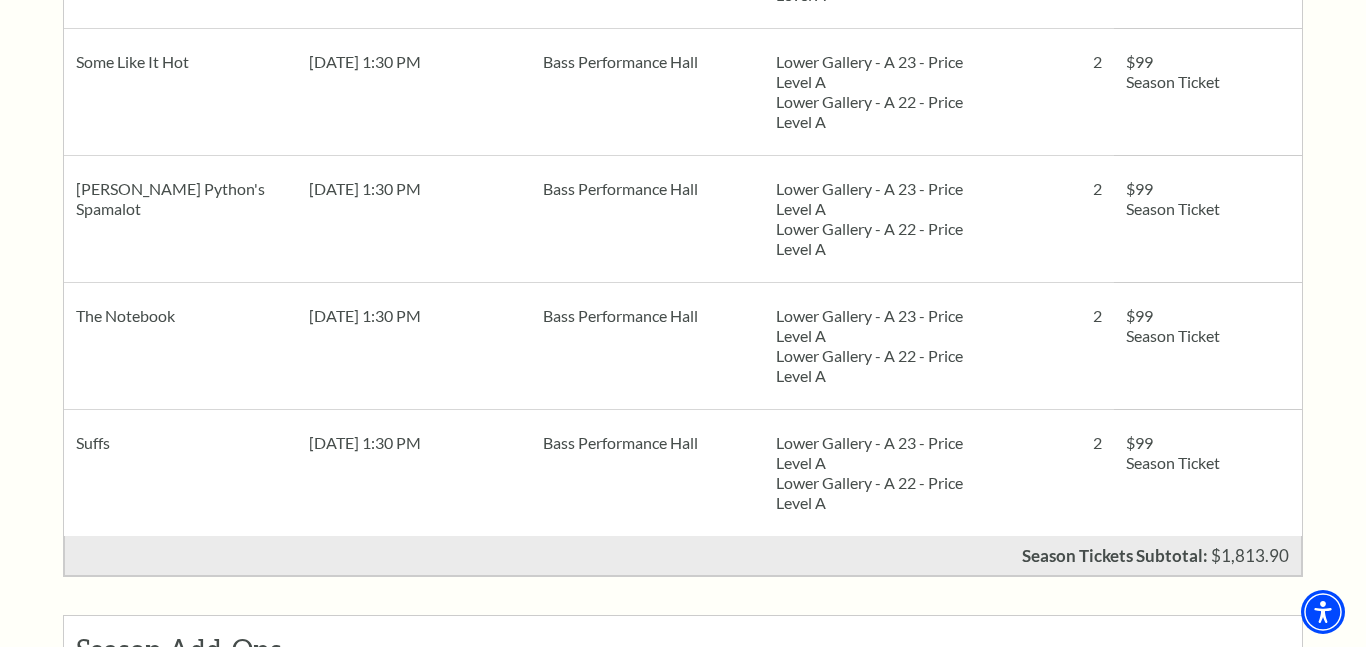 scroll, scrollTop: 1634, scrollLeft: 0, axis: vertical 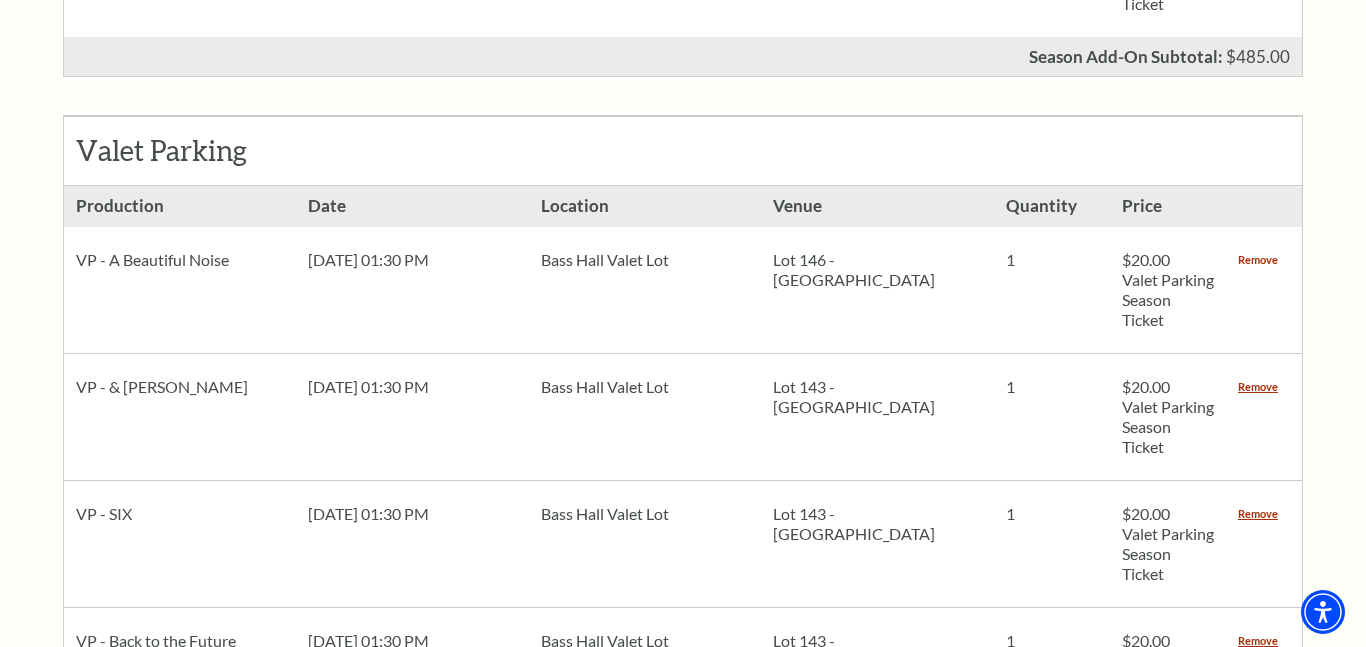 click on "Remove" at bounding box center (1258, 260) 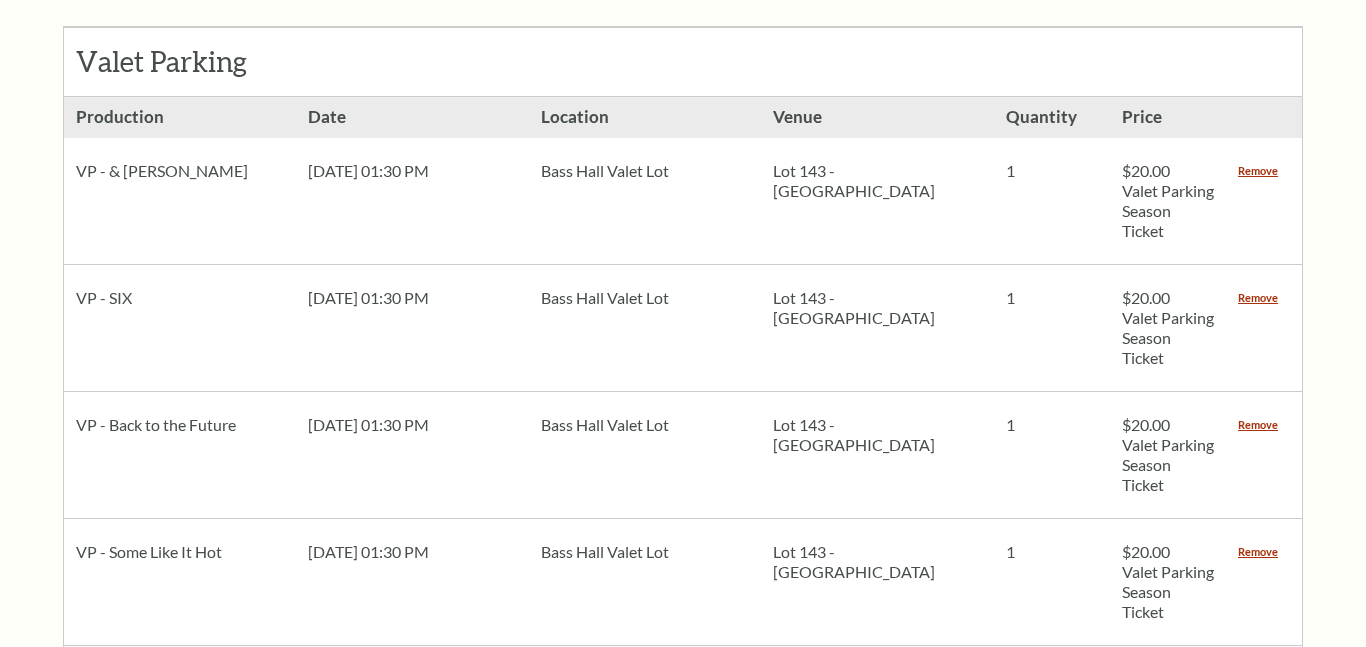 scroll, scrollTop: 3771, scrollLeft: 0, axis: vertical 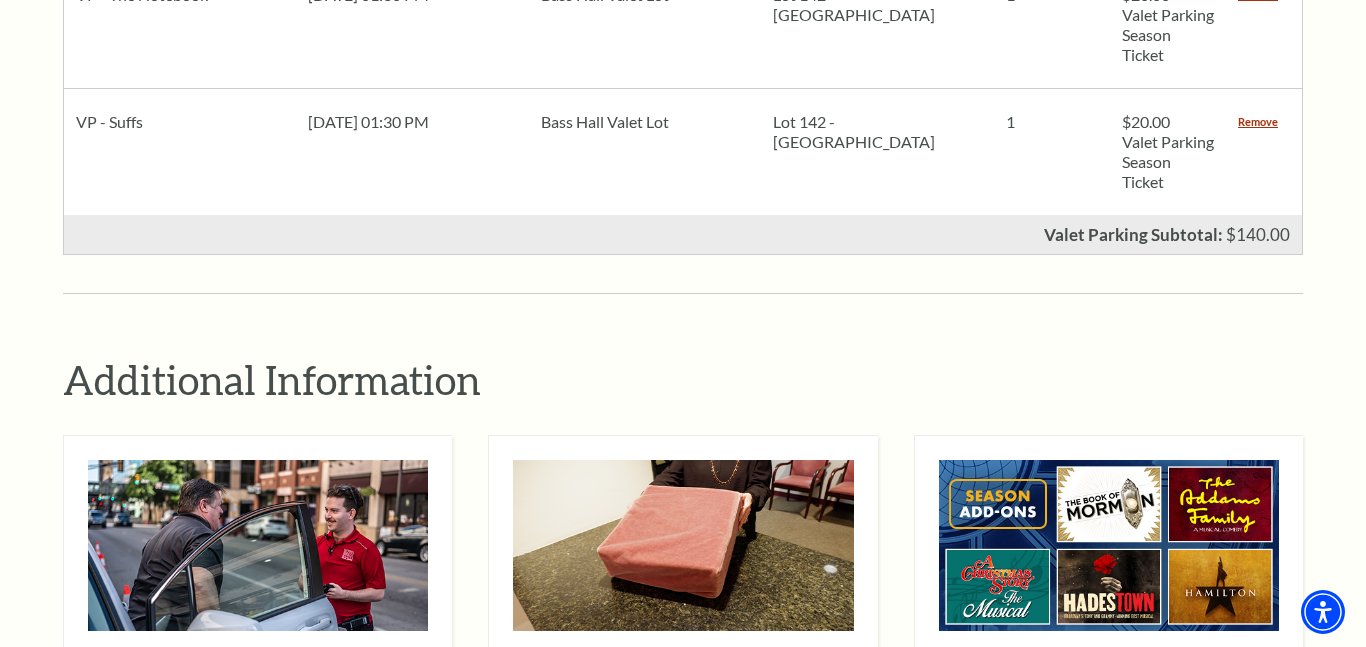 click on "Remove" at bounding box center (1258, 122) 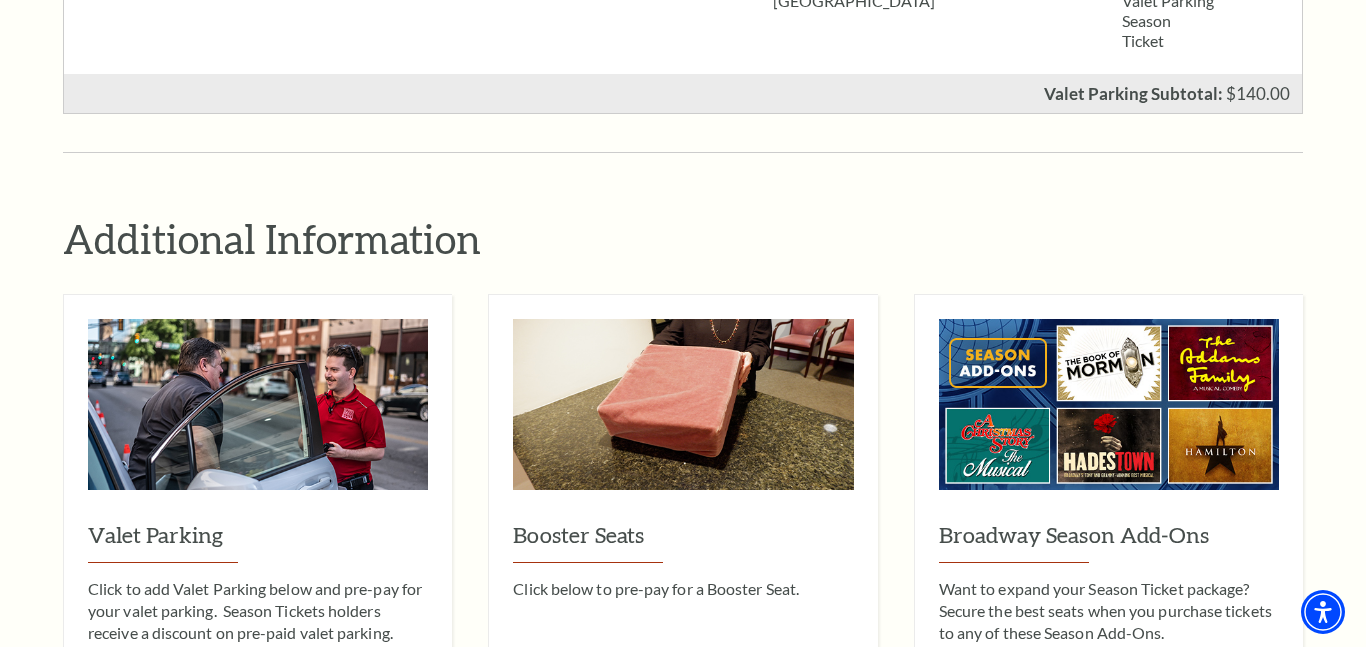 scroll, scrollTop: 3856, scrollLeft: 0, axis: vertical 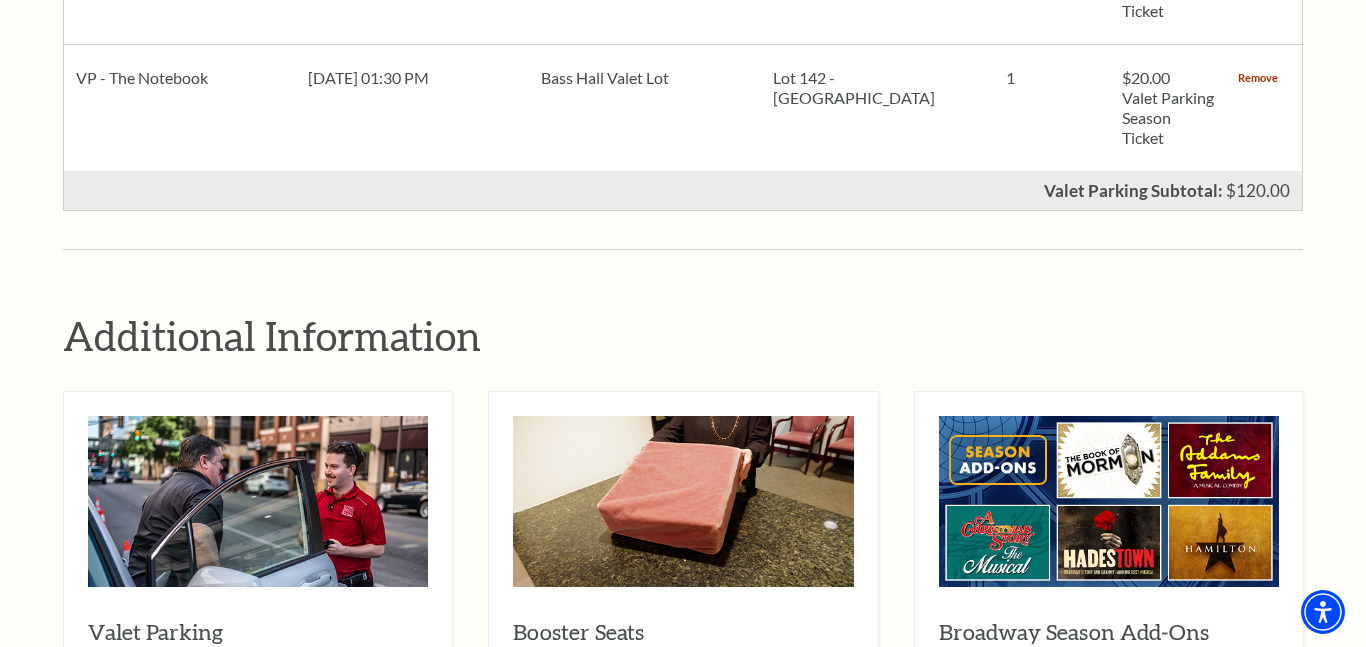 click on "Remove" at bounding box center (1258, 78) 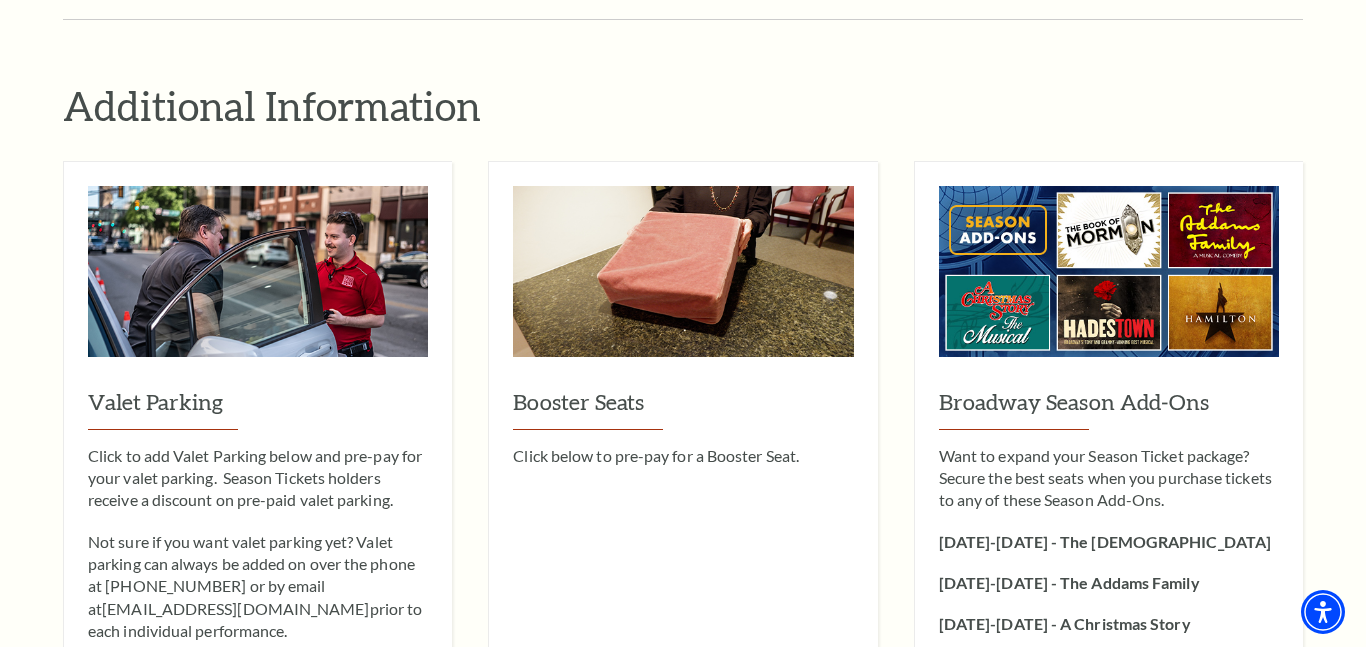 scroll, scrollTop: 3862, scrollLeft: 0, axis: vertical 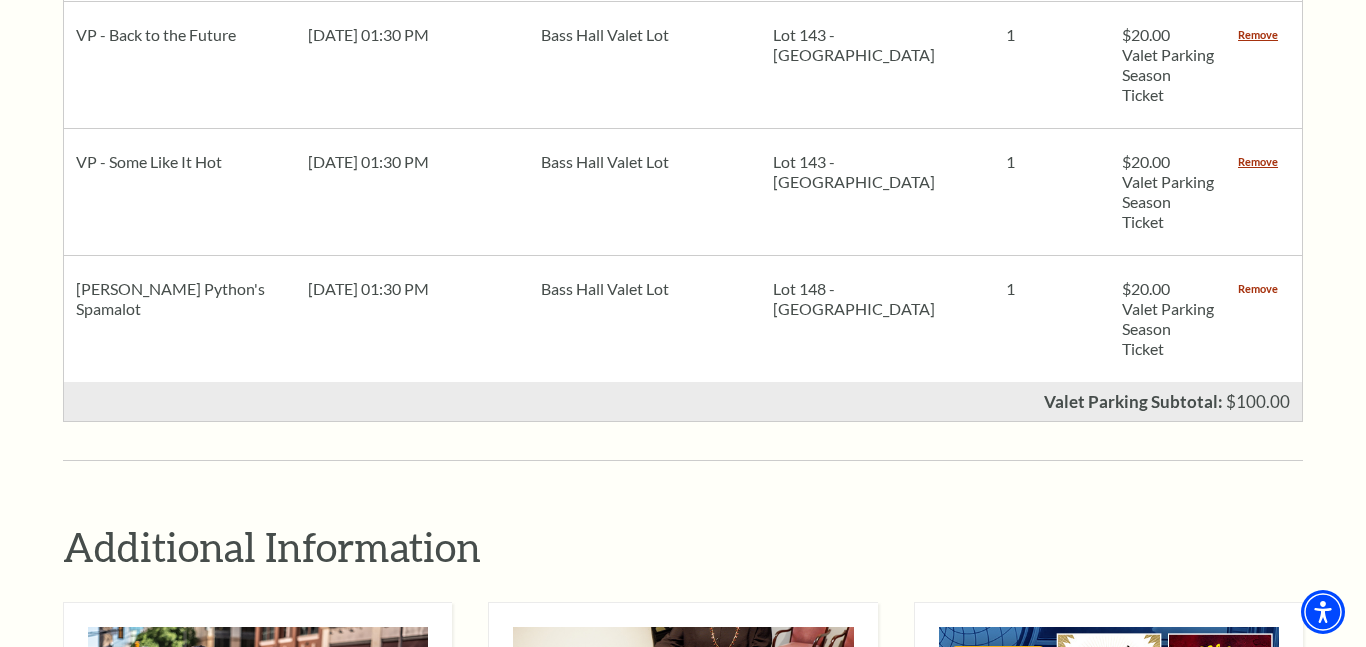 click on "Remove" at bounding box center [1258, 289] 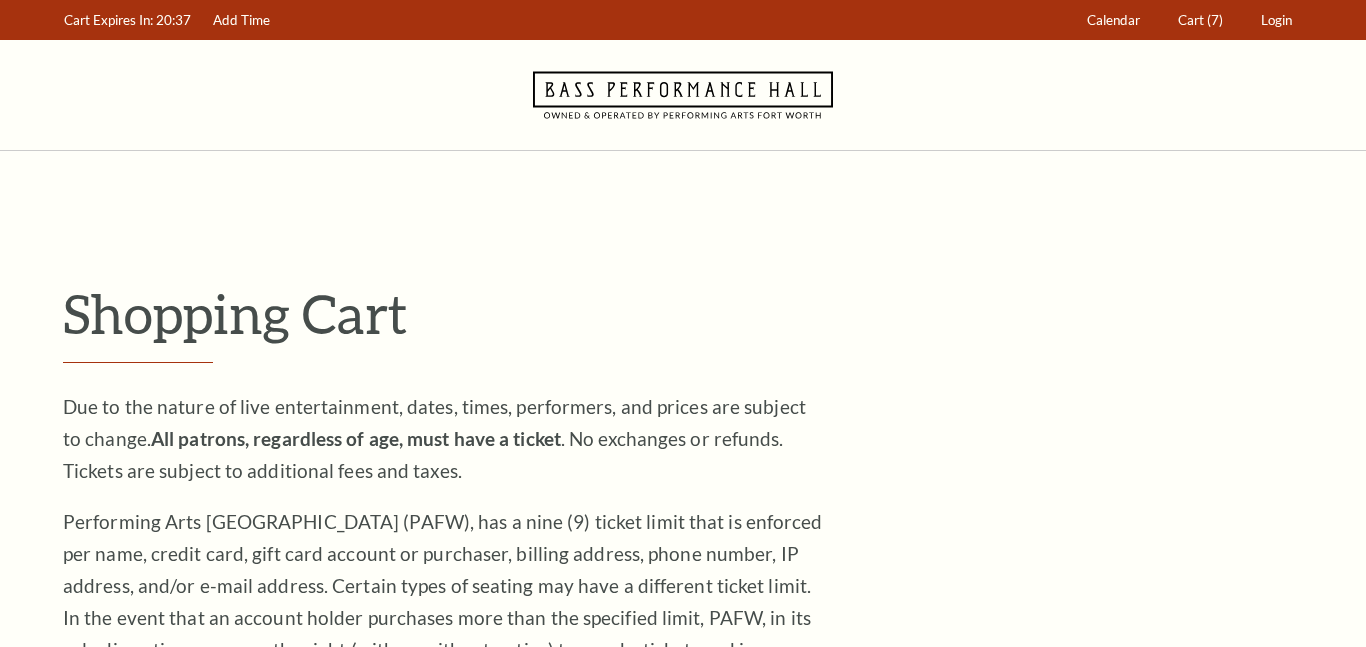 scroll, scrollTop: 0, scrollLeft: 0, axis: both 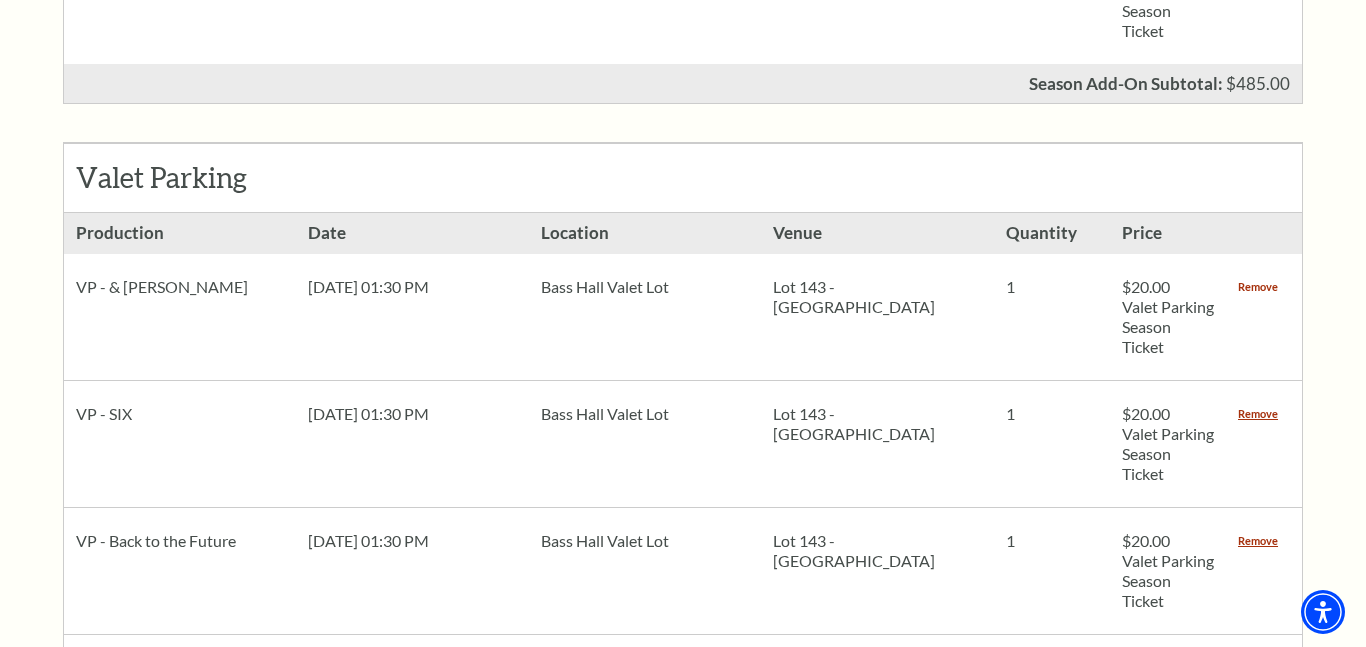 click on "Remove" at bounding box center (1258, 287) 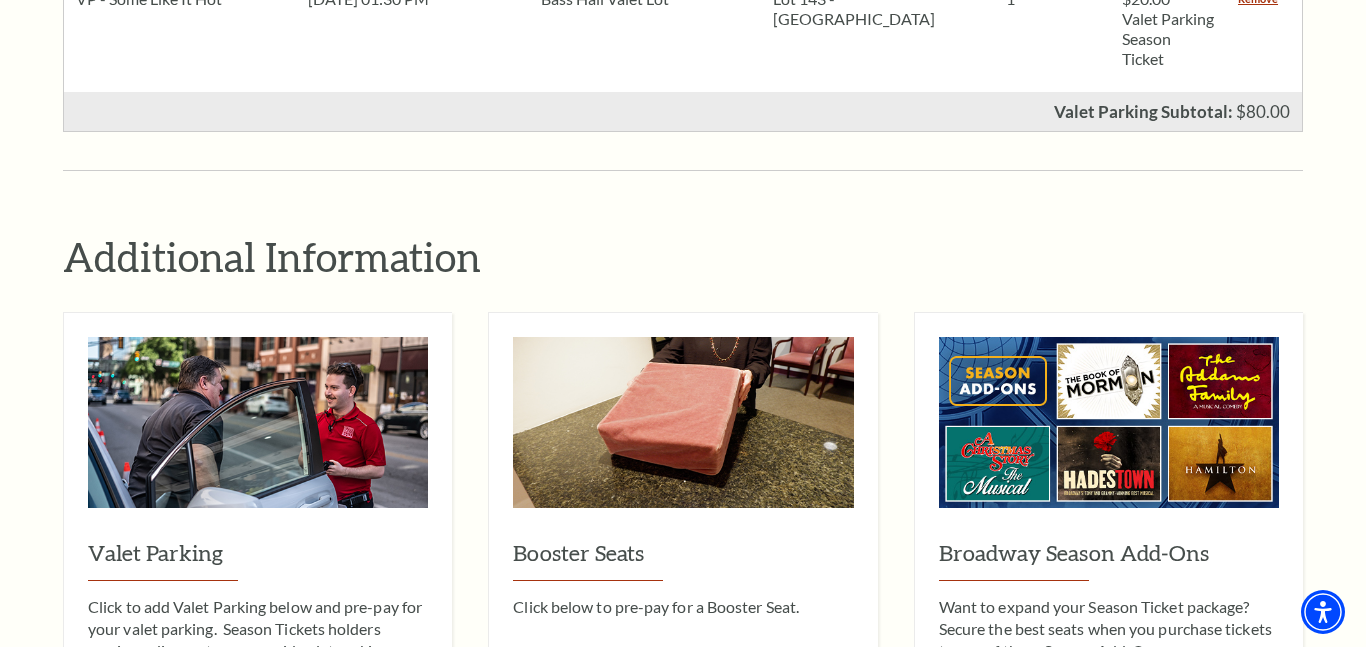 scroll, scrollTop: 3367, scrollLeft: 0, axis: vertical 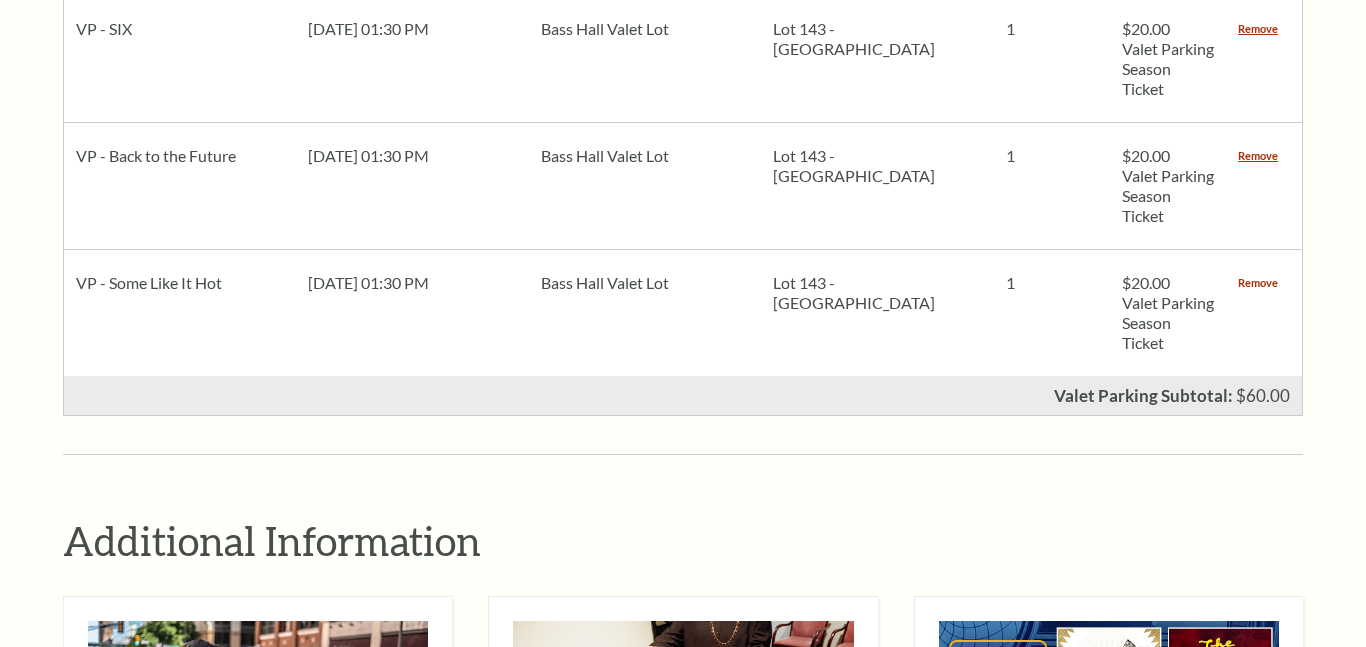 click on "Remove" at bounding box center (1258, 283) 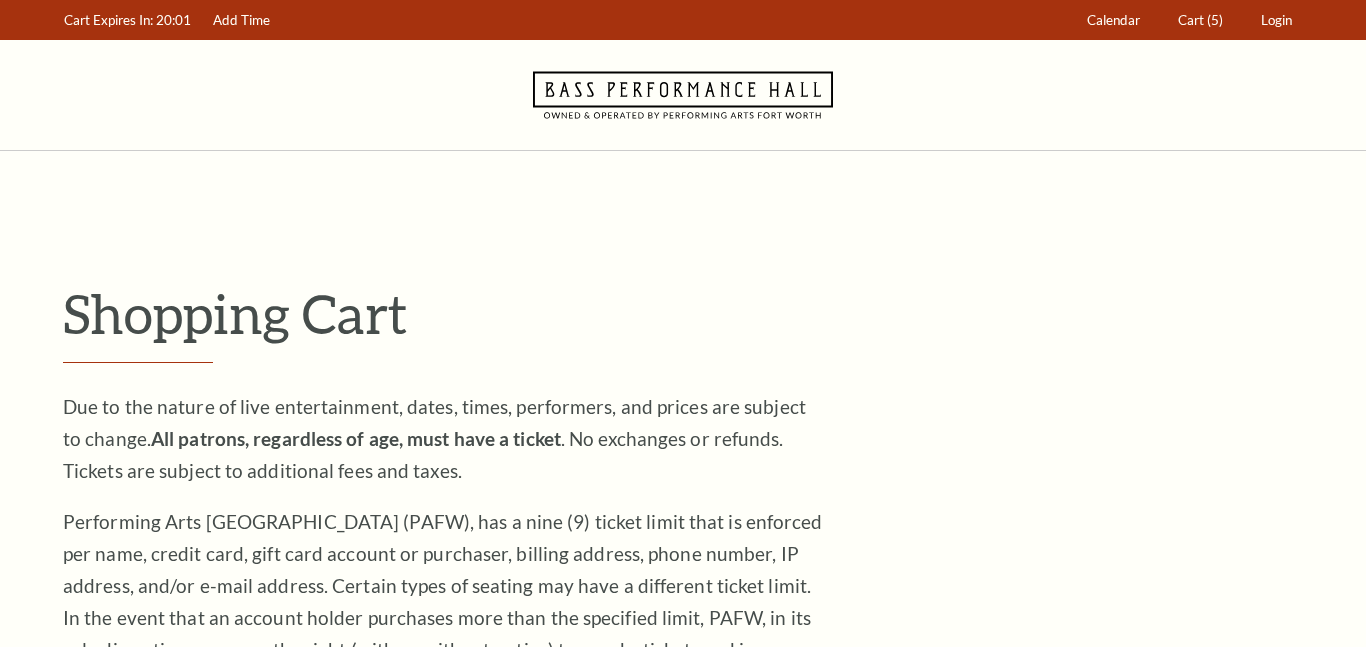 scroll, scrollTop: 0, scrollLeft: 0, axis: both 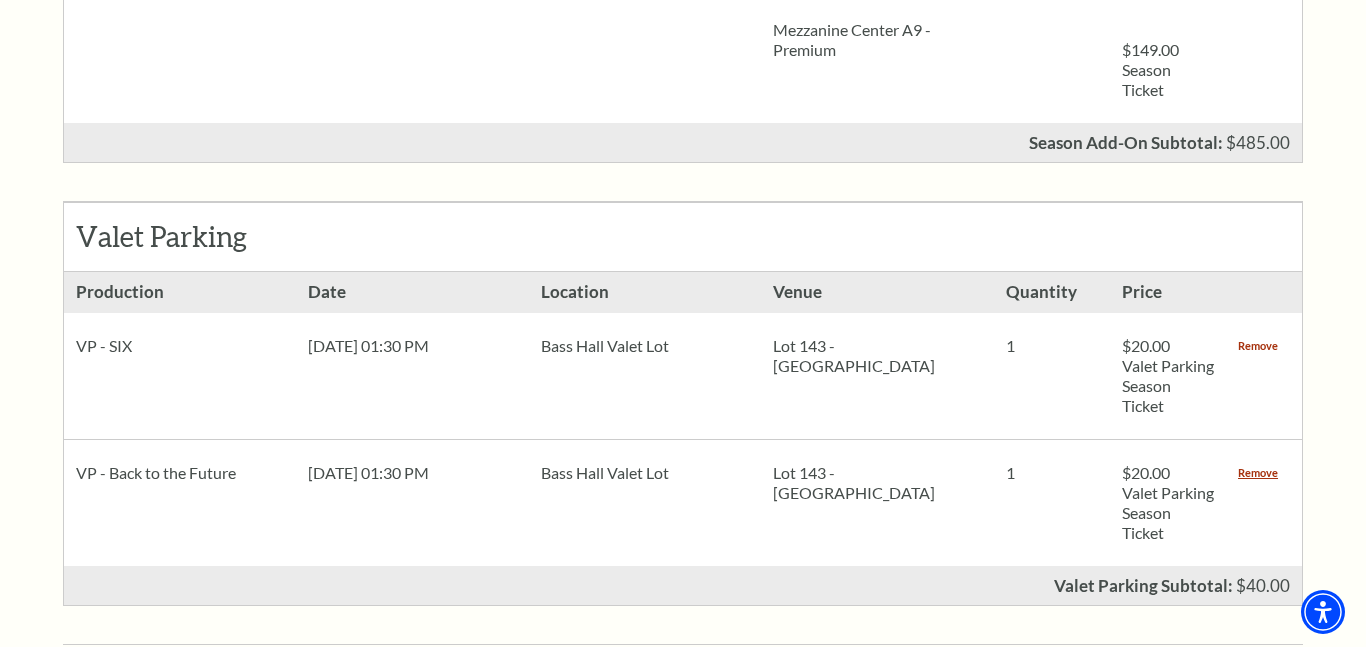 click on "Remove" at bounding box center (1258, 346) 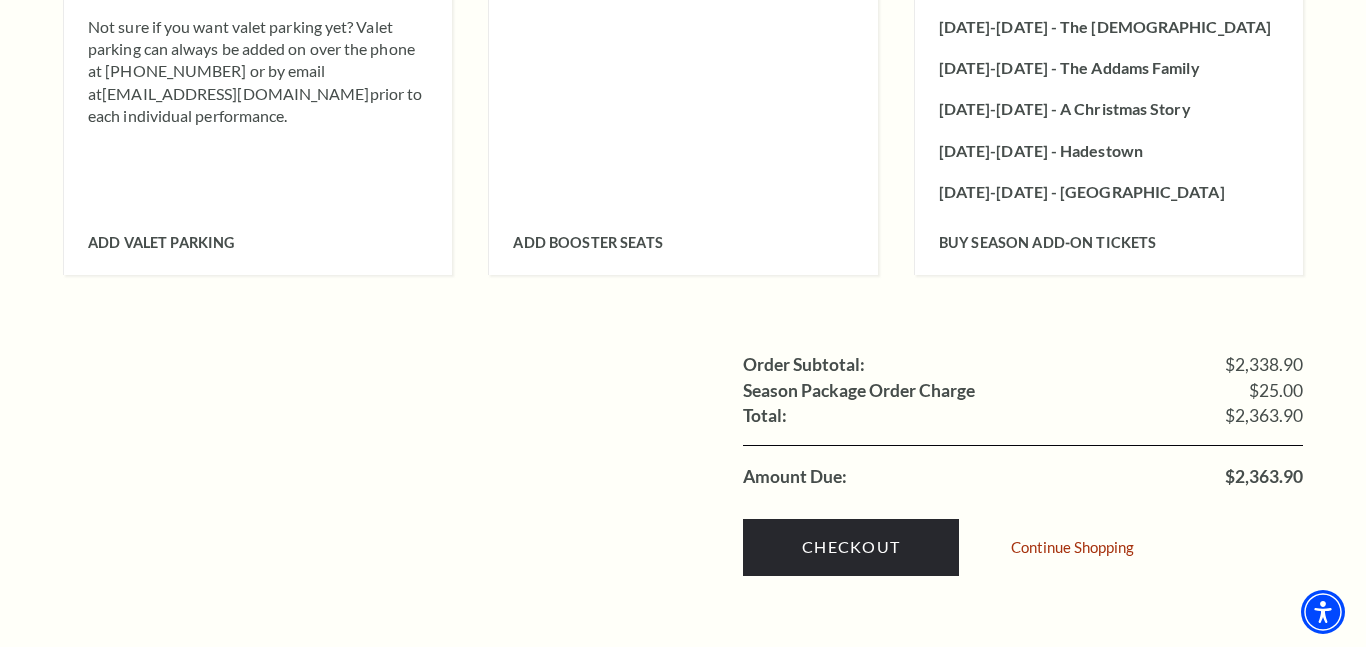scroll, scrollTop: 2834, scrollLeft: 0, axis: vertical 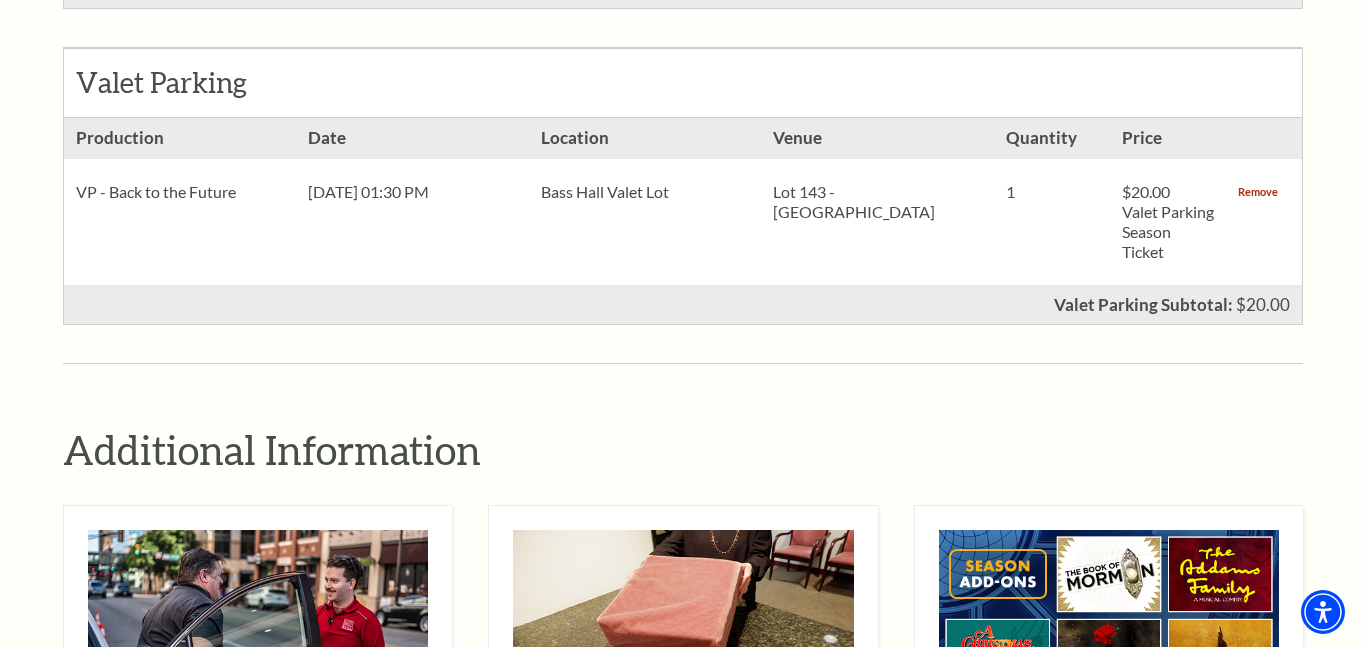 click on "Remove" at bounding box center [1258, 192] 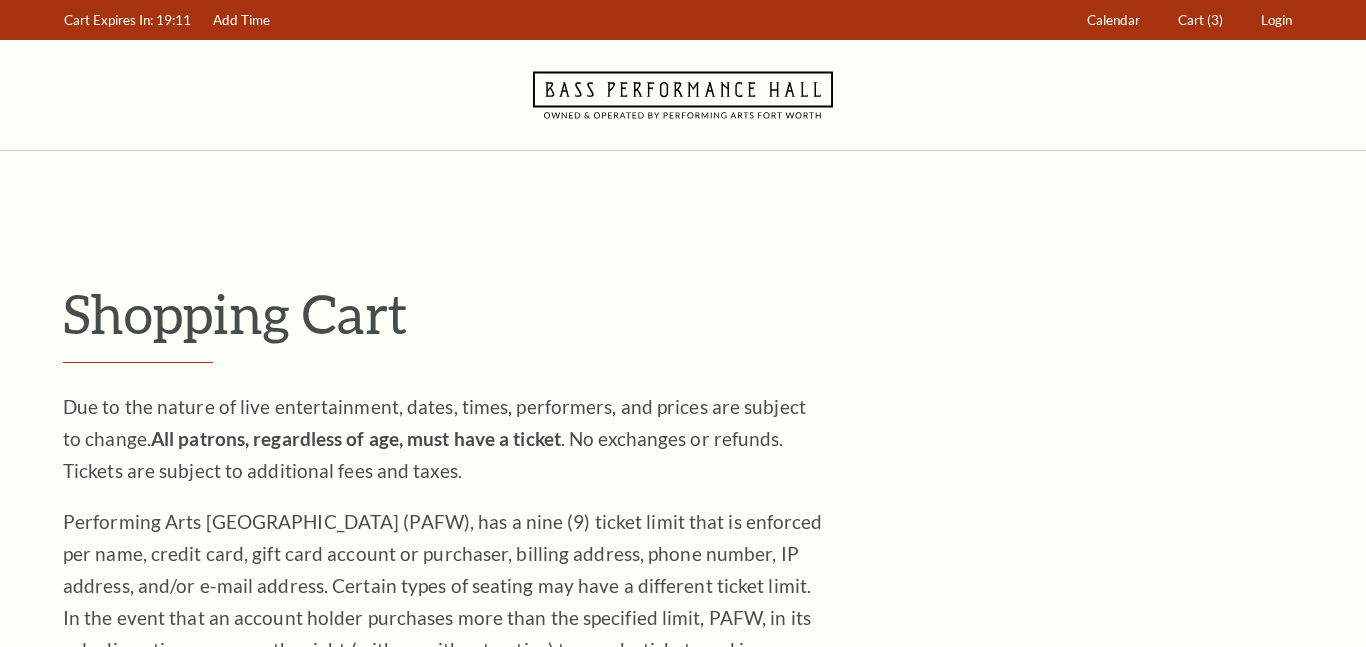 scroll, scrollTop: 0, scrollLeft: 0, axis: both 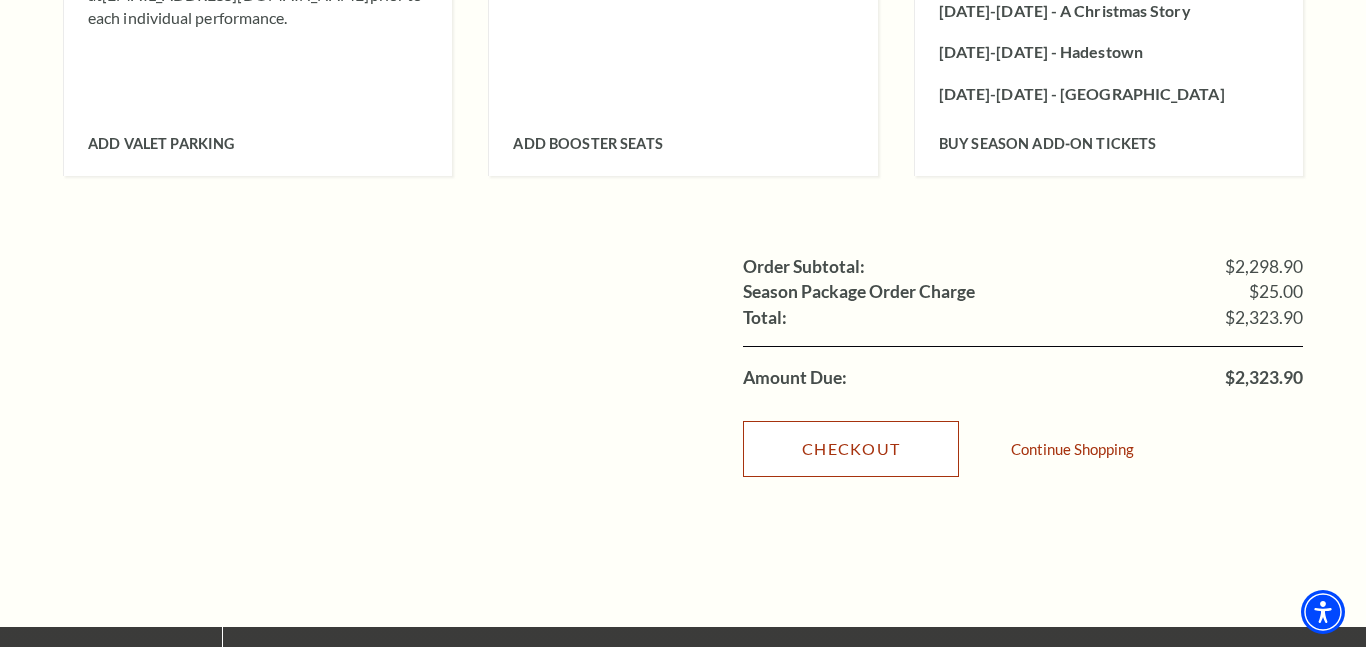 drag, startPoint x: 890, startPoint y: 437, endPoint x: 962, endPoint y: 438, distance: 72.00694 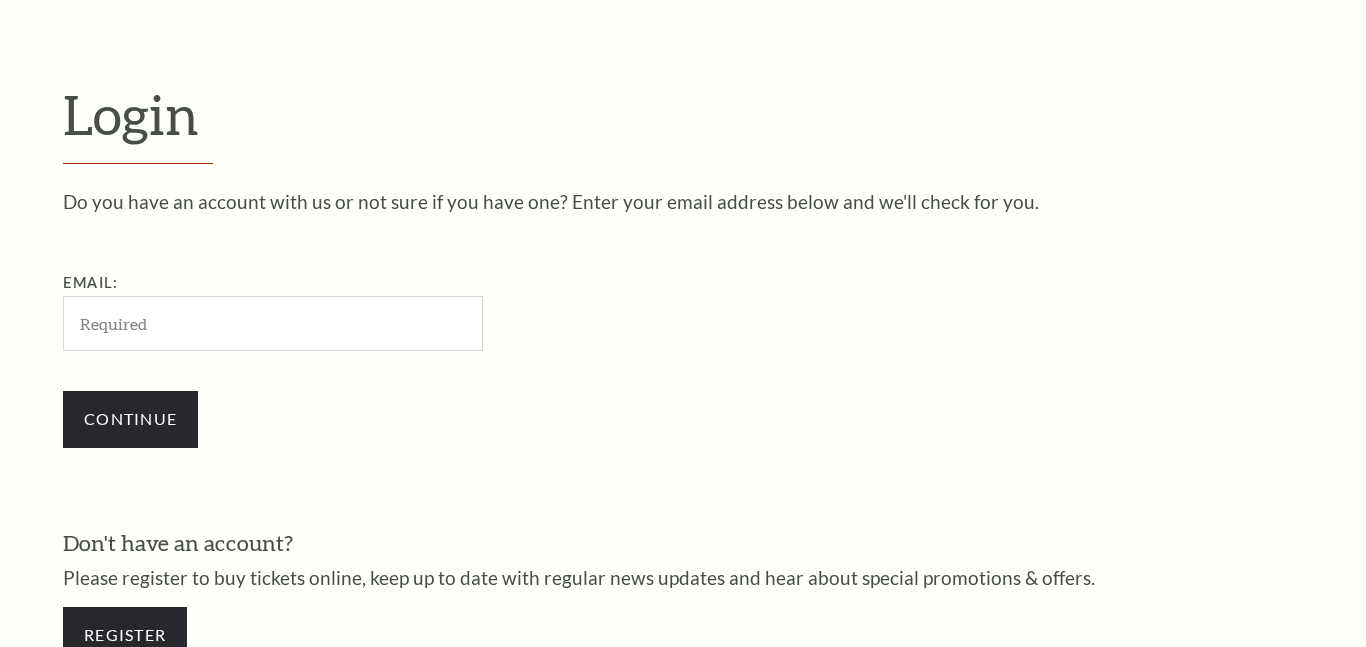 scroll, scrollTop: 561, scrollLeft: 0, axis: vertical 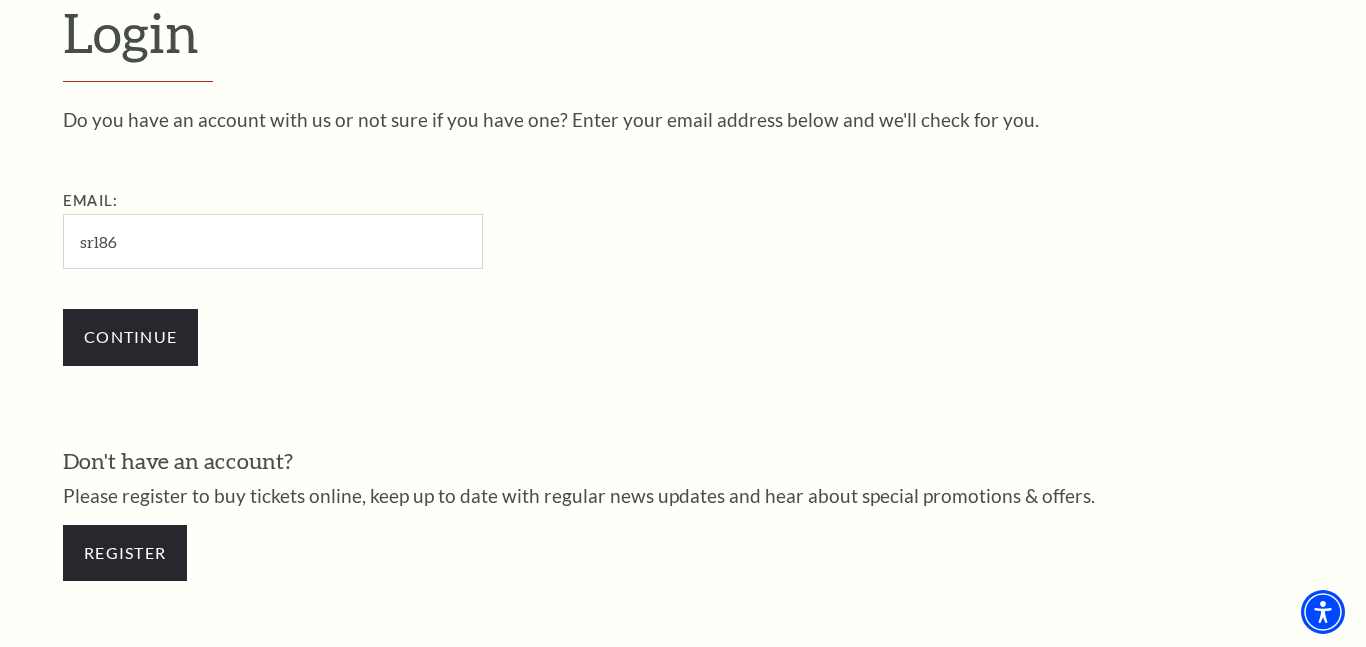 type on "[EMAIL_ADDRESS][DOMAIN_NAME]" 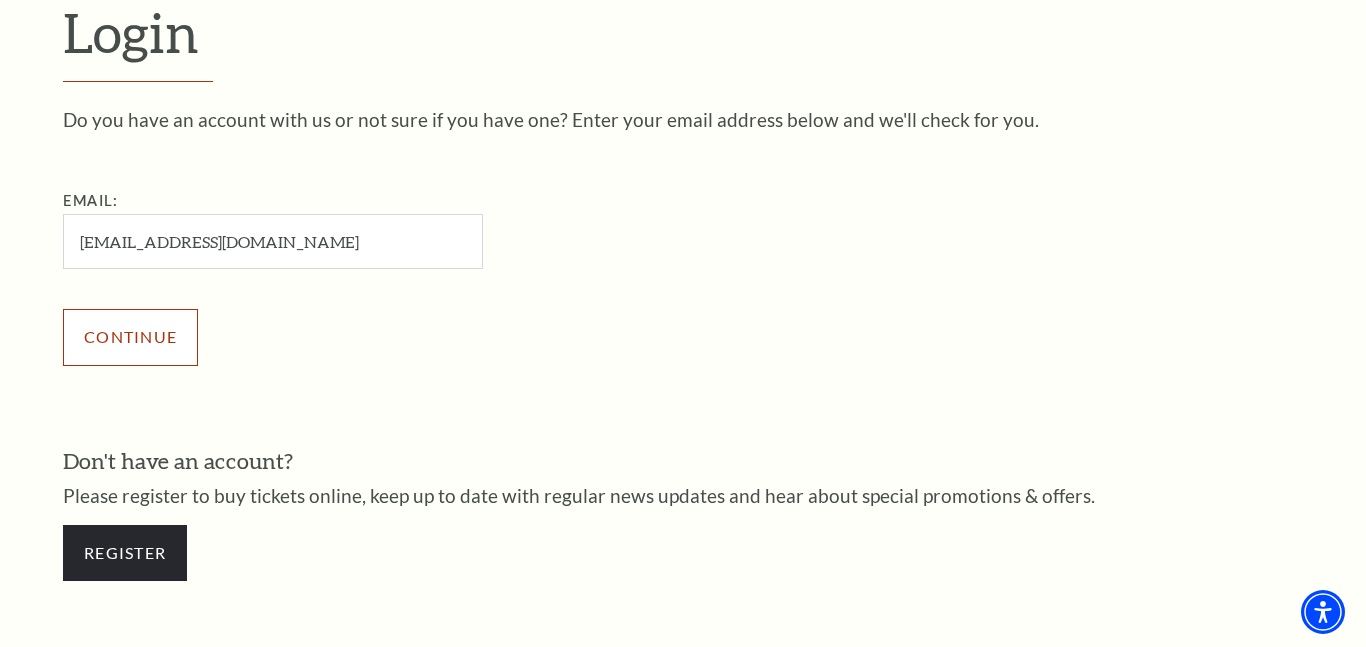 click on "Continue" at bounding box center (130, 337) 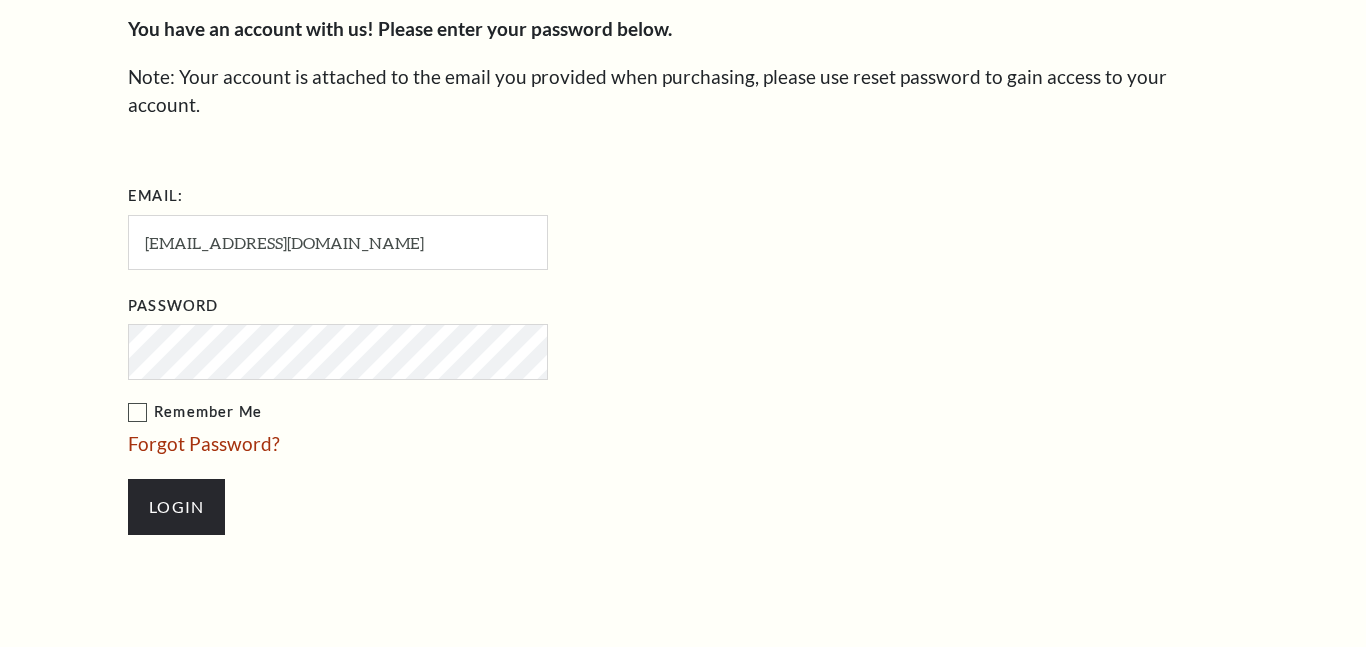 scroll, scrollTop: 580, scrollLeft: 0, axis: vertical 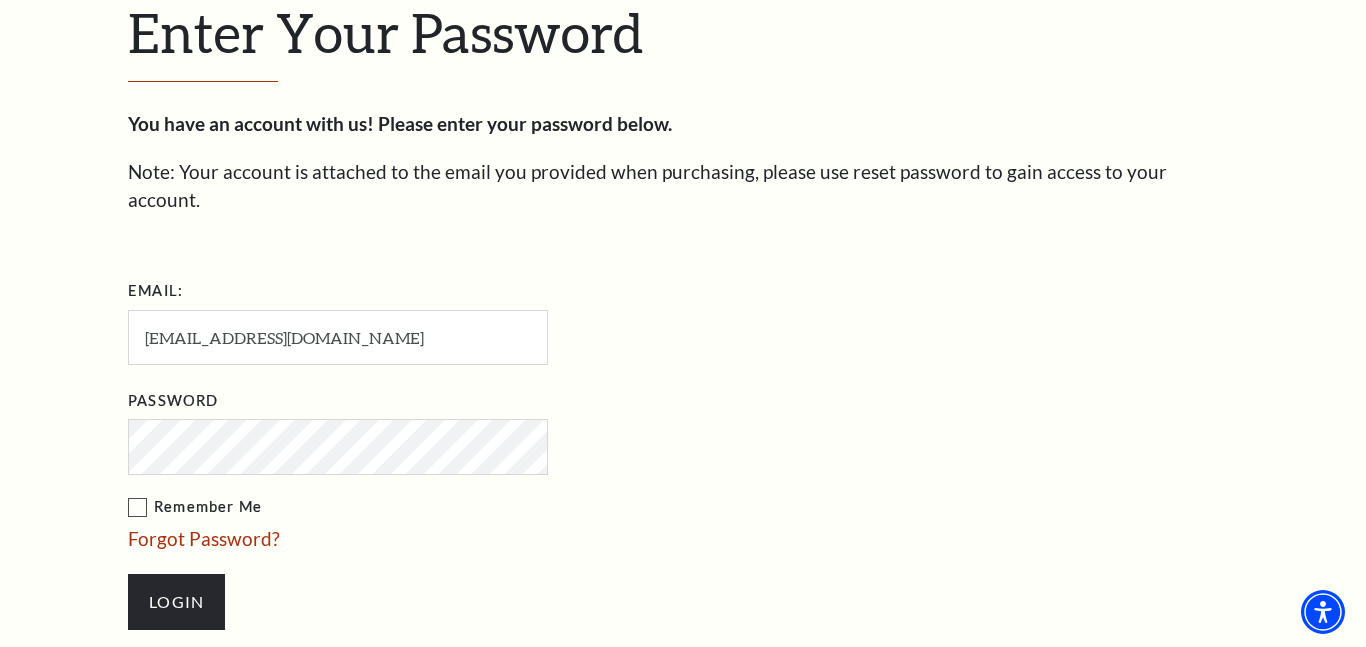 click on "Login" at bounding box center [176, 602] 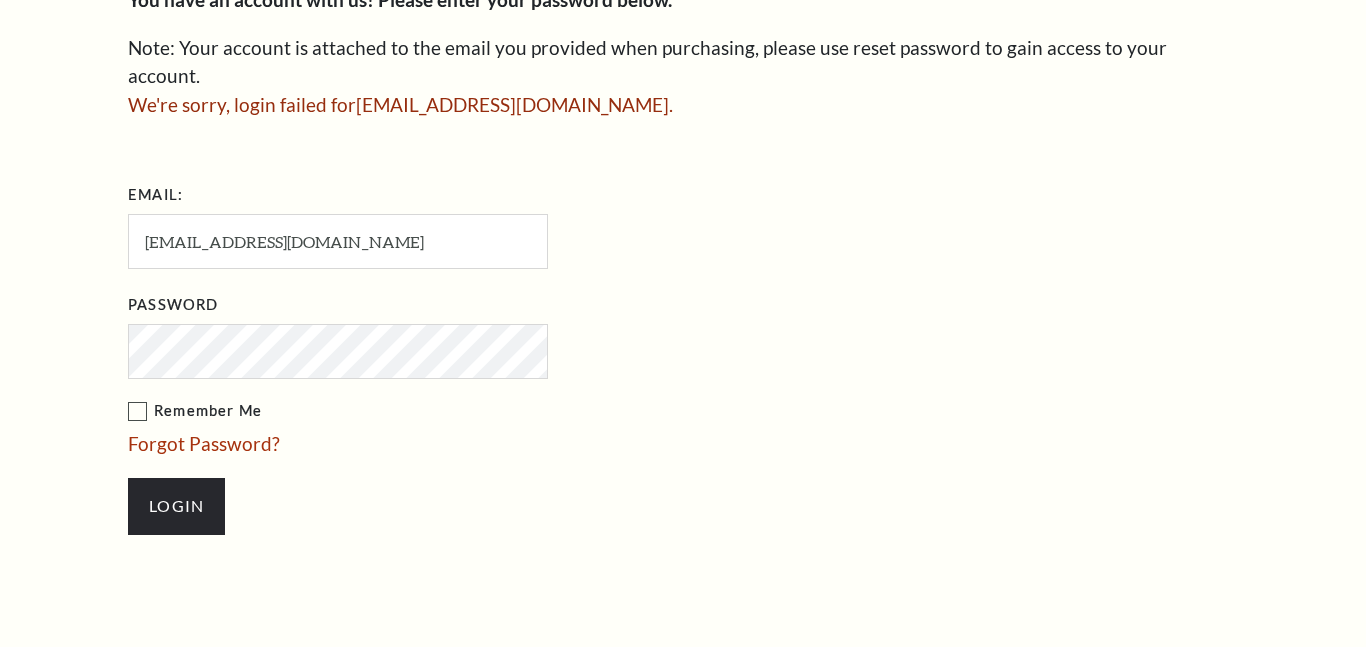 scroll, scrollTop: 704, scrollLeft: 0, axis: vertical 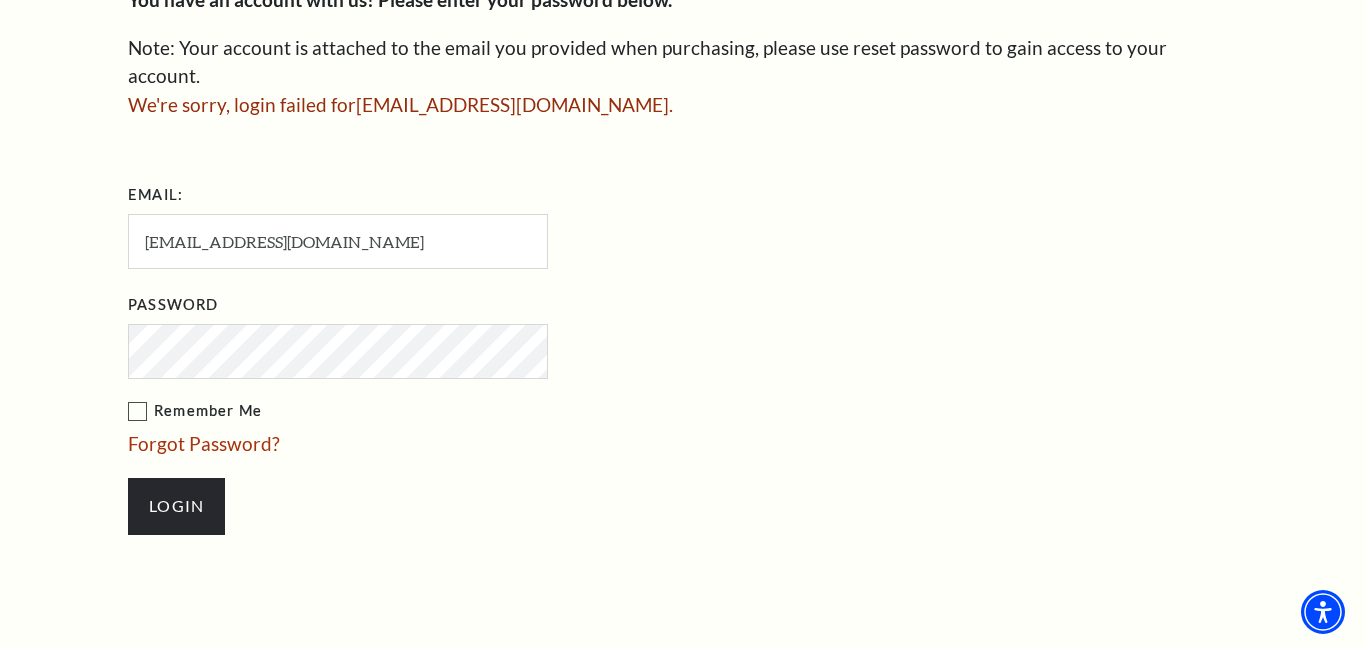 click on "Login" at bounding box center (176, 506) 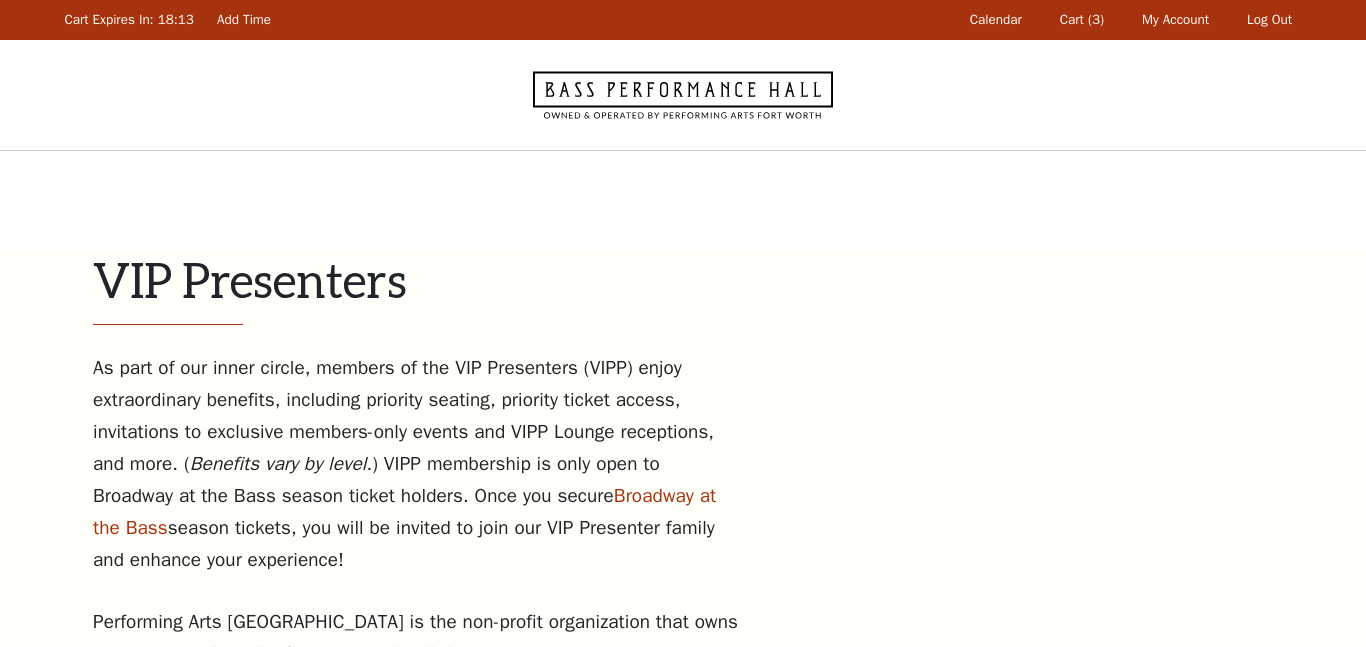 scroll, scrollTop: 101, scrollLeft: 0, axis: vertical 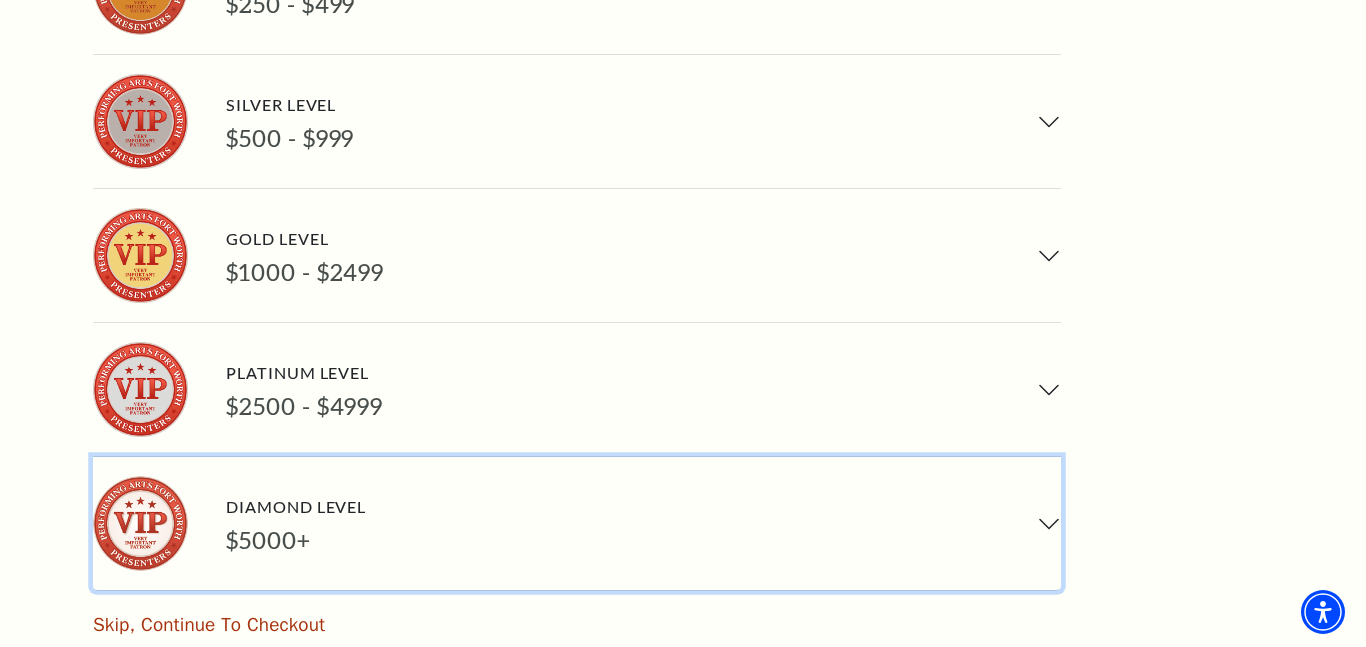 click on "Diamond Level
$5000+" at bounding box center [577, 523] 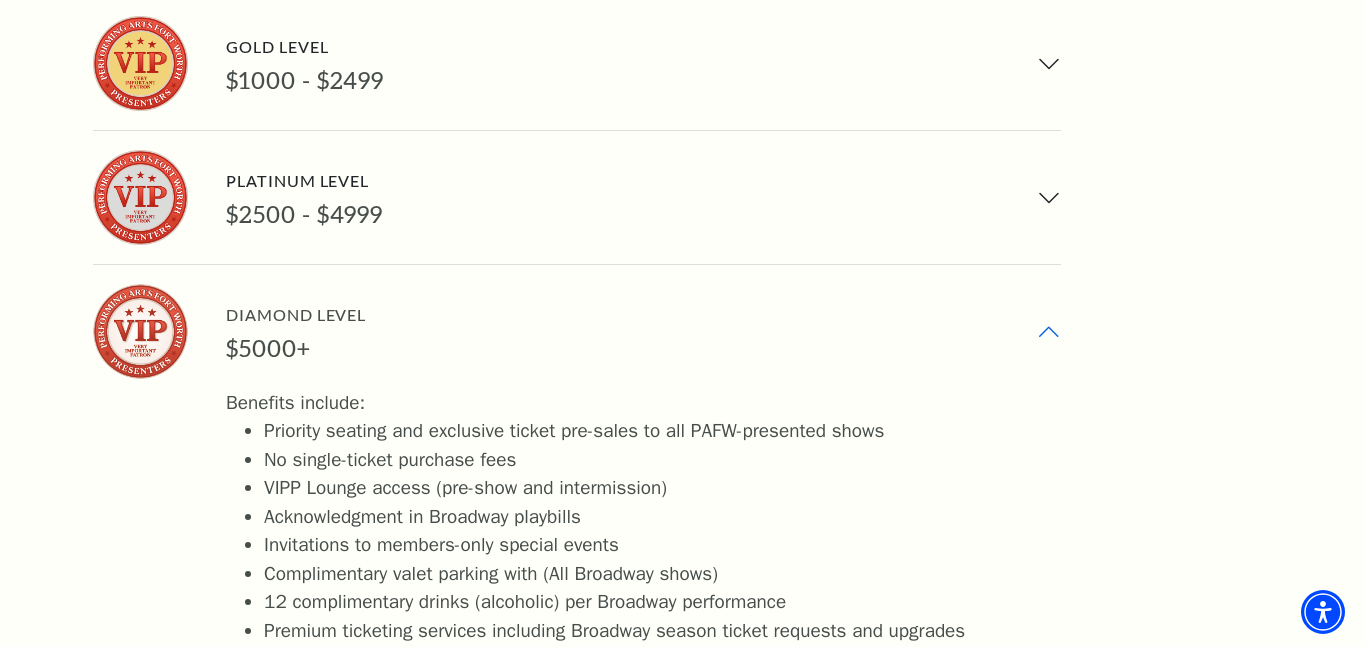 scroll, scrollTop: 1437, scrollLeft: 0, axis: vertical 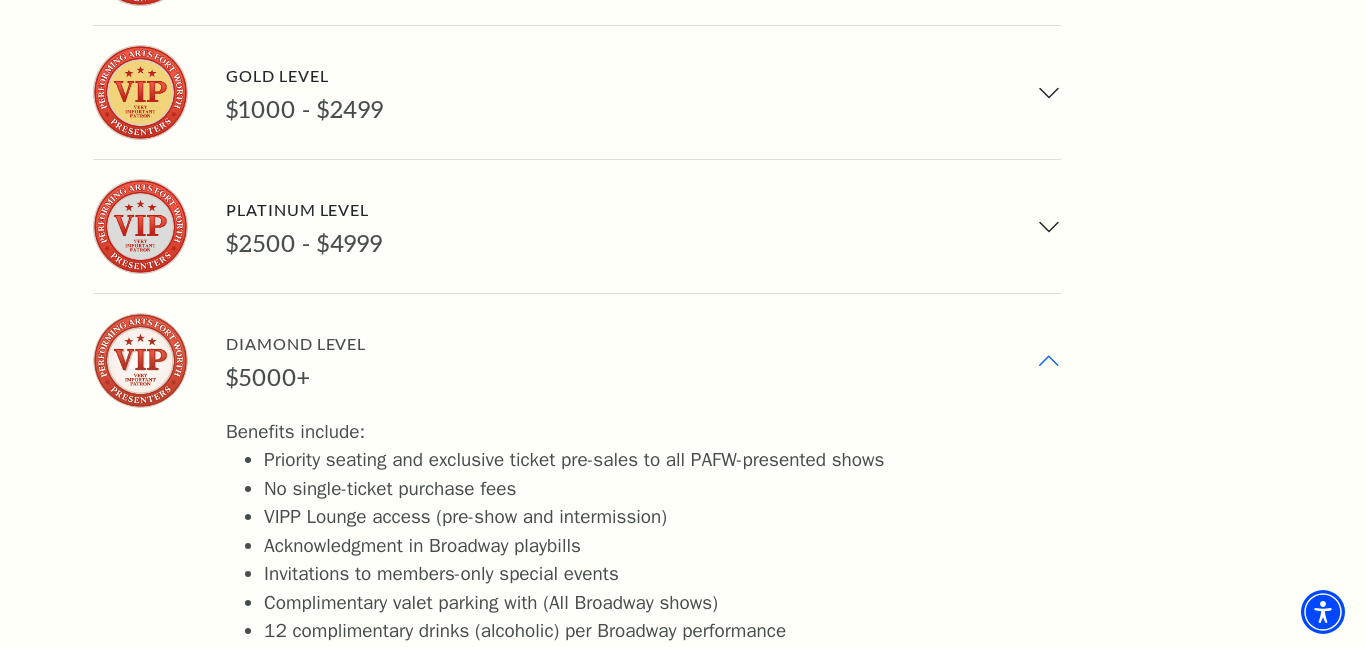 click on "Diamond Level
$5000+" at bounding box center (577, 360) 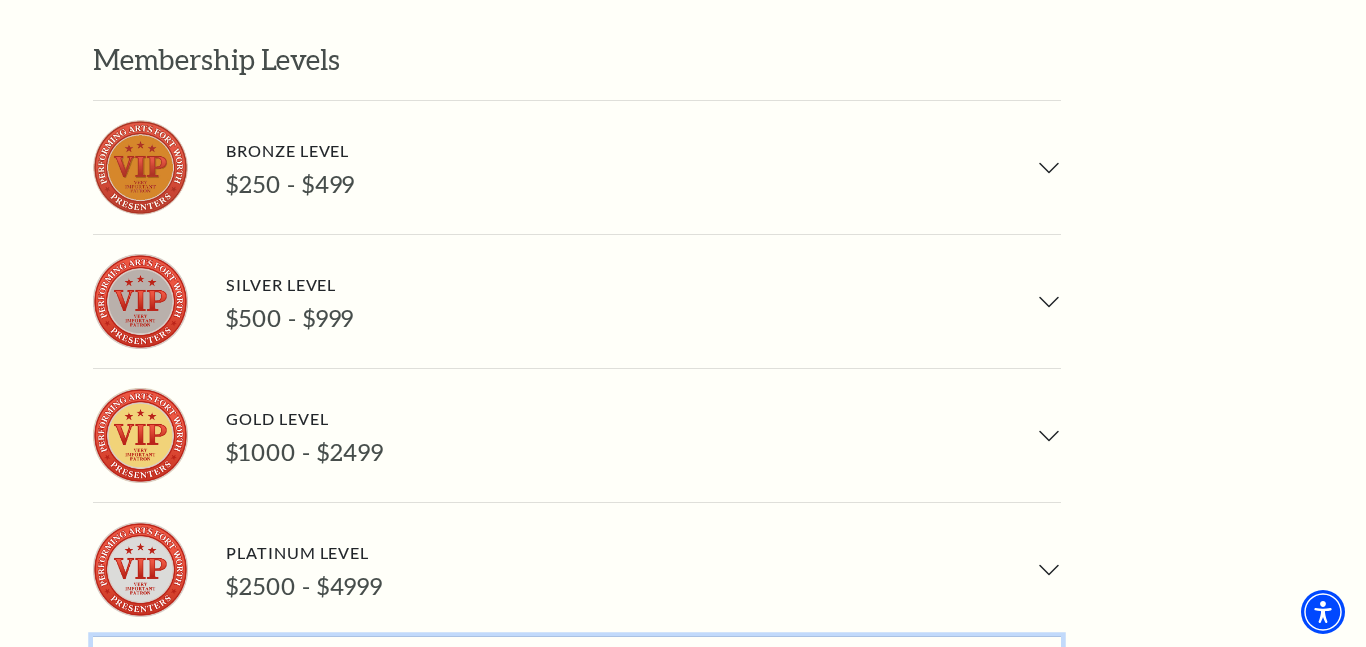 scroll, scrollTop: 1022, scrollLeft: 0, axis: vertical 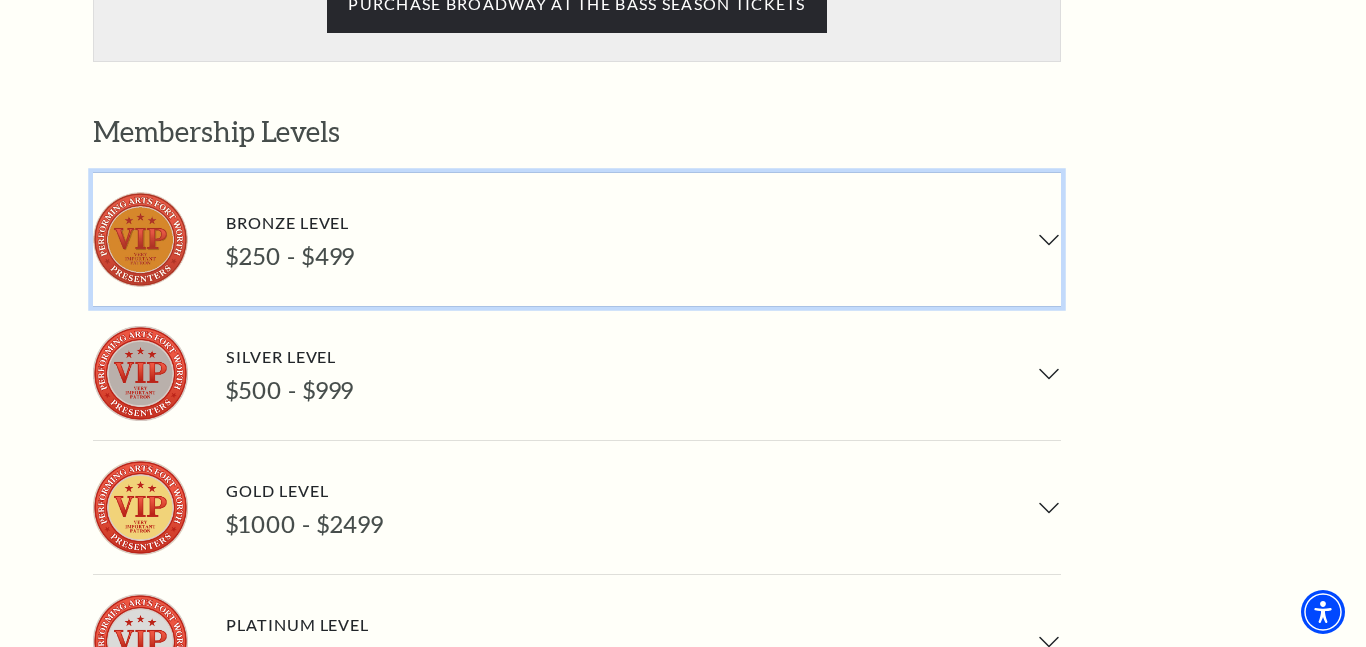 click on "Bronze Level
$250 - $499" at bounding box center (577, 239) 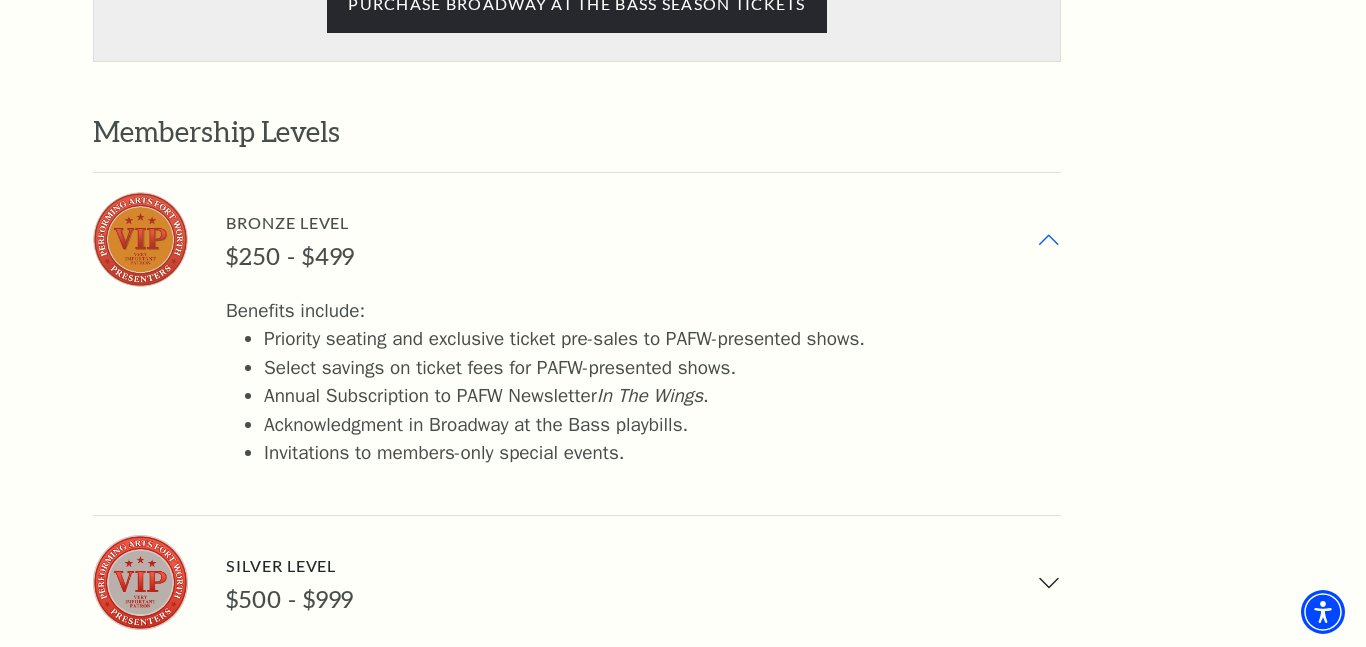 click on "Bronze Level
$250 - $499" at bounding box center (577, 239) 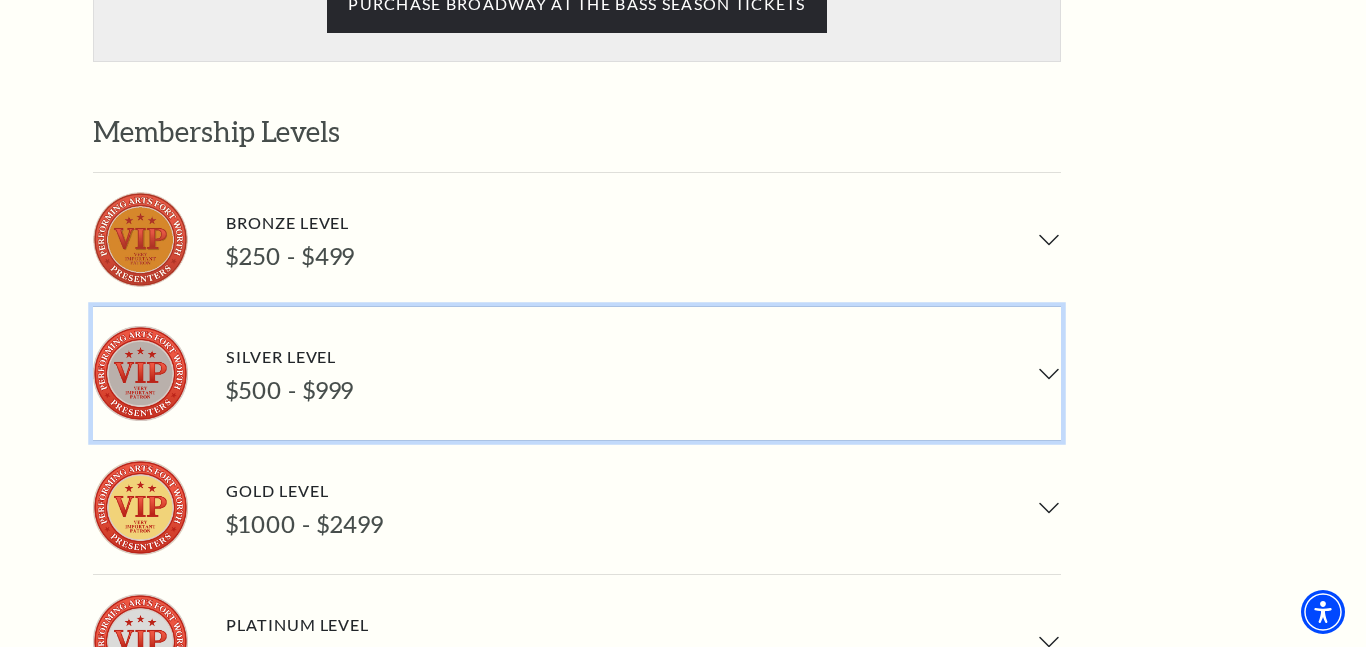click on "Silver Level
$500 - $999" at bounding box center (577, 373) 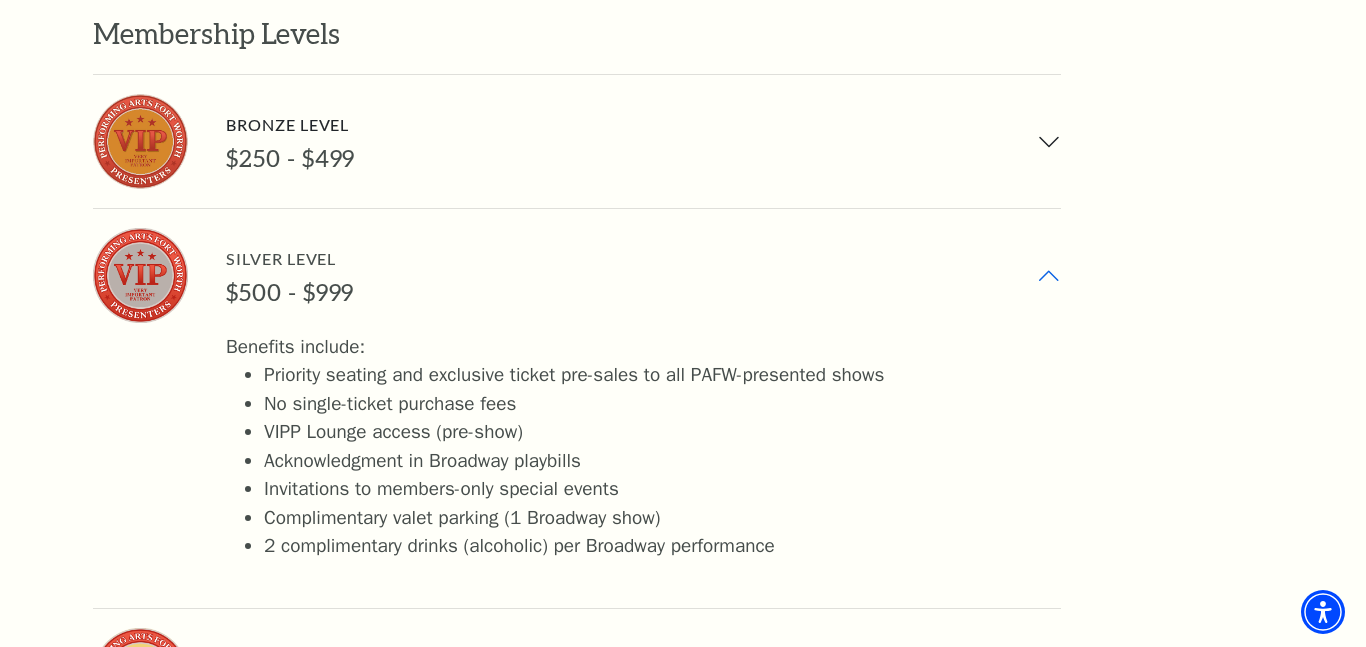 scroll, scrollTop: 1116, scrollLeft: 0, axis: vertical 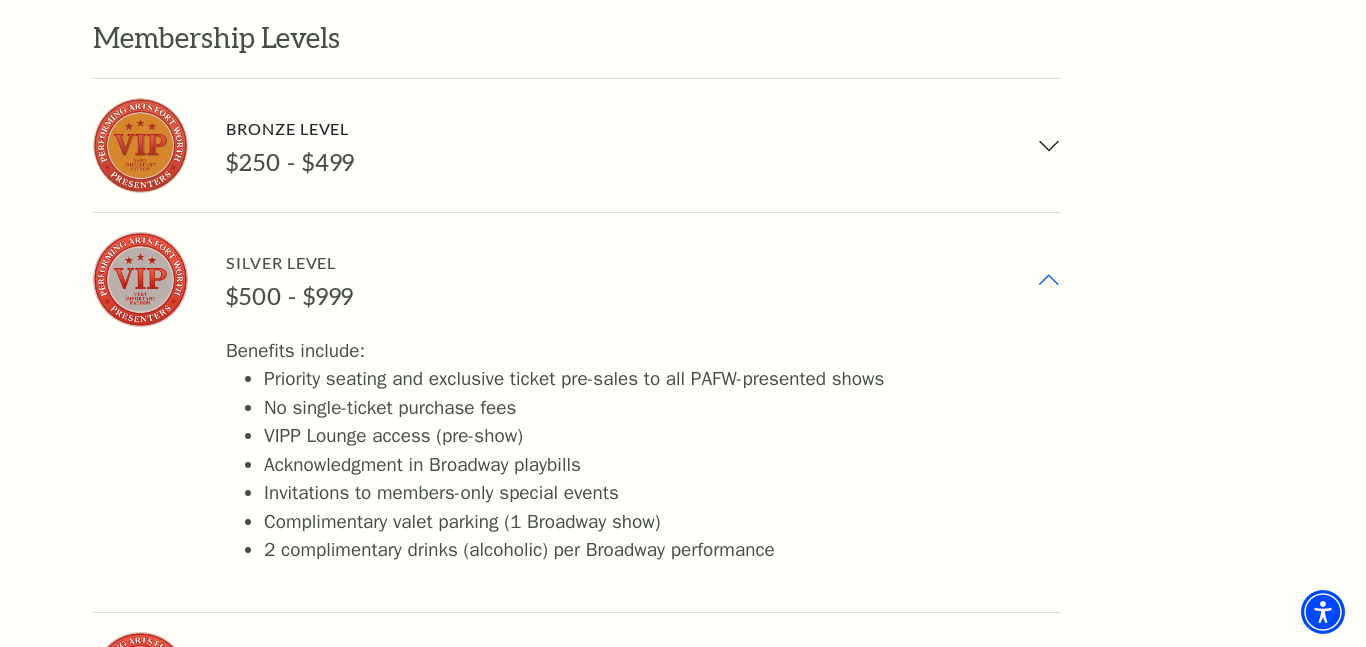 click on "Silver Level
$500 - $999" at bounding box center [577, 279] 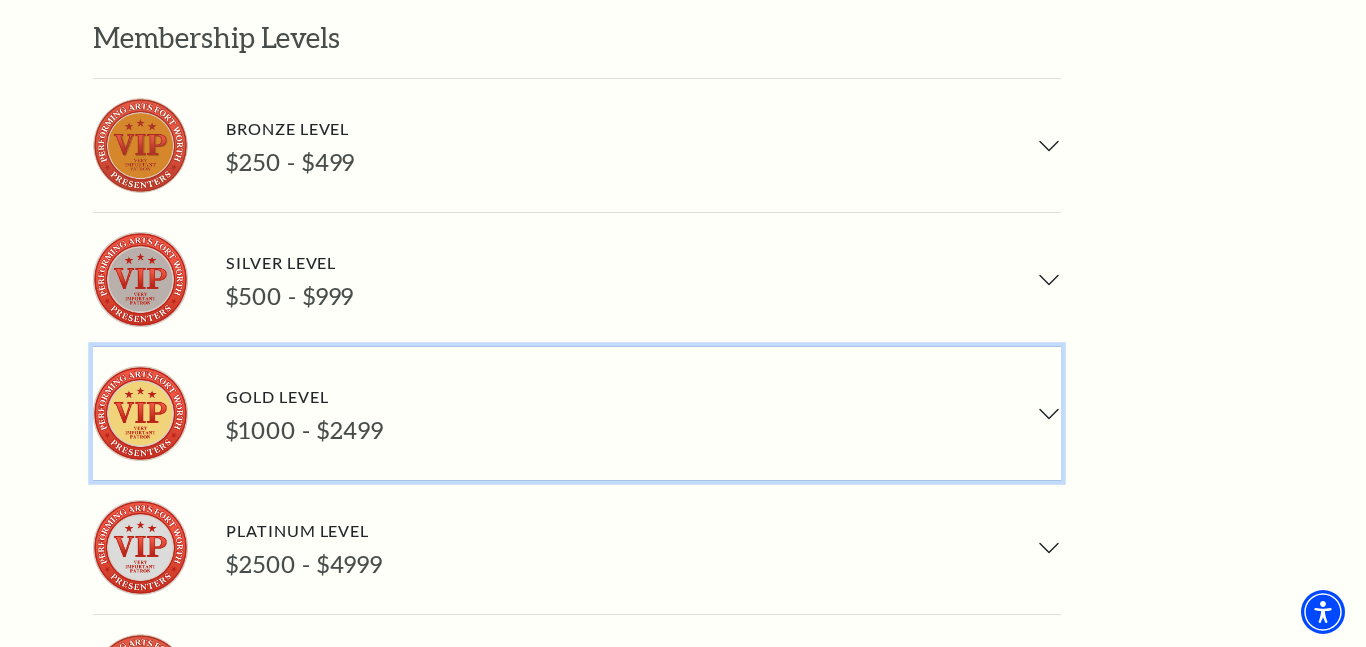 click on "Gold Level
$1000 - $2499" at bounding box center (577, 413) 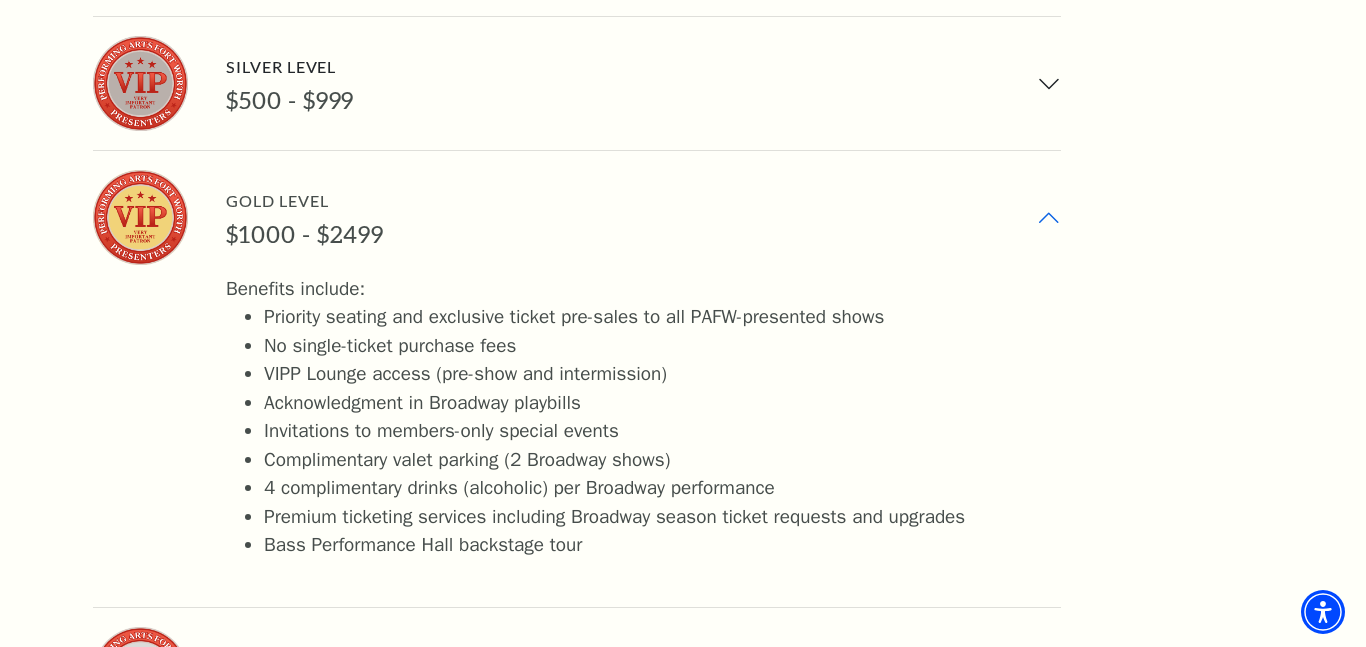 scroll, scrollTop: 1320, scrollLeft: 0, axis: vertical 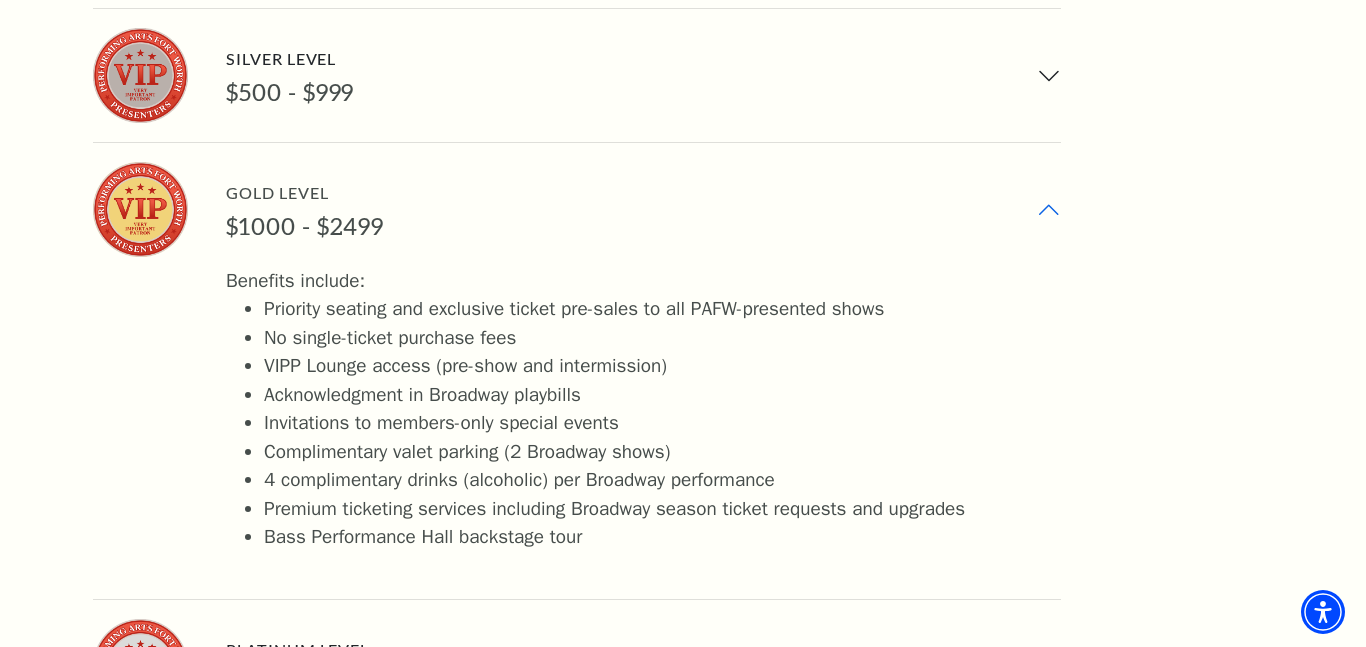 click on "Gold Level
$1000 - $2499" at bounding box center [577, 209] 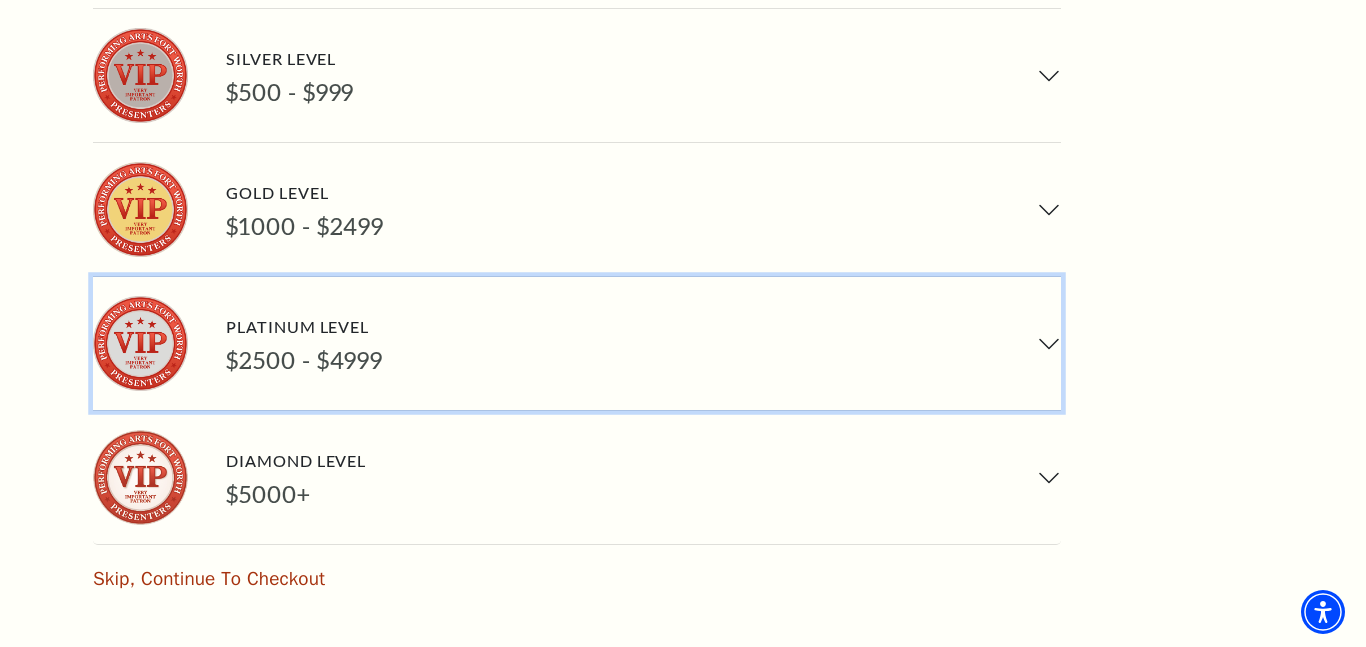 click on "Platinum Level
$2500 - $4999" at bounding box center [577, 343] 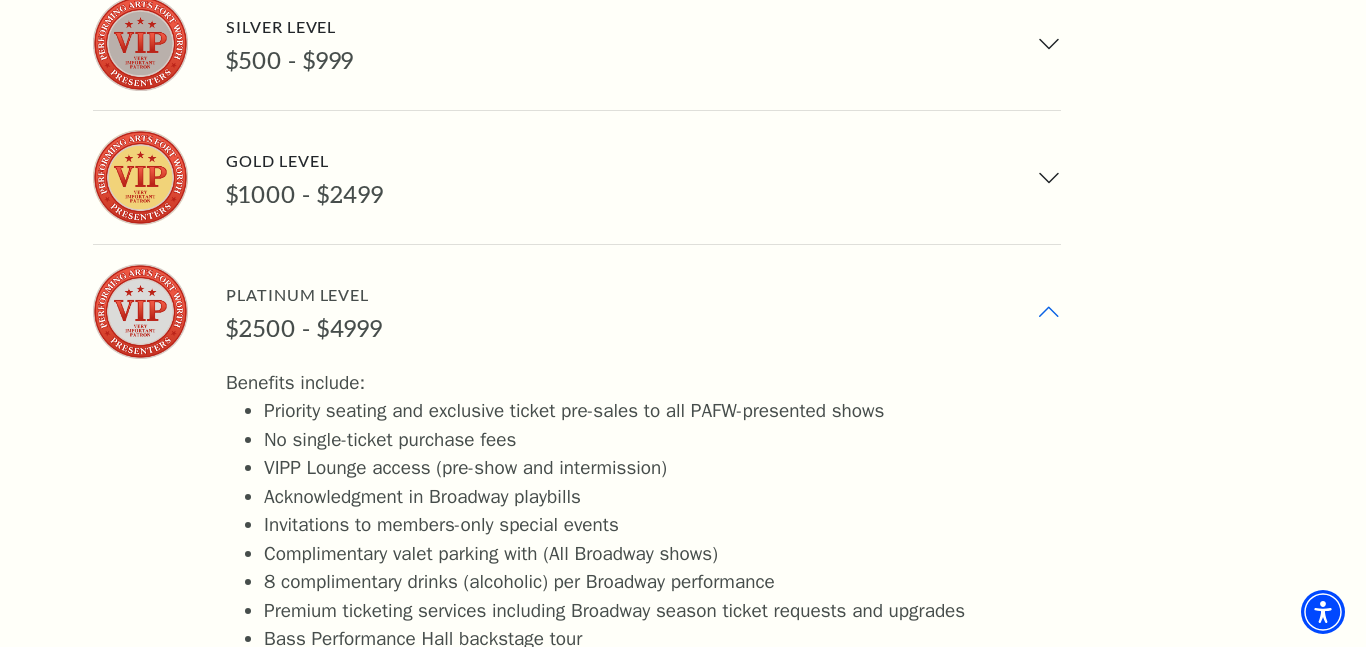 scroll, scrollTop: 1332, scrollLeft: 0, axis: vertical 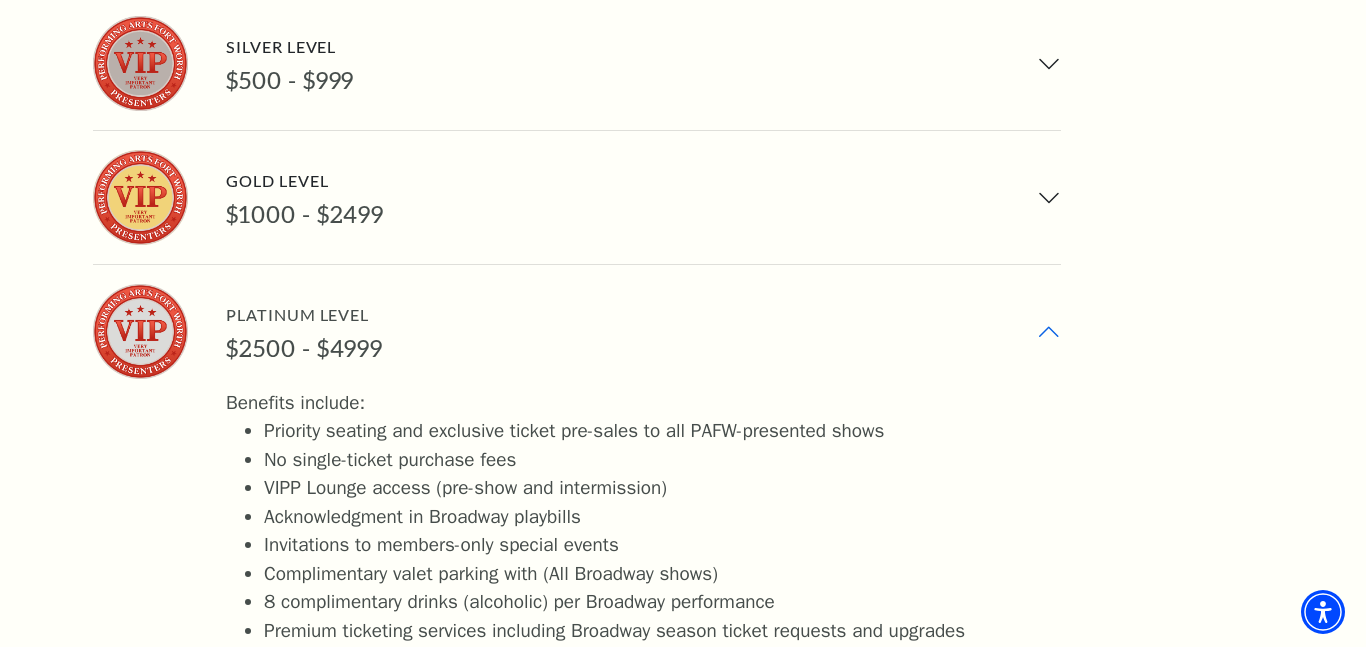 click on "Platinum Level
$2500 - $4999" at bounding box center [577, 331] 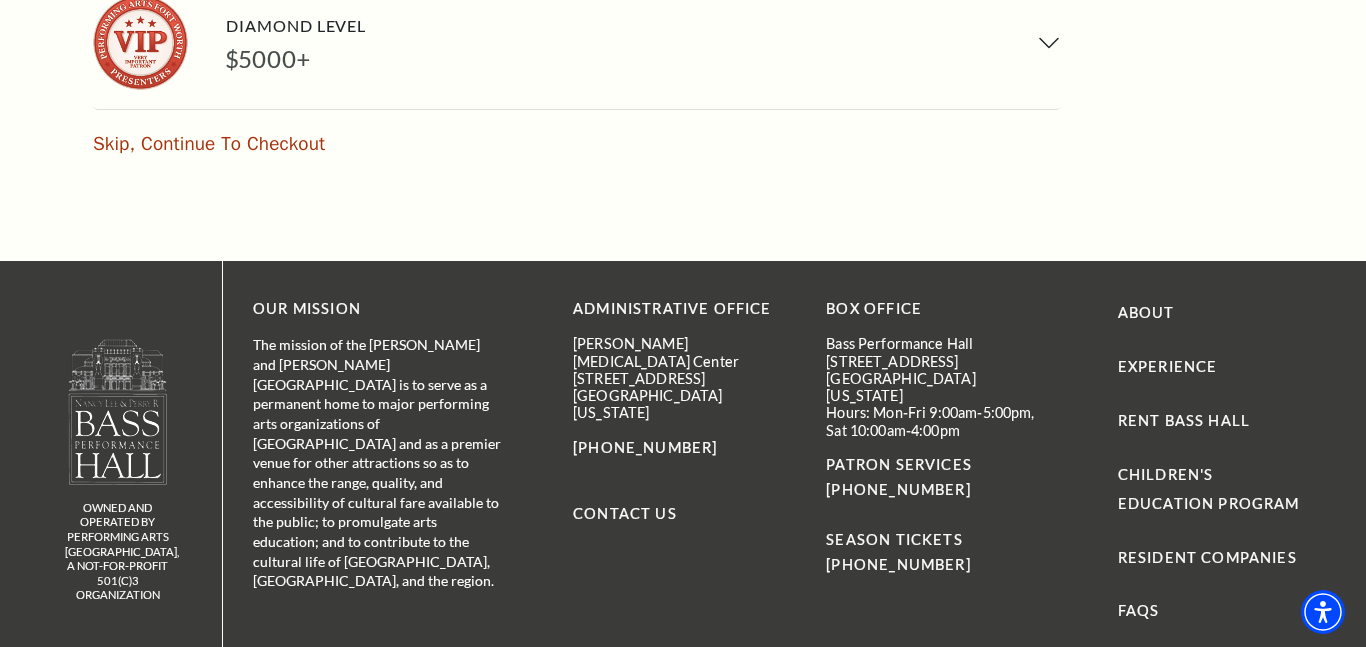 scroll, scrollTop: 1756, scrollLeft: 0, axis: vertical 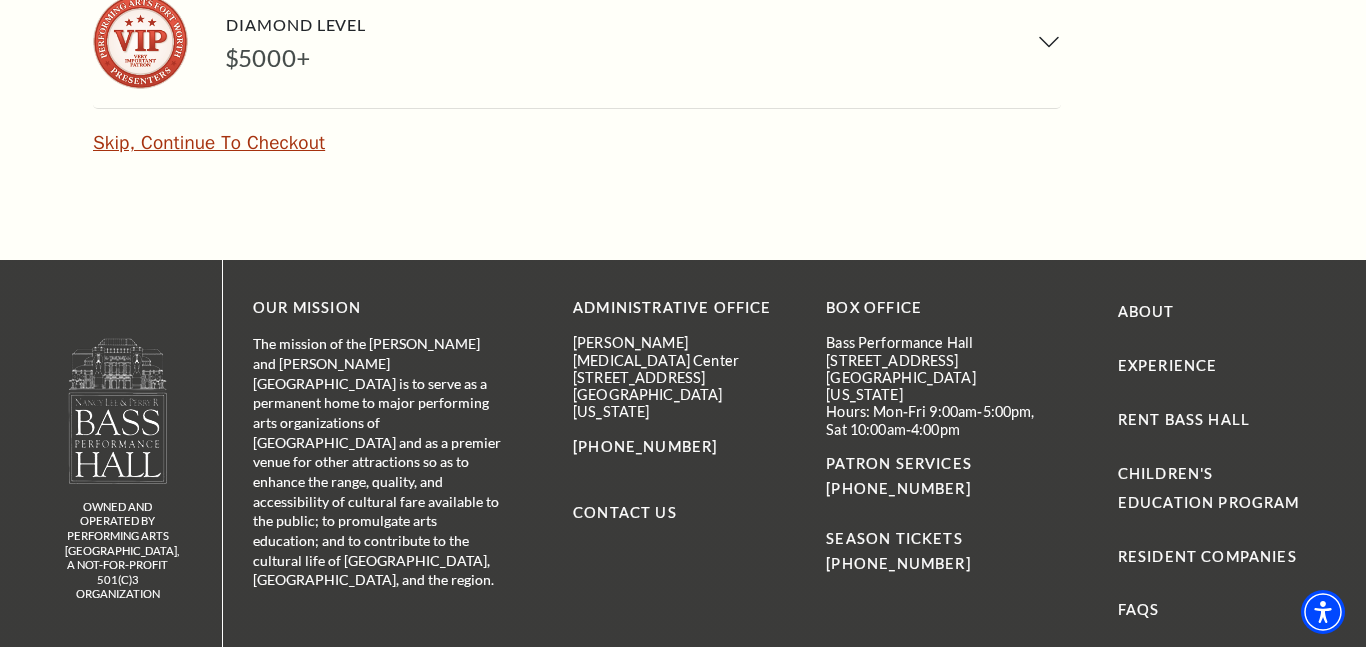 click on "Skip, Continue To Checkout" at bounding box center (209, 143) 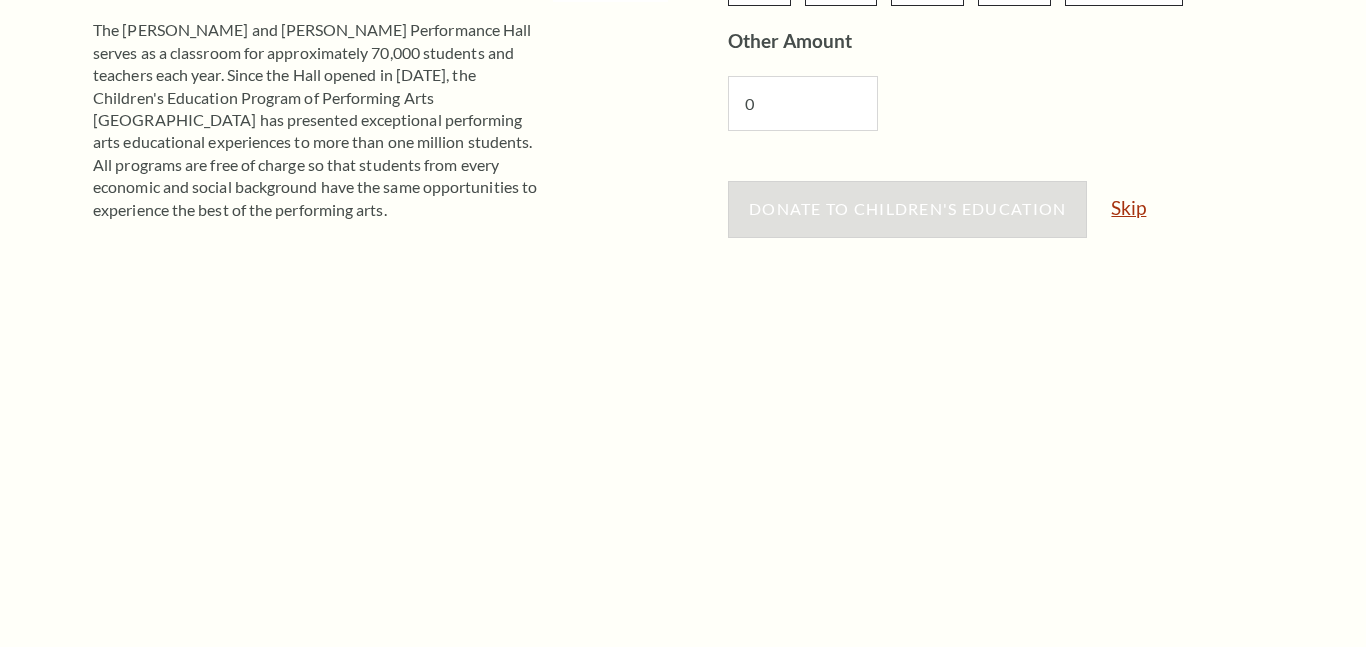click on "Skip" at bounding box center [1128, 207] 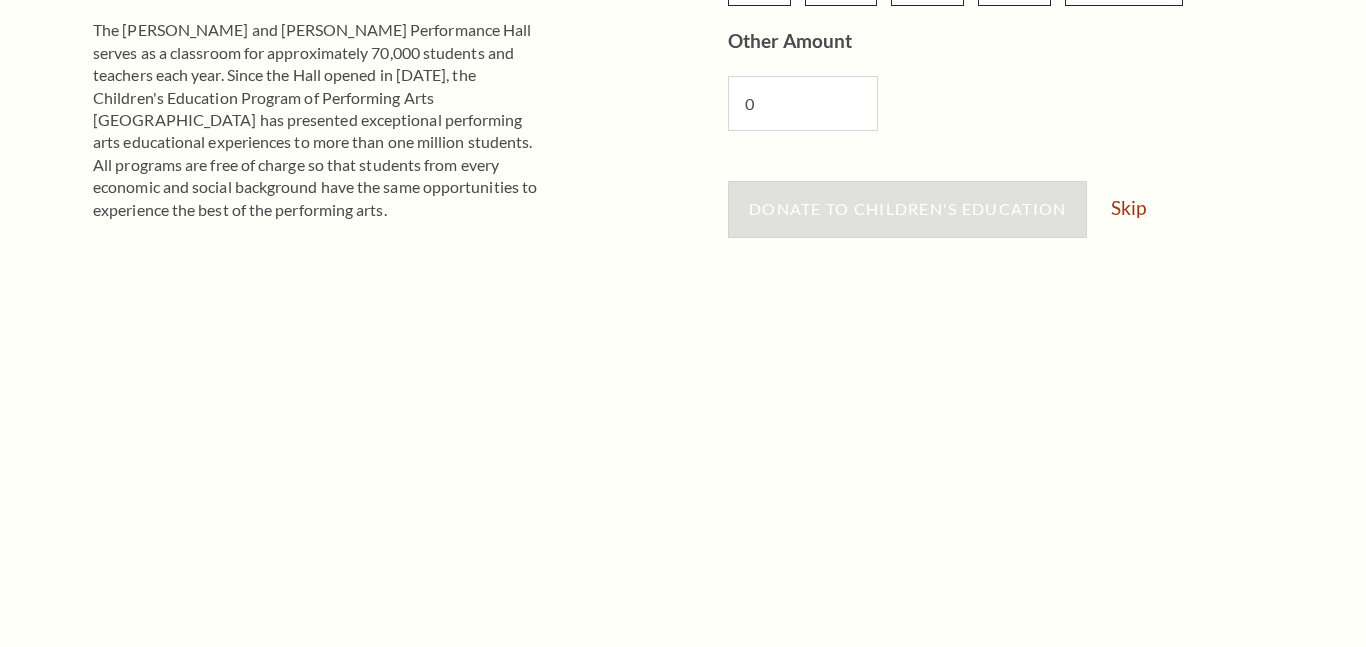 scroll, scrollTop: 474, scrollLeft: 0, axis: vertical 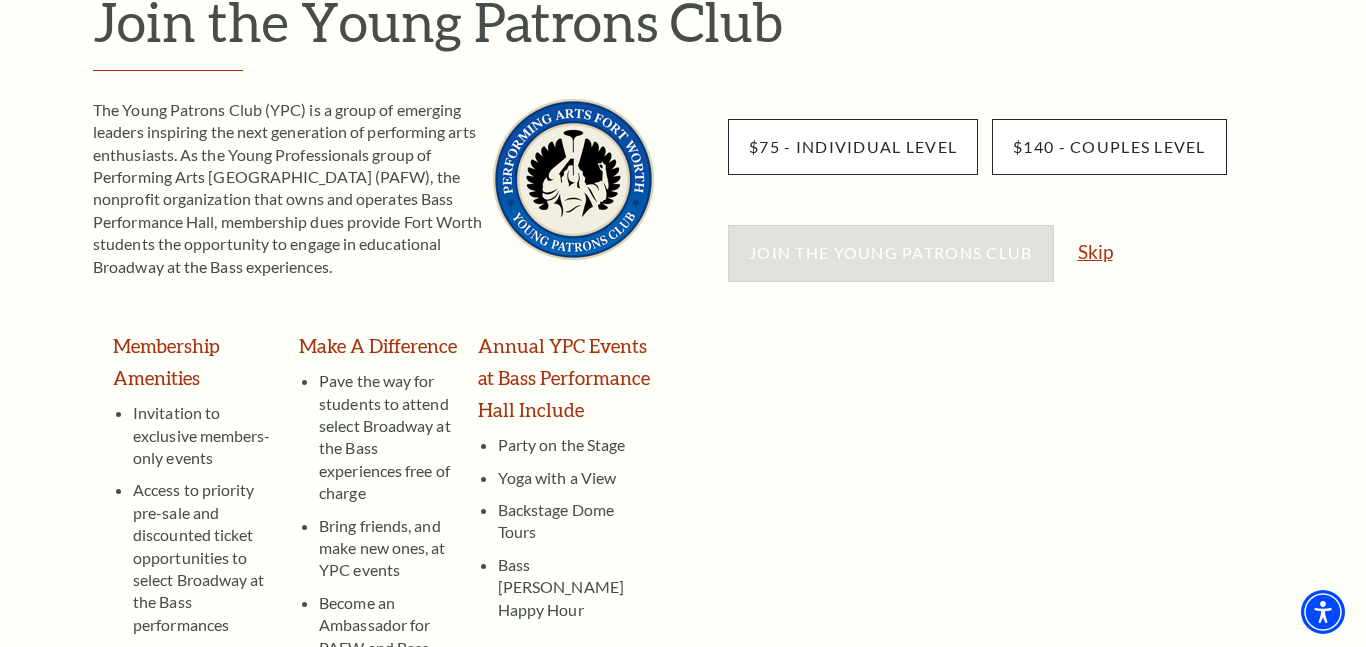 click on "Skip" at bounding box center [1095, 251] 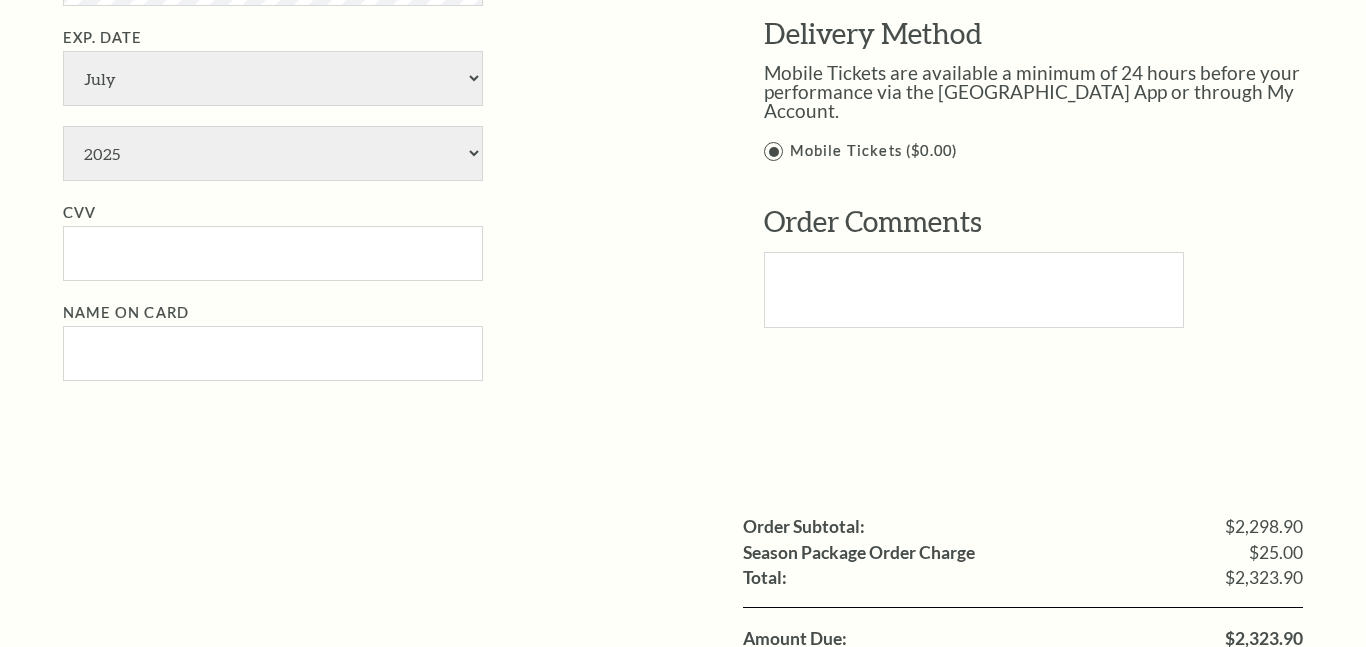 scroll, scrollTop: 2971, scrollLeft: 0, axis: vertical 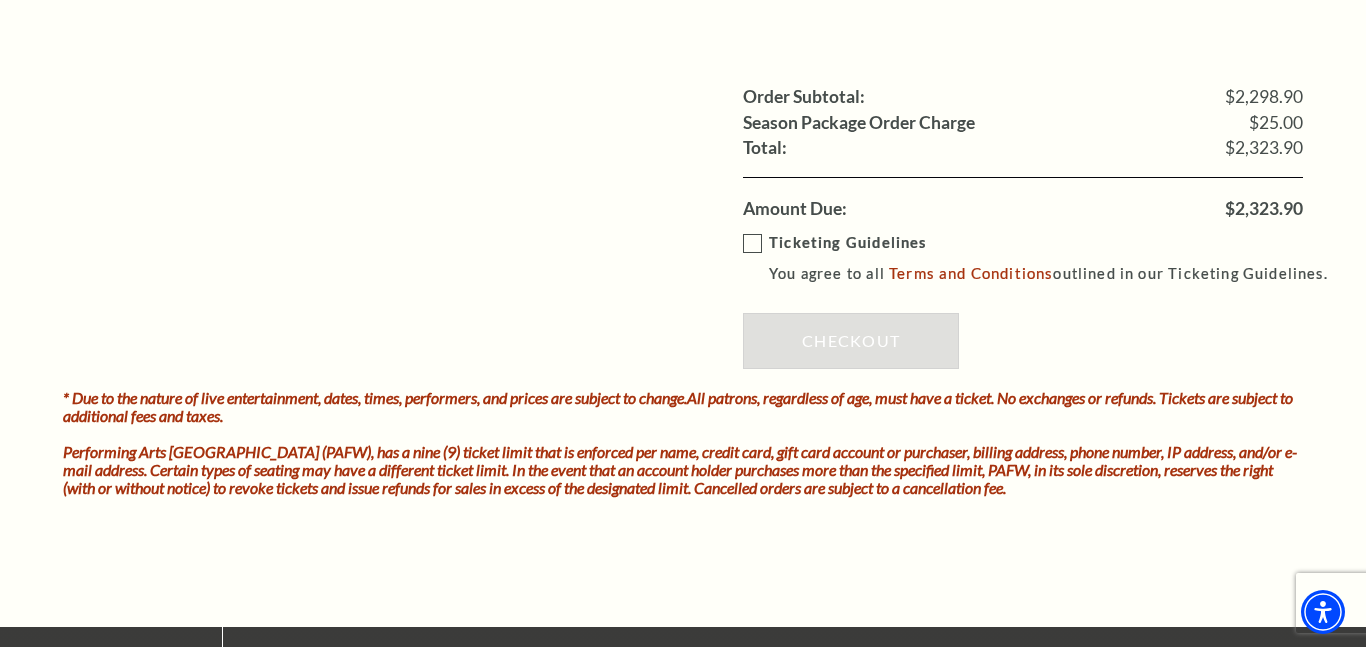 click on "Ticketing Guidelines
You agree to all   Terms and Conditions  outlined in our Ticketing Guidelines." at bounding box center (1044, 258) 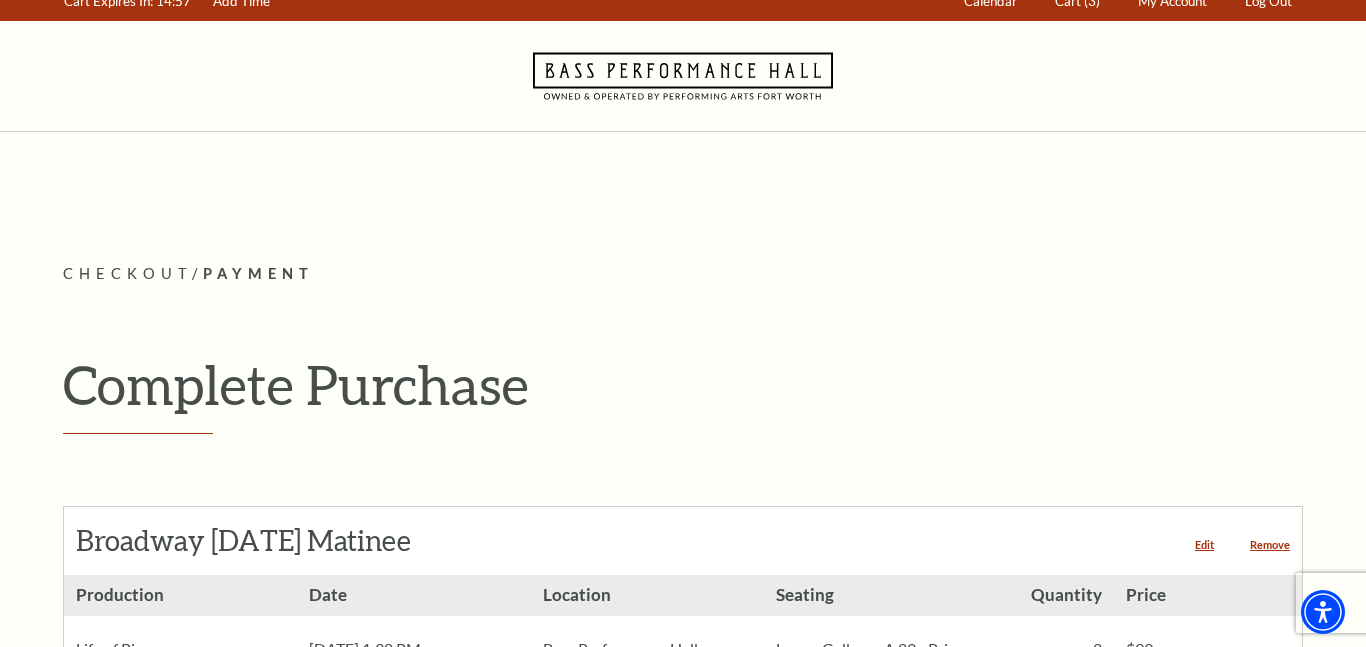 scroll, scrollTop: 0, scrollLeft: 0, axis: both 